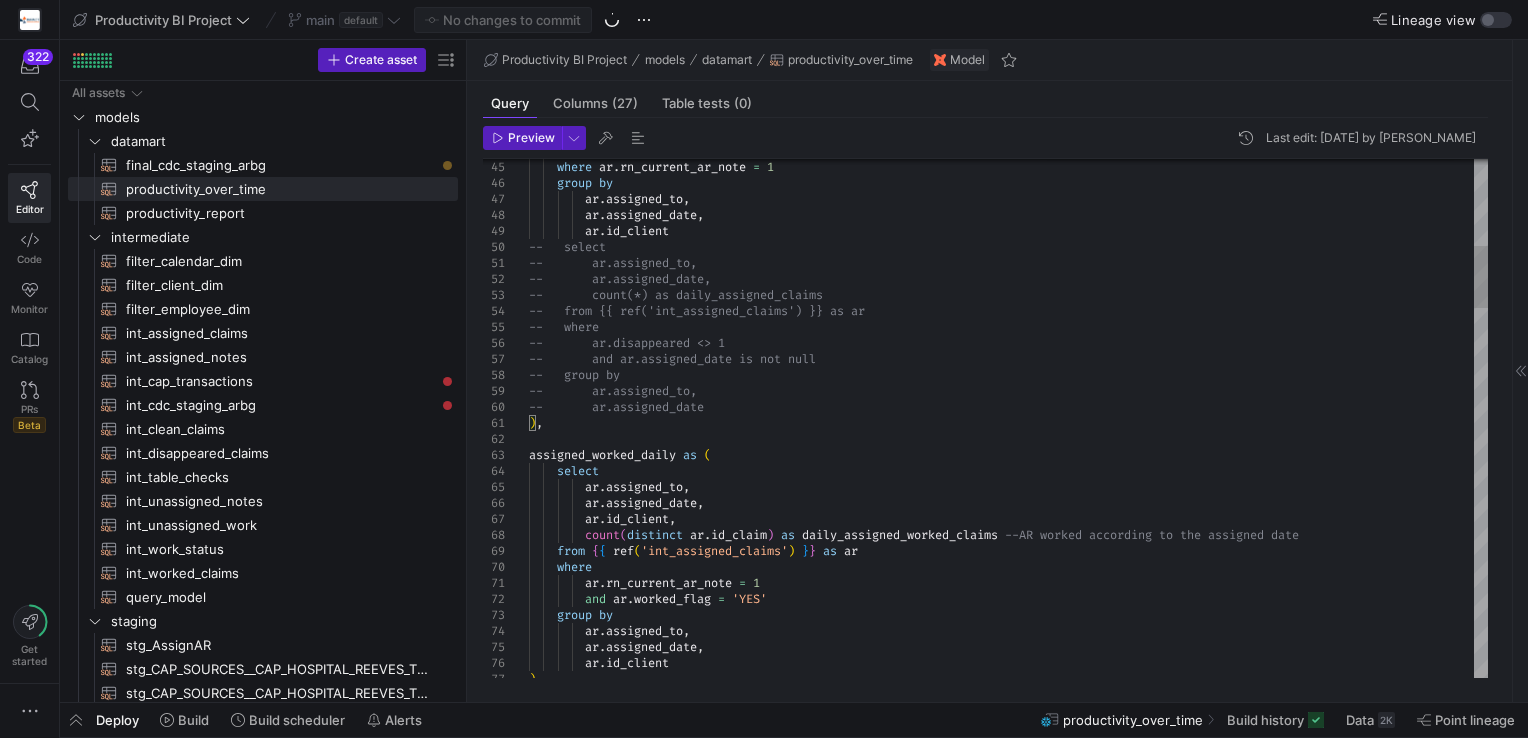 scroll, scrollTop: 0, scrollLeft: 0, axis: both 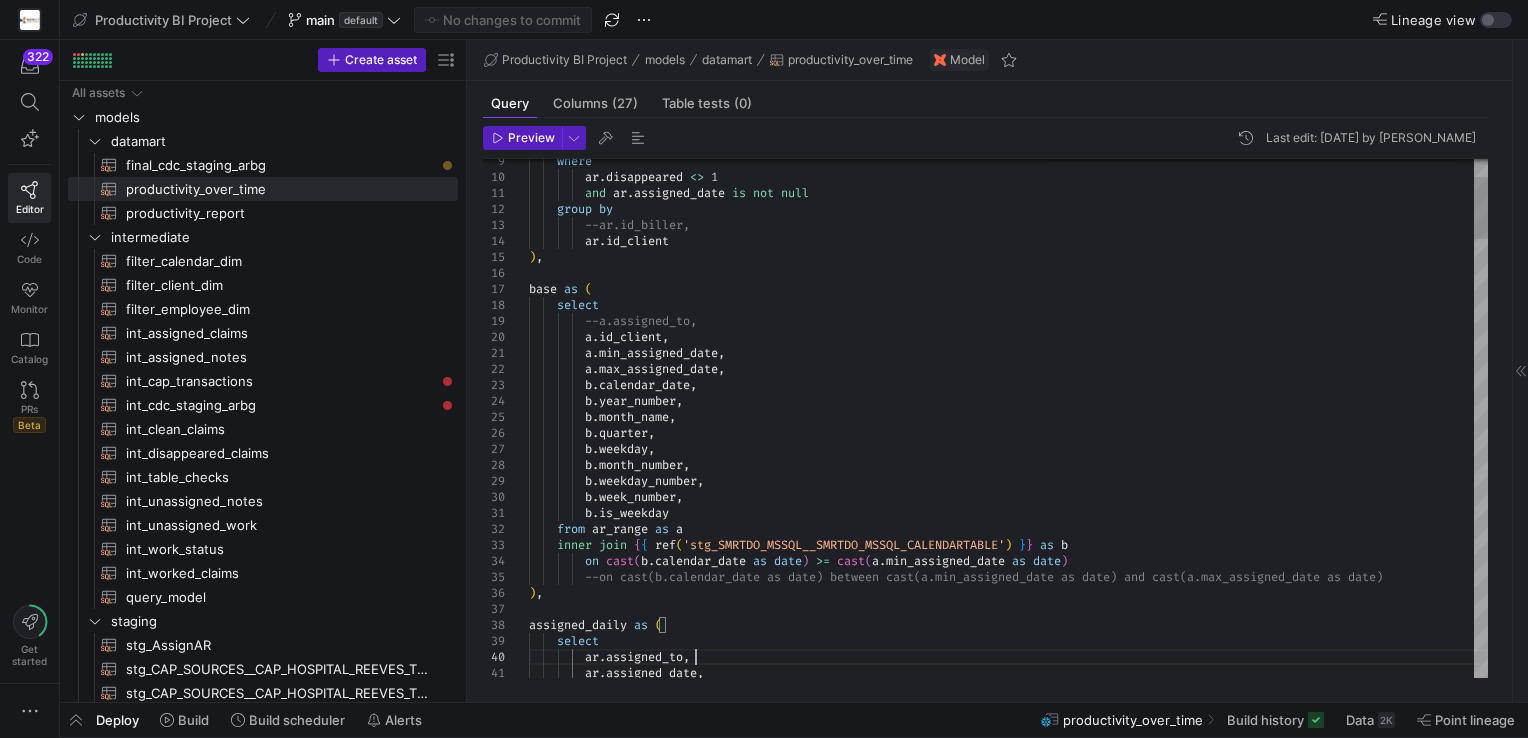 click on "b . is_weekday      from   ar_range   as   a      inner   join   { {   ref ( 'stg_SMRTDO_MSSQL__SMRTDO_MSSQL_CALENDARTABLE' )   } }   as   b          on   cast ( b . calendar_date   as   date )   >=   cast ( a . min_assigned_date   as   date )          --on cast(b.calendar_date as date) between cast(a. min_assigned_date as date) and cast(a.[PERSON_NAME] _date as date) ) , assigned_daily   as   (      select          ar . assigned_to ,          ar . assigned_date ,          b . month_number ,          b . weekday_number ,          b . week_number ,          b . month_name ,          [PERSON_NAME] quarter ,          b . weekday ,          a . min_assigned_date ,          a . max_assigned_date ,          b . calendar_date ,          b . year_number ,      select          --a.assigned_to,          a . id_client , ) , base   as   (   ." at bounding box center [1008, 2169] 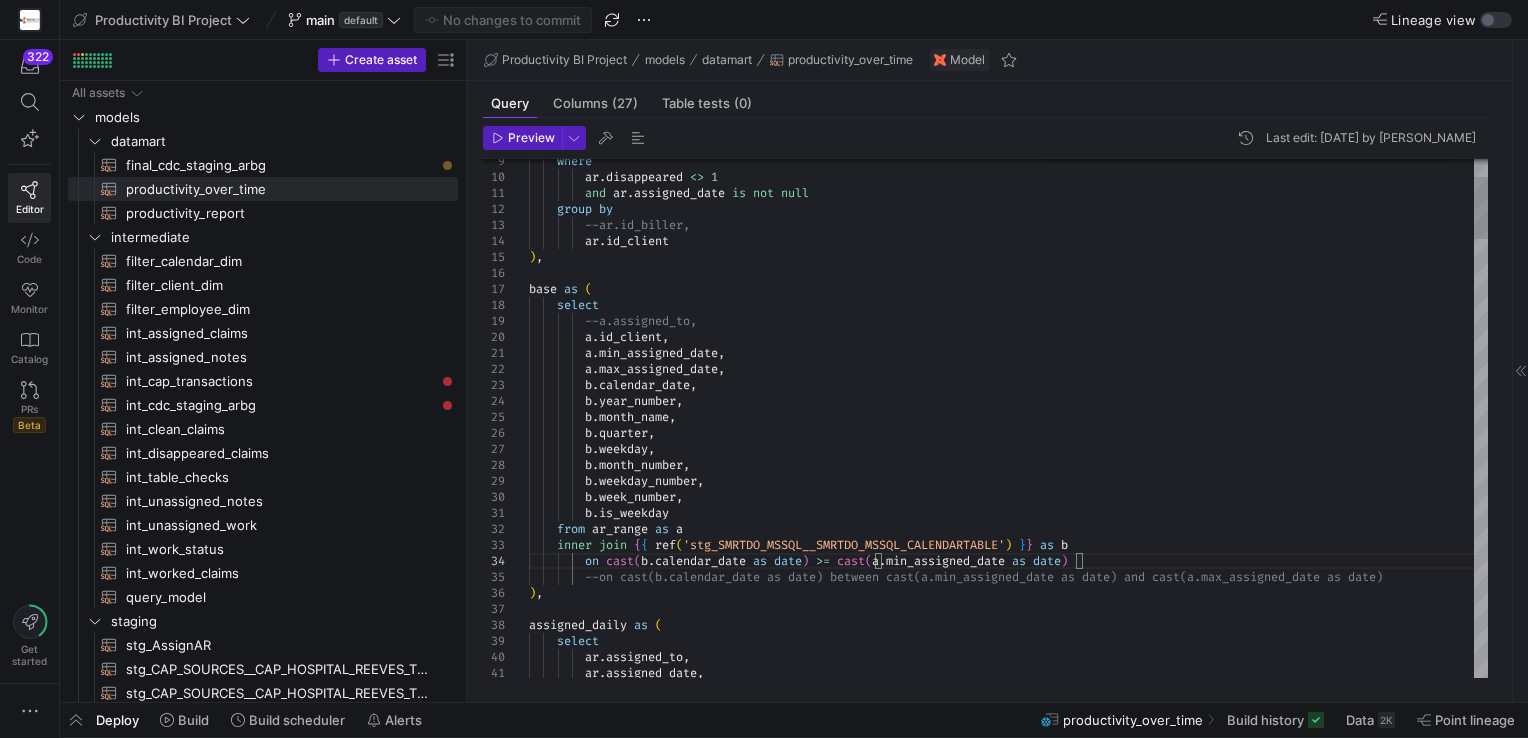 click on "b . is_weekday      from   ar_range   as   a      inner   join   { {   ref ( 'stg_SMRTDO_MSSQL__SMRTDO_MSSQL_CALENDARTABLE' )   } }   as   b          on   cast ( b . calendar_date   as   date )   >=   cast ( a . min_assigned_date   as   date )          --on cast(b.calendar_date as date) between cast(a. min_assigned_date as date) and cast(a.[PERSON_NAME] _date as date) ) , assigned_daily   as   (      select          ar . assigned_to ,          ar . assigned_date ,          b . month_number ,          b . weekday_number ,          b . week_number ,          b . month_name ,          [PERSON_NAME] quarter ,          b . weekday ,          a . min_assigned_date ,          a . max_assigned_date ,          b . calendar_date ,          b . year_number ,      select          --a.assigned_to,          a . id_client , ) , base   as   (   ." at bounding box center [1008, 2169] 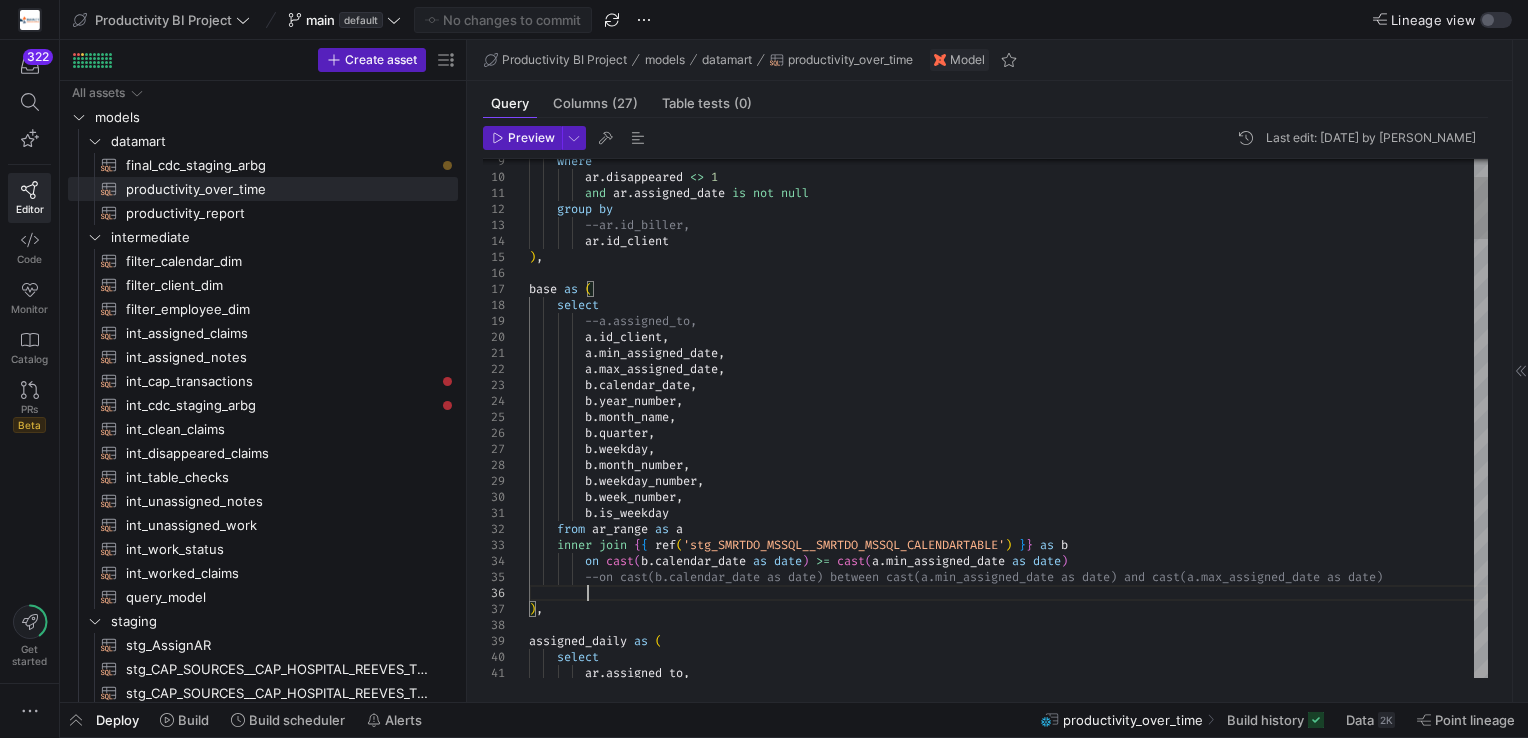 scroll, scrollTop: 79, scrollLeft: 55, axis: both 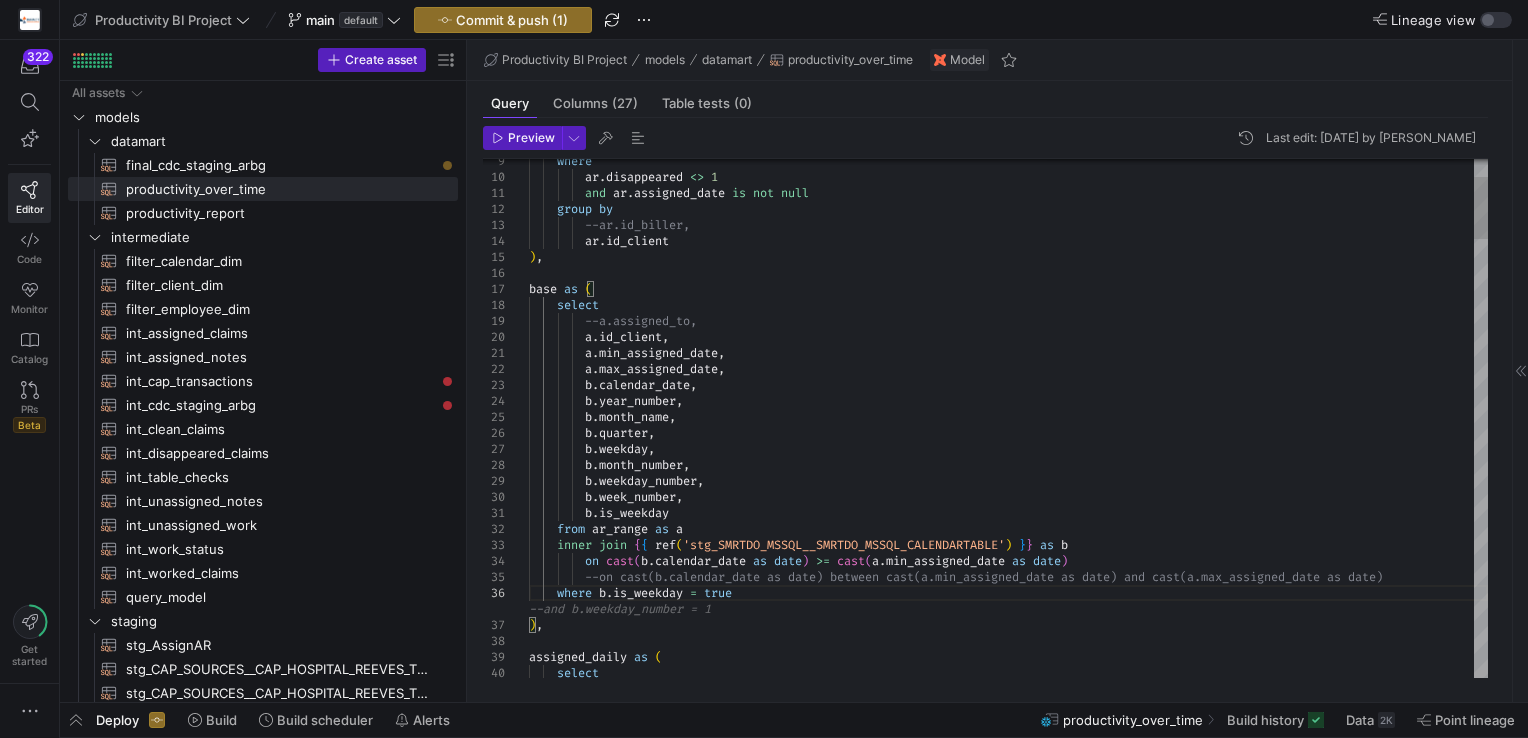 click on "b . is_weekday      from   ar_range   as   a      inner   join   { {   ref ( 'stg_SMRTDO_MSSQL__SMRTDO_MSSQL_CALENDARTABLE' )   } }   as   b          on   cast ( b . calendar_date   as   date )   >=   cast ( a . min_assigned_date   as   date )          --on cast(b.calendar_date as date) between cast(a. min_assigned_date as date) and cast(a.[PERSON_NAME] _date as date) ) , assigned_daily   as   (      select          b . month_number ,          b . weekday_number ,          b . week_number ,          b . month_name ,          [PERSON_NAME] quarter ,          b . weekday ,          a . min_assigned_date ,          a . max_assigned_date ,          b . calendar_date ,          b . year_number ,      select          --a.assigned_to,          a . id_client , ) , base   as   (      group   by          --ar.id_biller,          ar . ar" at bounding box center (1008, 2185) 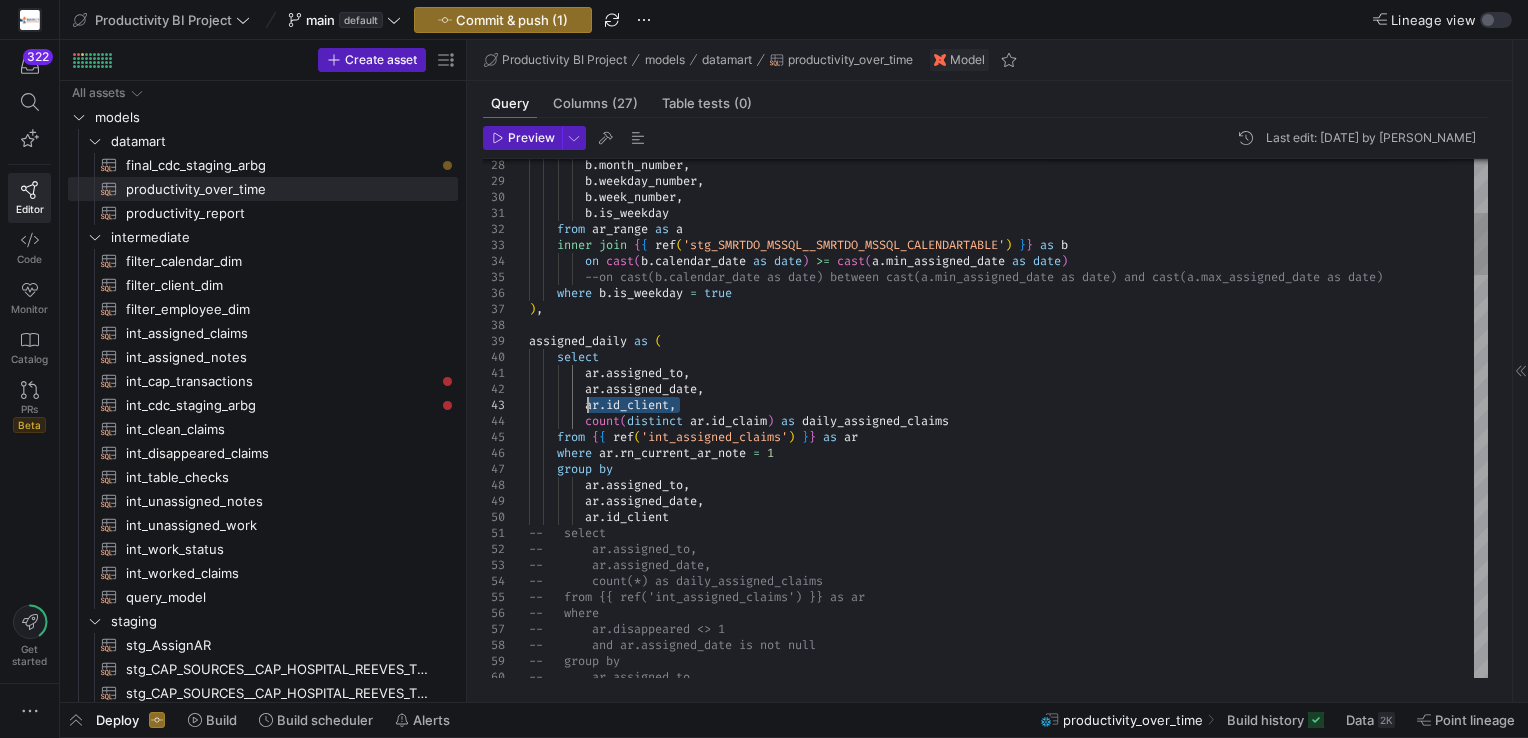 drag, startPoint x: 683, startPoint y: 403, endPoint x: 584, endPoint y: 405, distance: 99.0202 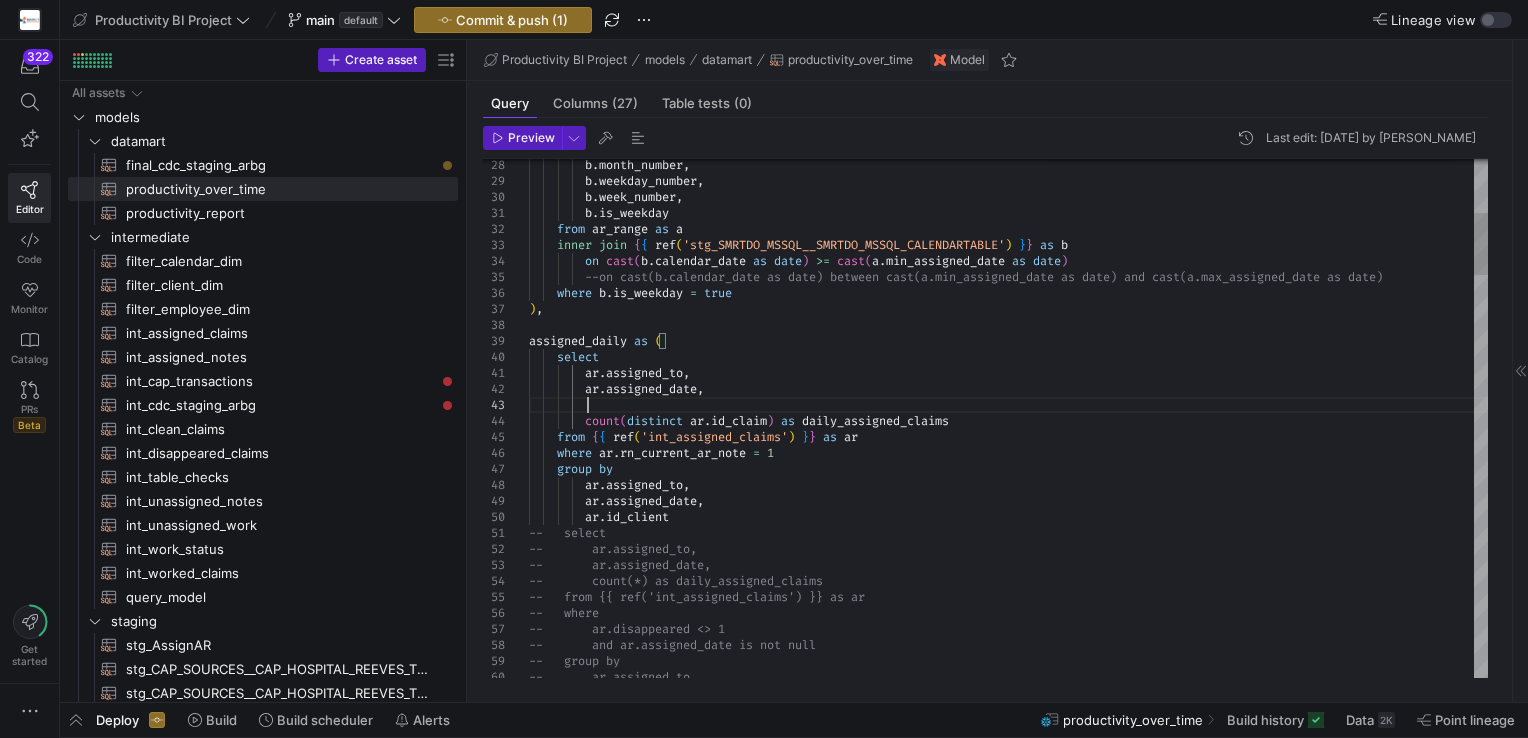 click on "b . is_weekday      from   ar_range   as   a          b . month_number ,          b . weekday_number ,          b . week_number ,      inner   join   { {   ref ( 'stg_SMRTDO_MSSQL__SMRTDO_MSSQL_CALENDARTABLE' )   } }   as   b          on   cast ( b . calendar_date   as   date )   >=   cast ( a . min_assigned_date   as   date )          --on cast(b.calendar_date as date) between cast(a. min_assigned_date as date) and cast(a.[PERSON_NAME] _date as date)      where   b . is_weekday   =   true ) , assigned_daily   as   (      select          ar . assigned_to ,          ar . assigned_date ,                   count ( distinct   ar . id_claim )   as   daily_assigned_claims      from   { {   ref ( 'int_assigned_claims' )   } }   as   ar      where   ar . rn_current_ar_note   =   1      group   by          ar . assigned_to ,          ar . , ar ." at bounding box center (1008, 1877) 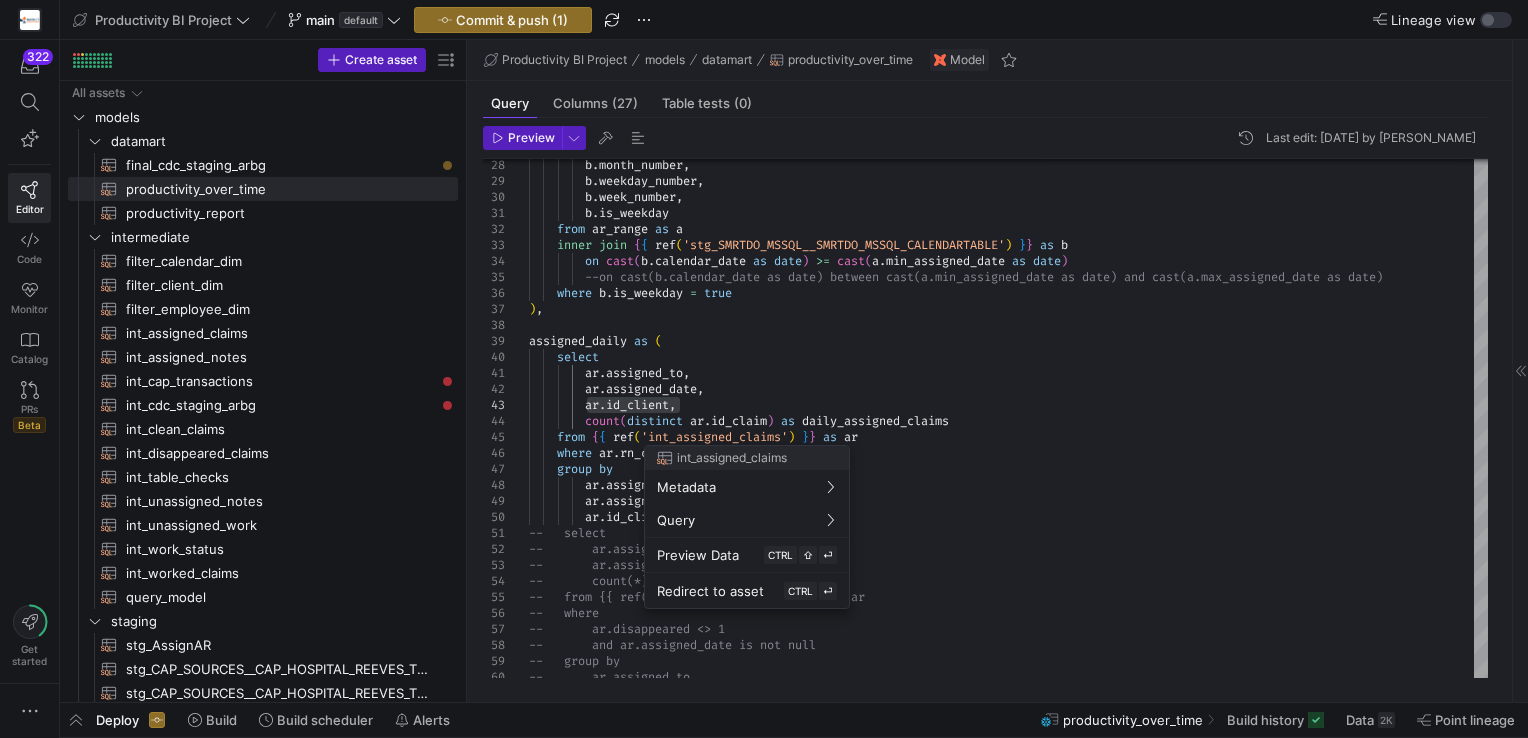 click at bounding box center (764, 369) 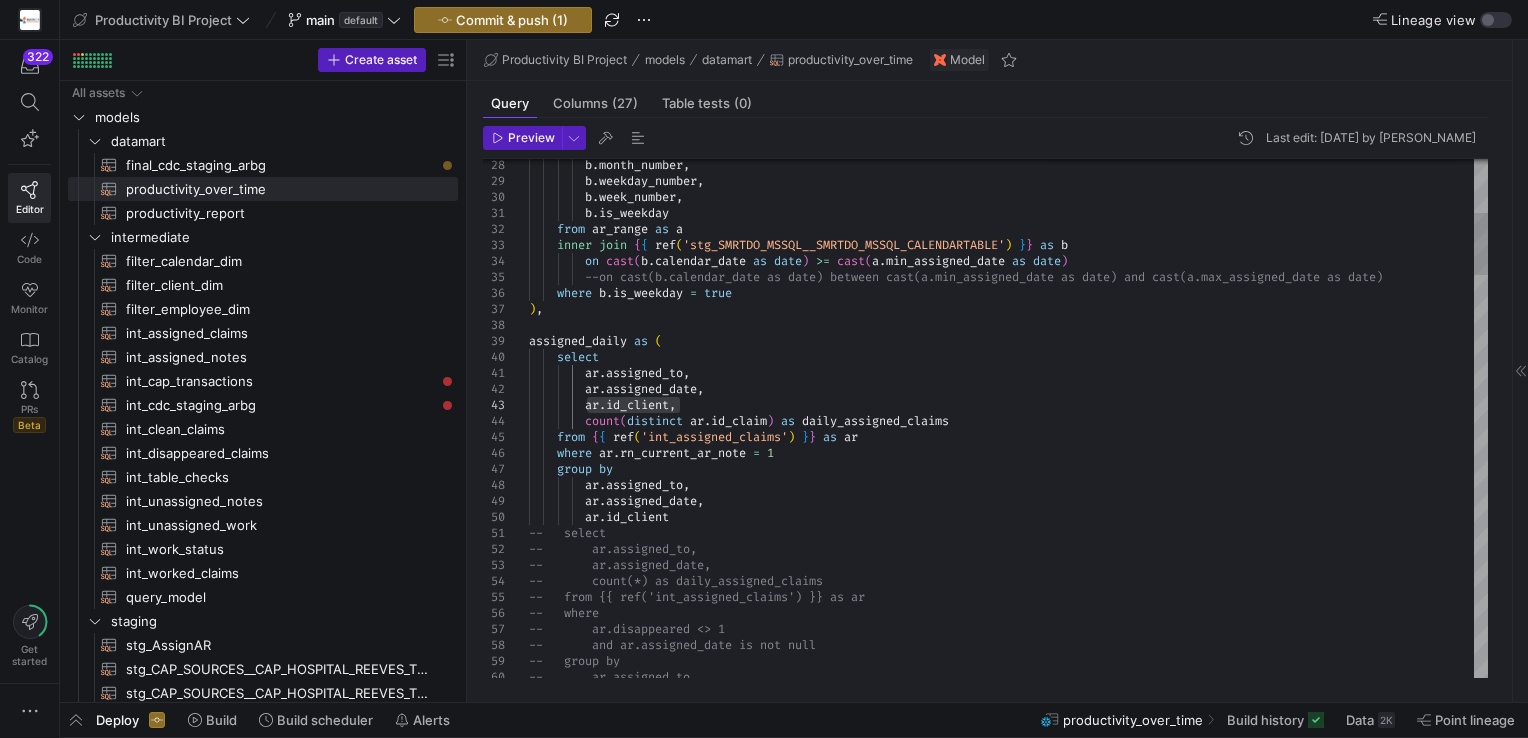 click on "b . is_weekday      from   ar_range   as   a          b . month_number ,          b . weekday_number ,          b . week_number ,      inner   join   { {   ref ( 'stg_SMRTDO_MSSQL__SMRTDO_MSSQL_CALENDARTABLE' )   } }   as   b          on   cast ( b . calendar_date   as   date )   >=   cast ( a . min_assigned_date   as   date )          --on cast(b.calendar_date as date) between cast(a. min_assigned_date as date) and cast(a.[PERSON_NAME] _date as date)      where   b . is_weekday   =   true ) , assigned_daily   as   (      select          ar . assigned_to ,          ar . assigned_date ,          ar . id_client ,          count ( distinct   ar . id_claim )   as   daily_assigned_claims      from   { {   ref ( 'int_assigned_claims' )   } }   as   ar      where   ar . rn_current_ar_note   =   1      group   by          ar . assigned_to , ar . , ar ." at bounding box center [1008, 1877] 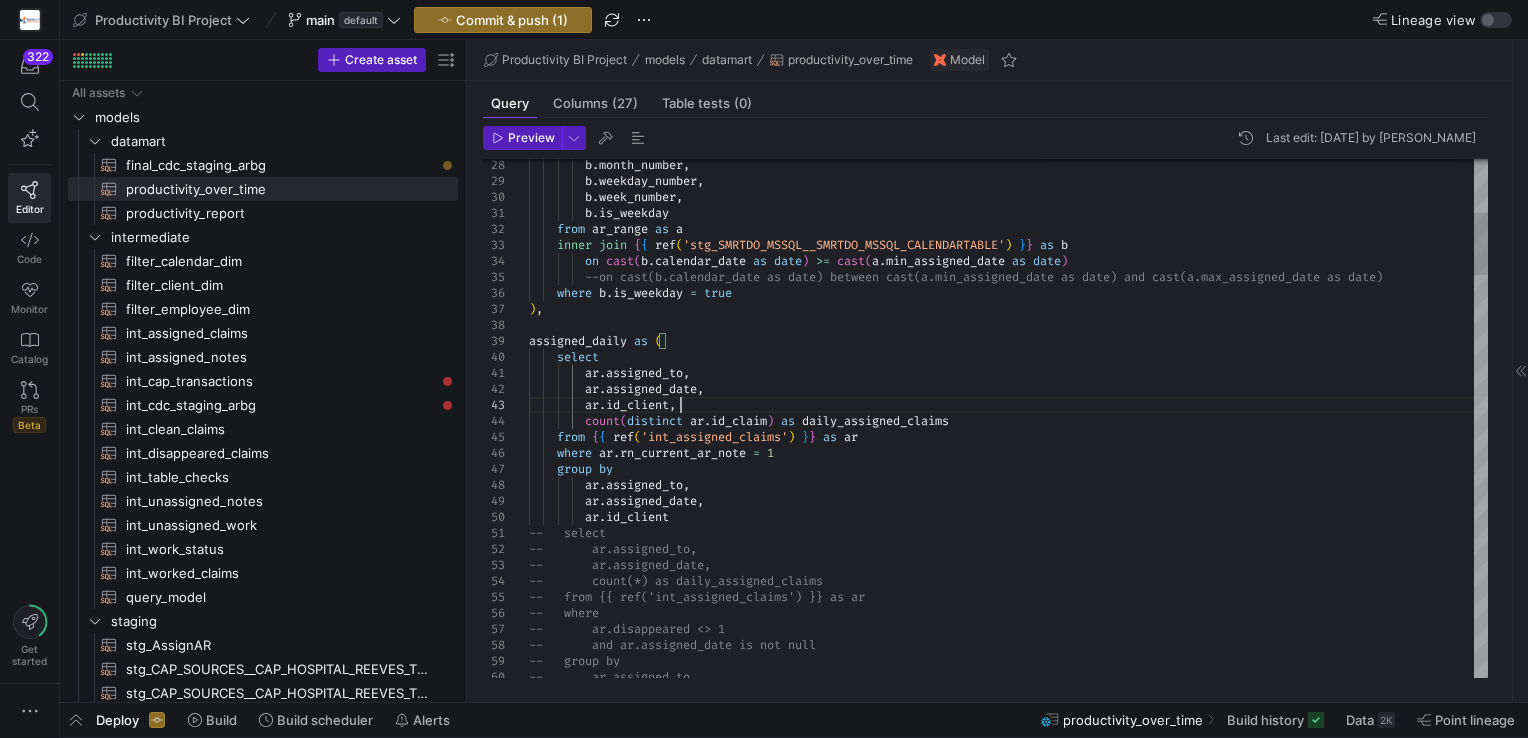 click on "b . is_weekday      from   ar_range   as   a          b . month_number ,          b . weekday_number ,          b . week_number ,      inner   join   { {   ref ( 'stg_SMRTDO_MSSQL__SMRTDO_MSSQL_CALENDARTABLE' )   } }   as   b          on   cast ( b . calendar_date   as   date )   >=   cast ( a . min_assigned_date   as   date )          --on cast(b.calendar_date as date) between cast(a. min_assigned_date as date) and cast(a.[PERSON_NAME] _date as date)      where   b . is_weekday   =   true ) , assigned_daily   as   (      select          ar . assigned_to ,          ar . assigned_date ,          ar . id_client ,          count ( distinct   ar . id_claim )   as   daily_assigned_claims      from   { {   ref ( 'int_assigned_claims' )   } }   as   ar      where   ar . rn_current_ar_note   =   1      group   by          ar . assigned_to , ar . , ar ." at bounding box center [1008, 1877] 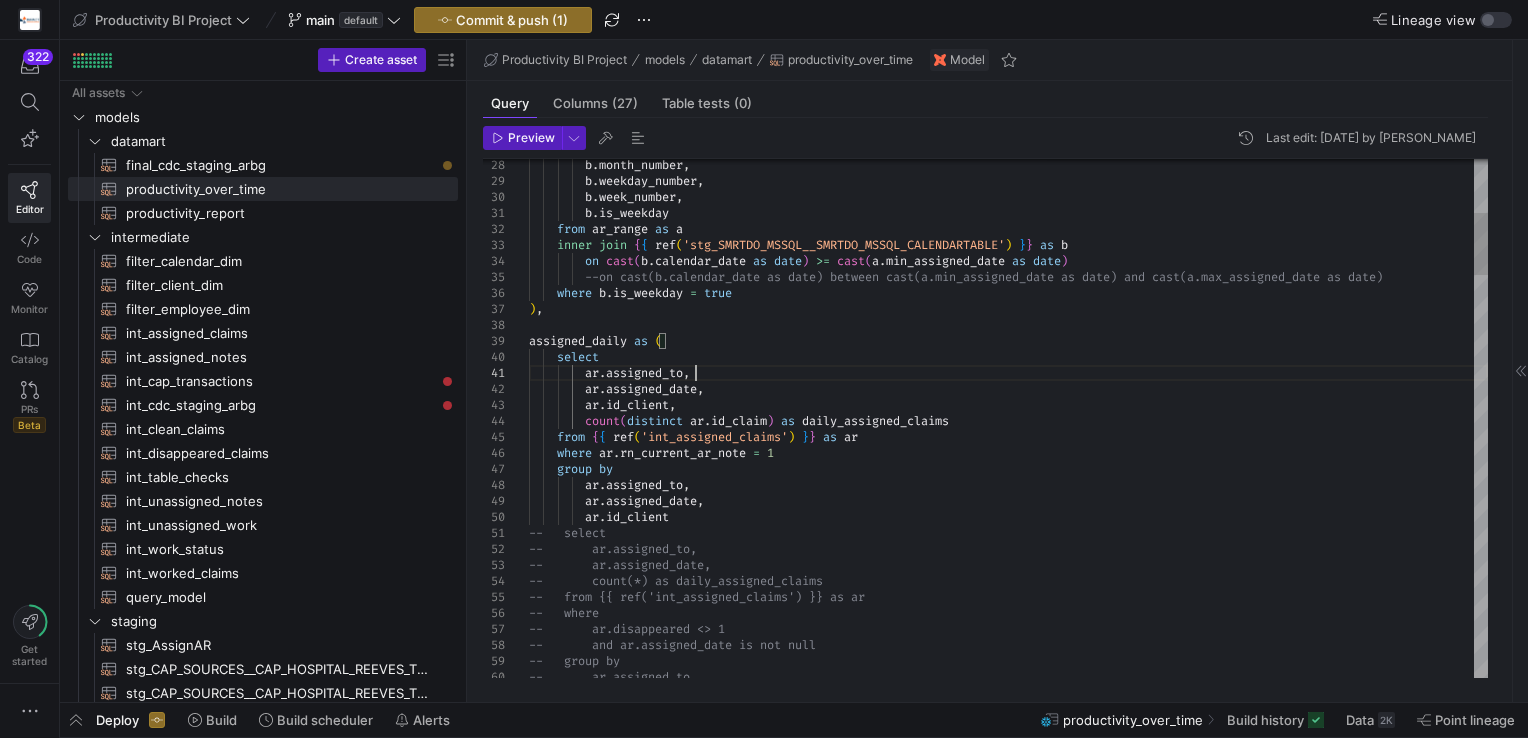 click on "b . is_weekday      from   ar_range   as   a          b . month_number ,          b . weekday_number ,          b . week_number ,      inner   join   { {   ref ( 'stg_SMRTDO_MSSQL__SMRTDO_MSSQL_CALENDARTABLE' )   } }   as   b          on   cast ( b . calendar_date   as   date )   >=   cast ( a . min_assigned_date   as   date )          --on cast(b.calendar_date as date) between cast(a. min_assigned_date as date) and cast(a.[PERSON_NAME] _date as date)      where   b . is_weekday   =   true ) , assigned_daily   as   (      select          ar . assigned_to ,          ar . assigned_date ,          ar . id_client ,          count ( distinct   ar . id_claim )   as   daily_assigned_claims      from   { {   ref ( 'int_assigned_claims' )   } }   as   ar      where   ar . rn_current_ar_note   =   1      group   by          ar . assigned_to , ar . , ar ." at bounding box center [1008, 1877] 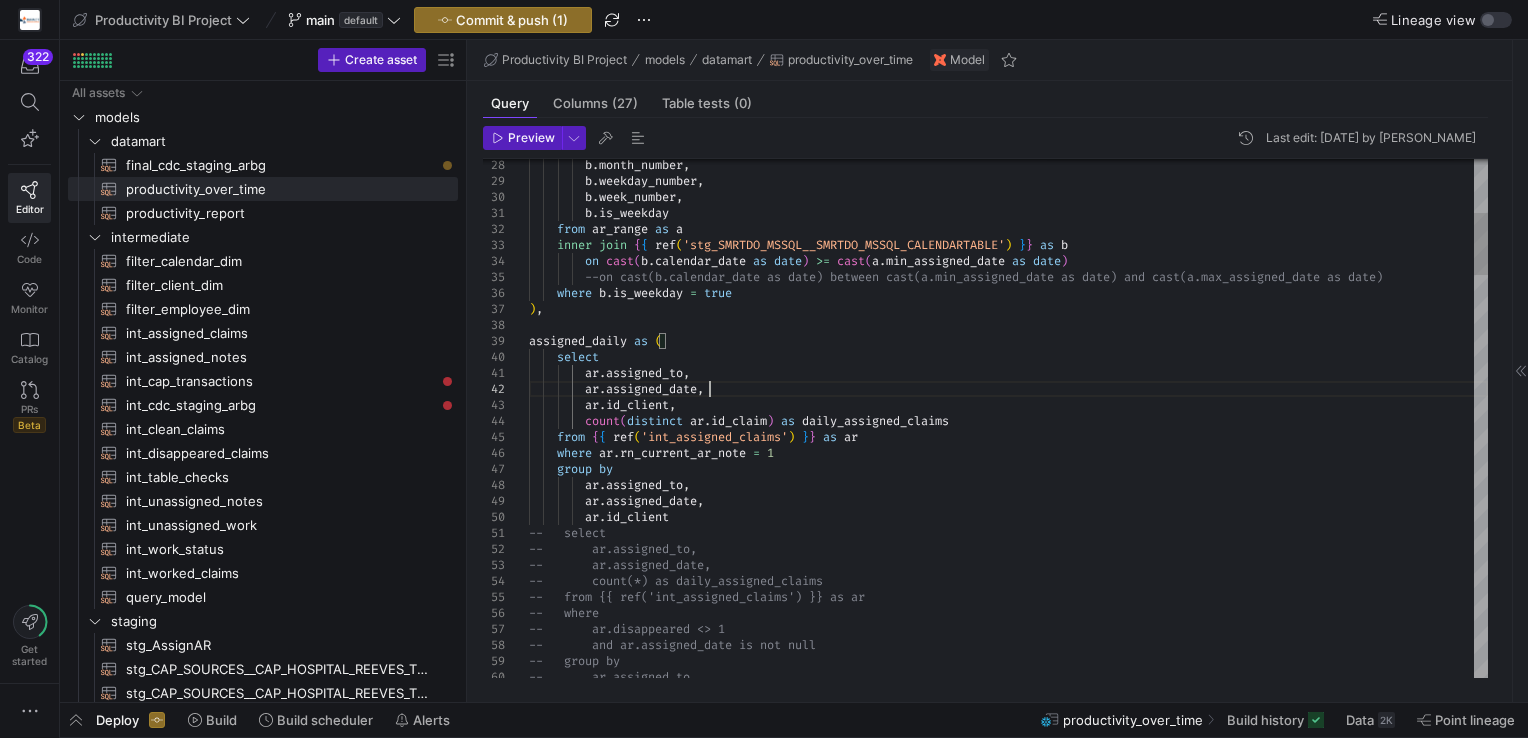 click on "b . is_weekday      from   ar_range   as   a          b . month_number ,          b . weekday_number ,          b . week_number ,      inner   join   { {   ref ( 'stg_SMRTDO_MSSQL__SMRTDO_MSSQL_CALENDARTABLE' )   } }   as   b          on   cast ( b . calendar_date   as   date )   >=   cast ( a . min_assigned_date   as   date )          --on cast(b.calendar_date as date) between cast(a. min_assigned_date as date) and cast(a.[PERSON_NAME] _date as date)      where   b . is_weekday   =   true ) , assigned_daily   as   (      select          ar . assigned_to ,          ar . assigned_date ,          ar . id_client ,          count ( distinct   ar . id_claim )   as   daily_assigned_claims      from   { {   ref ( 'int_assigned_claims' )   } }   as   ar      where   ar . rn_current_ar_note   =   1      group   by          ar . assigned_to , ar . , ar ." at bounding box center (1008, 1877) 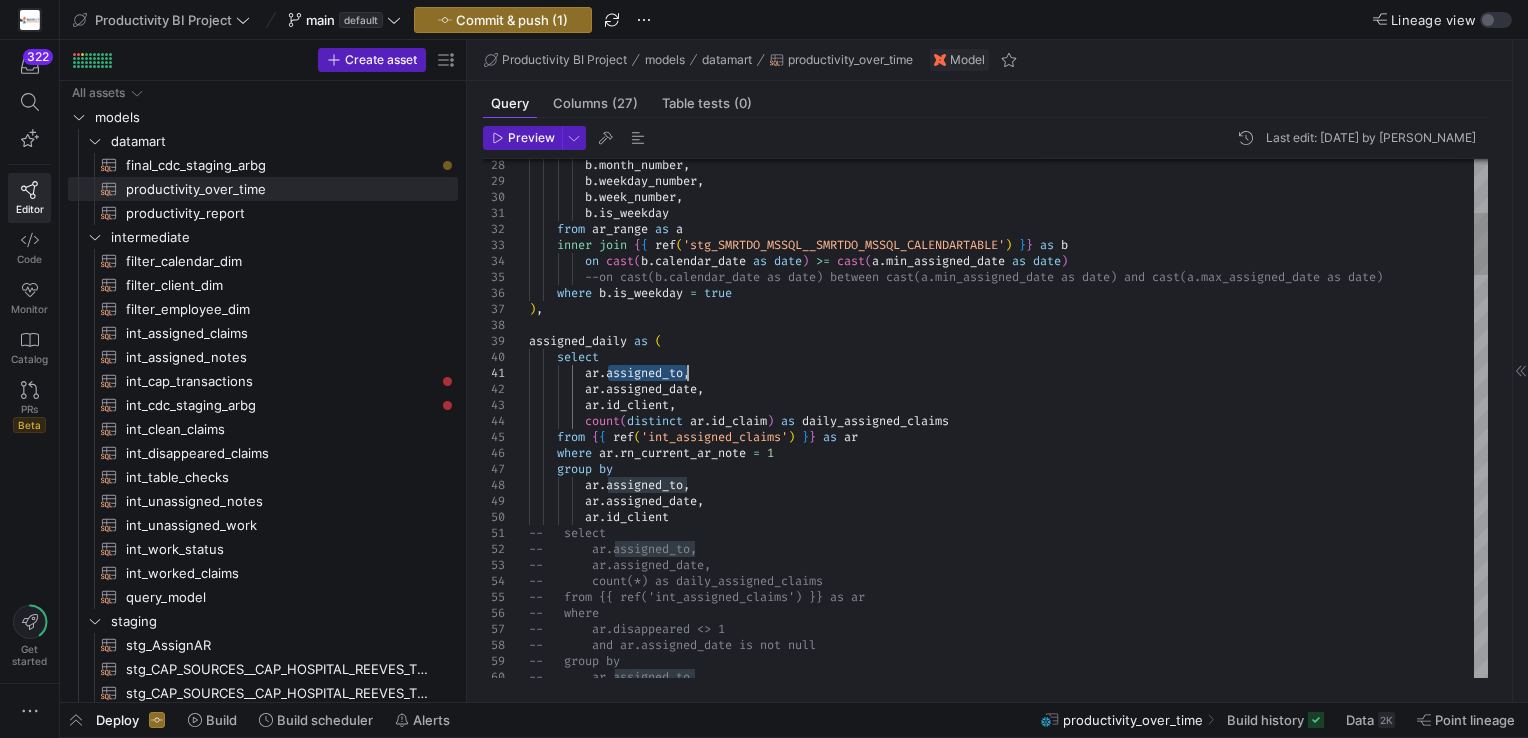 click on "b . is_weekday      from   ar_range   as   a          b . month_number ,          b . weekday_number ,          b . week_number ,      inner   join   { {   ref ( 'stg_SMRTDO_MSSQL__SMRTDO_MSSQL_CALENDARTABLE' )   } }   as   b          on   cast ( b . calendar_date   as   date )   >=   cast ( a . min_assigned_date   as   date )          --on cast(b.calendar_date as date) between cast(a. min_assigned_date as date) and cast(a.[PERSON_NAME] _date as date)      where   b . is_weekday   =   true ) , assigned_daily   as   (      select          ar . assigned_to ,          ar . assigned_date ,          ar . id_client ,          count ( distinct   ar . id_claim )   as   daily_assigned_claims      from   { {   ref ( 'int_assigned_claims' )   } }   as   ar      where   ar . rn_current_ar_note   =   1      group   by          ar . assigned_to , ar . , ar ." at bounding box center (1008, 1877) 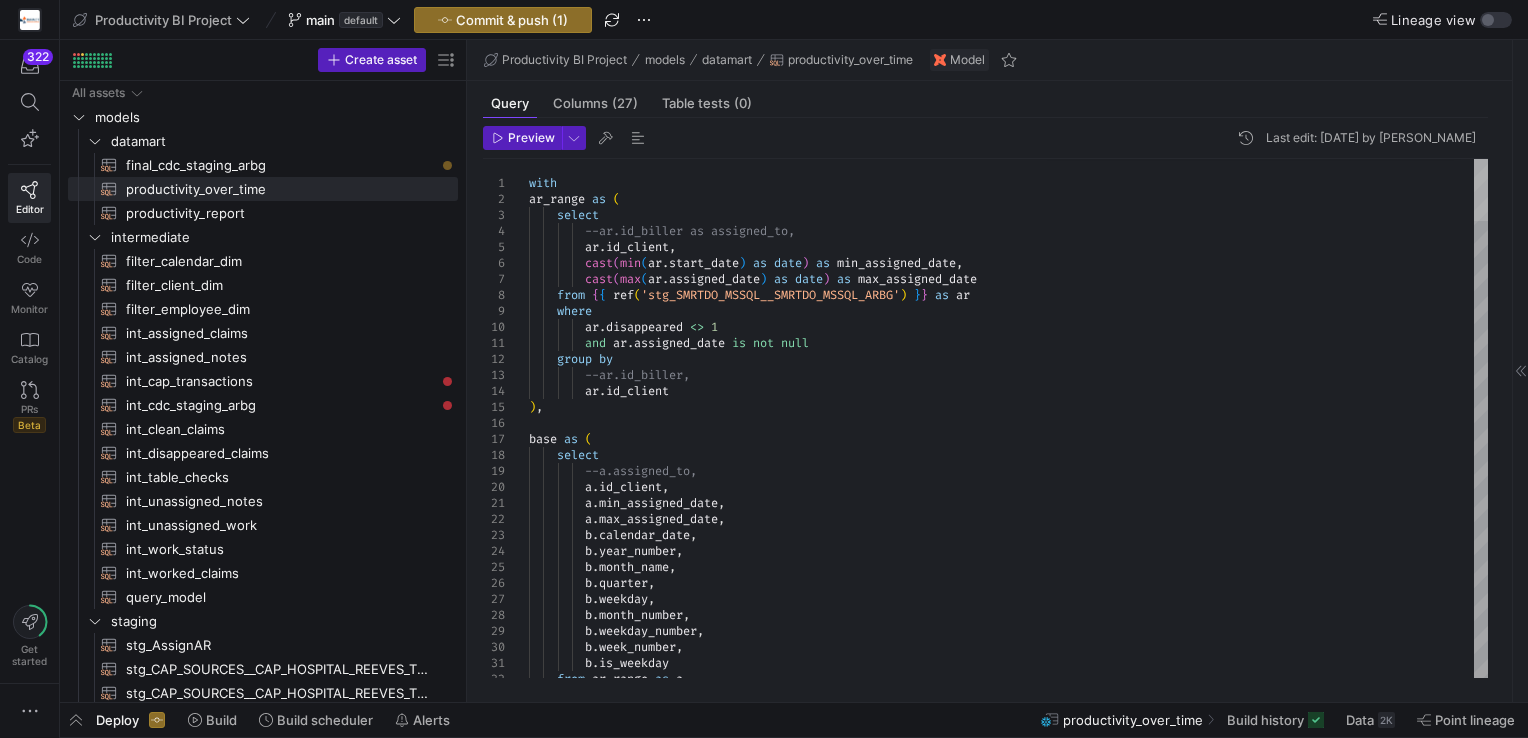 click at bounding box center [1481, 190] 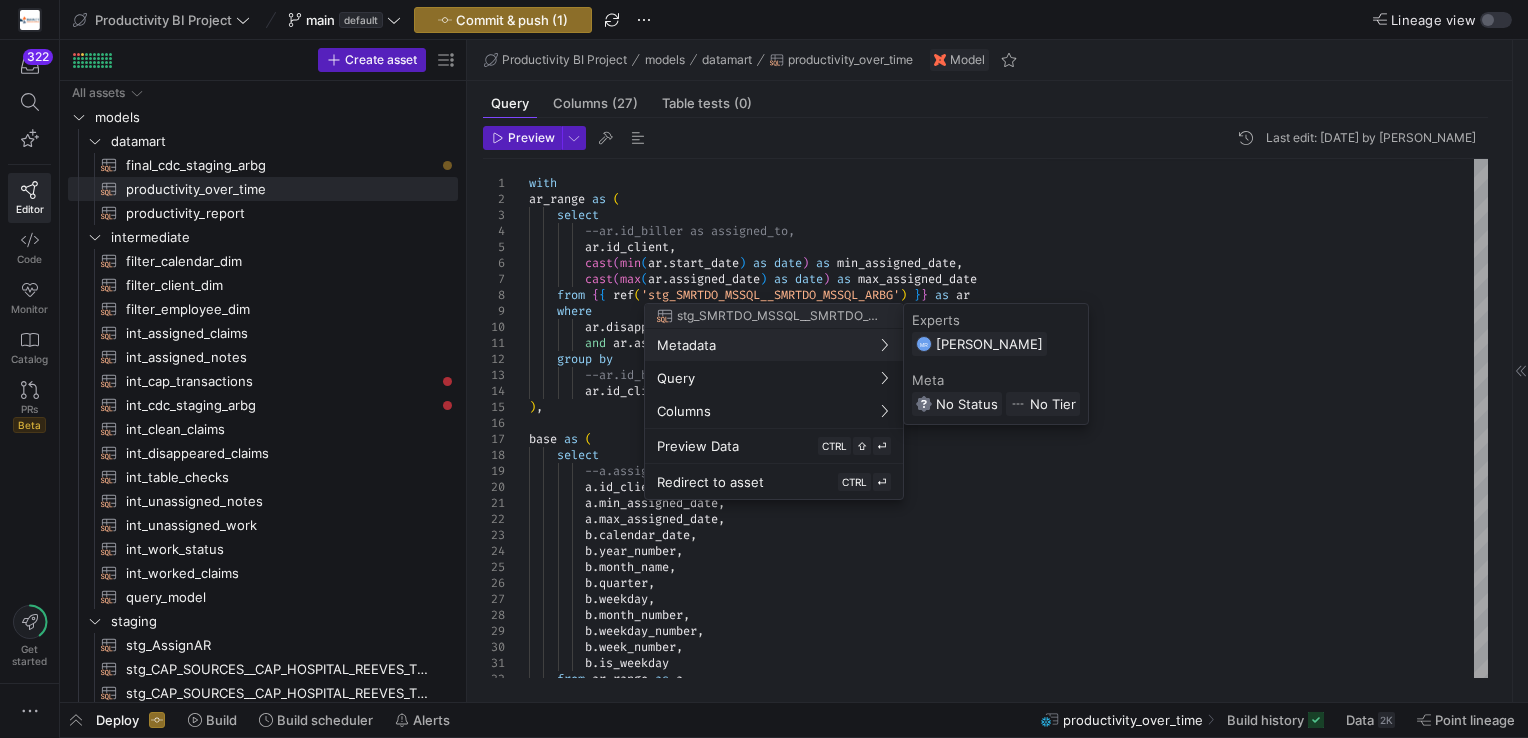 click at bounding box center [764, 369] 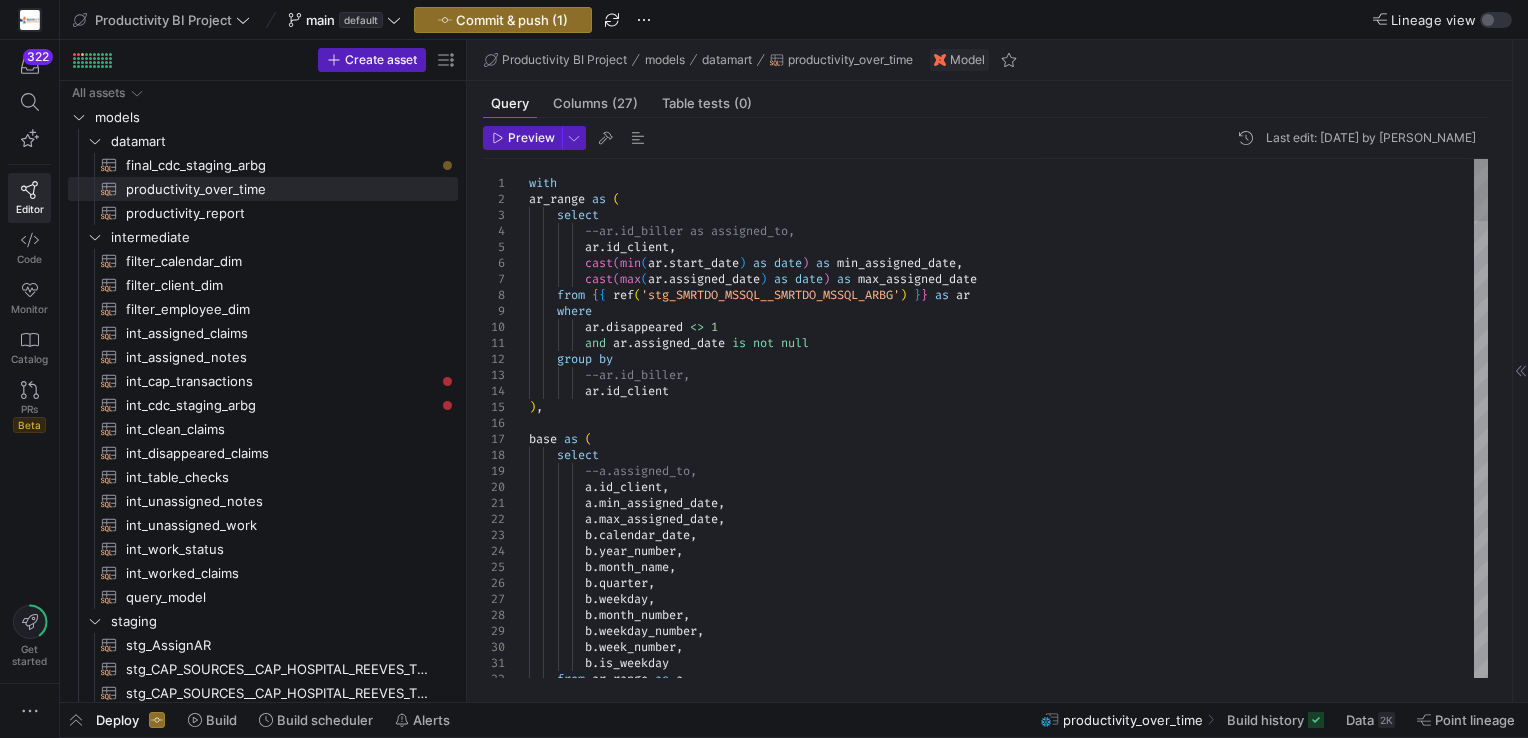 click on "b . is_weekday      from   ar_range   as   a      select          --a.assigned_to,          a . id_client ,          a . min_assigned_date ,          a . max_assigned_date ,          b . calendar_date ,          b . year_number ,          b . month_name ,          [PERSON_NAME] quarter ,          b . weekday ,          b . month_number ,          b . weekday_number ,          b . week_number , ) , base   as   (      group   by          --ar.id_biller,          ar . id_client      where          ar . disappeared   <>   1          and   ar . assigned_date   is   not   null          cast ( min ( ar . start_date )   as   date )   as   min_assigned_date ,          cast ( max ( ar . assigned_date )   as   date )   as   max_assigned_date      from   { {   ref ( 'stg_SMRTDO_MSSQL__SMRTDO_MSSQL_ARBG' )   } }   as   ar select" at bounding box center [1008, 2327] 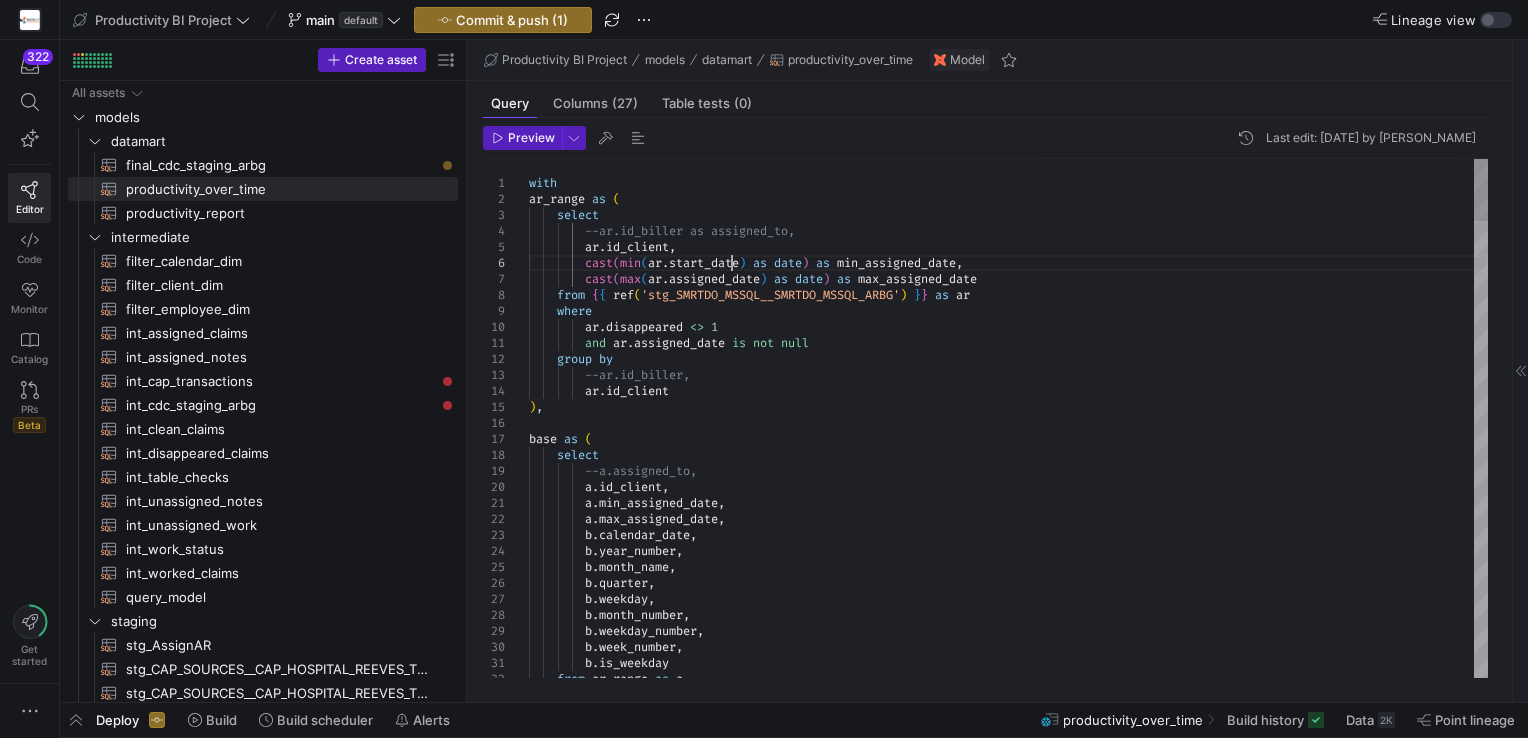 scroll, scrollTop: 79, scrollLeft: 372, axis: both 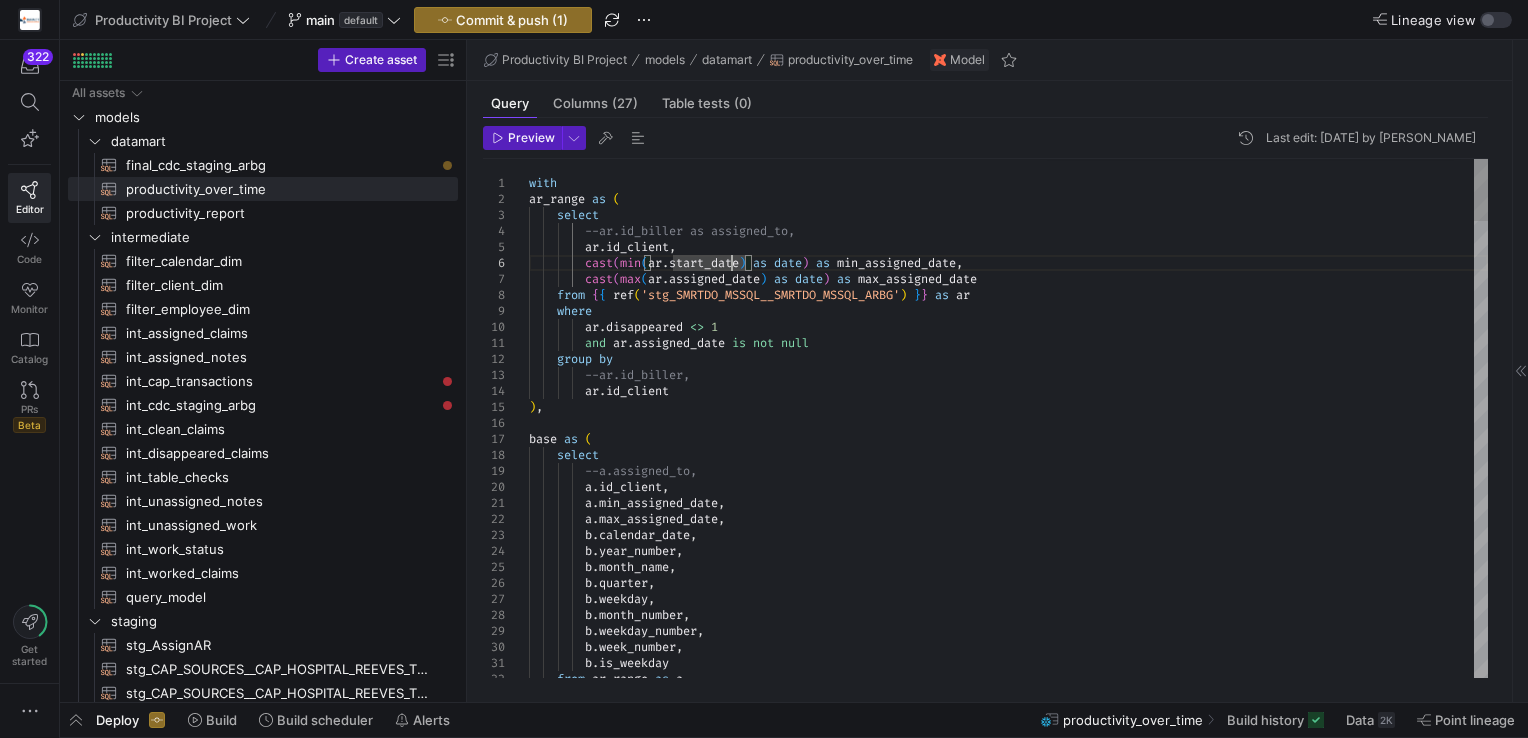 click on "b . is_weekday      from   ar_range   as   a          b . month_number ,          b . weekday_number ,          b . week_number ,          b . month_name ,          [PERSON_NAME] quarter ,          b . weekday ,          a . min_assigned_date ,          a . max_assigned_date ,          b . calendar_date ,          b . year_number ,      select          --a.assigned_to,          a . id_client , ) , base   as   (      group   by          --ar.id_biller,          ar . id_client      where          ar . disappeared   <>   1          and   ar . assigned_date   is   not   null          cast ( min ( ar . start_date )   as   date )   as   min_assigned_date ,          cast ( max ( ar . assigned_date )   as   date )   as   max_assigned_date      from   { {   ref ( 'stg_SMRTDO_MSSQL__SMRTDO_MSSQL_ARBG' )   } }   as   ar select" at bounding box center [1008, 2327] 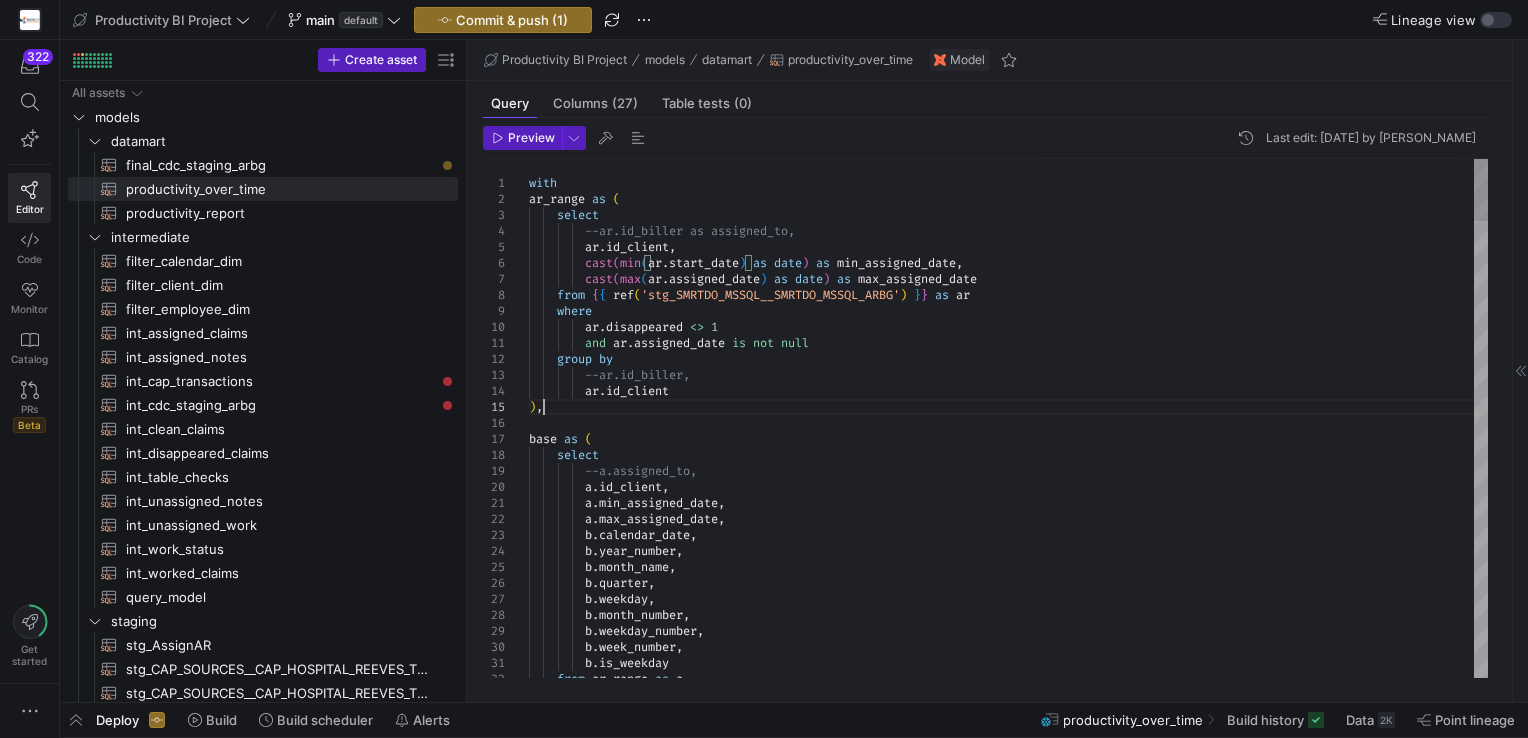 scroll, scrollTop: 79, scrollLeft: 287, axis: both 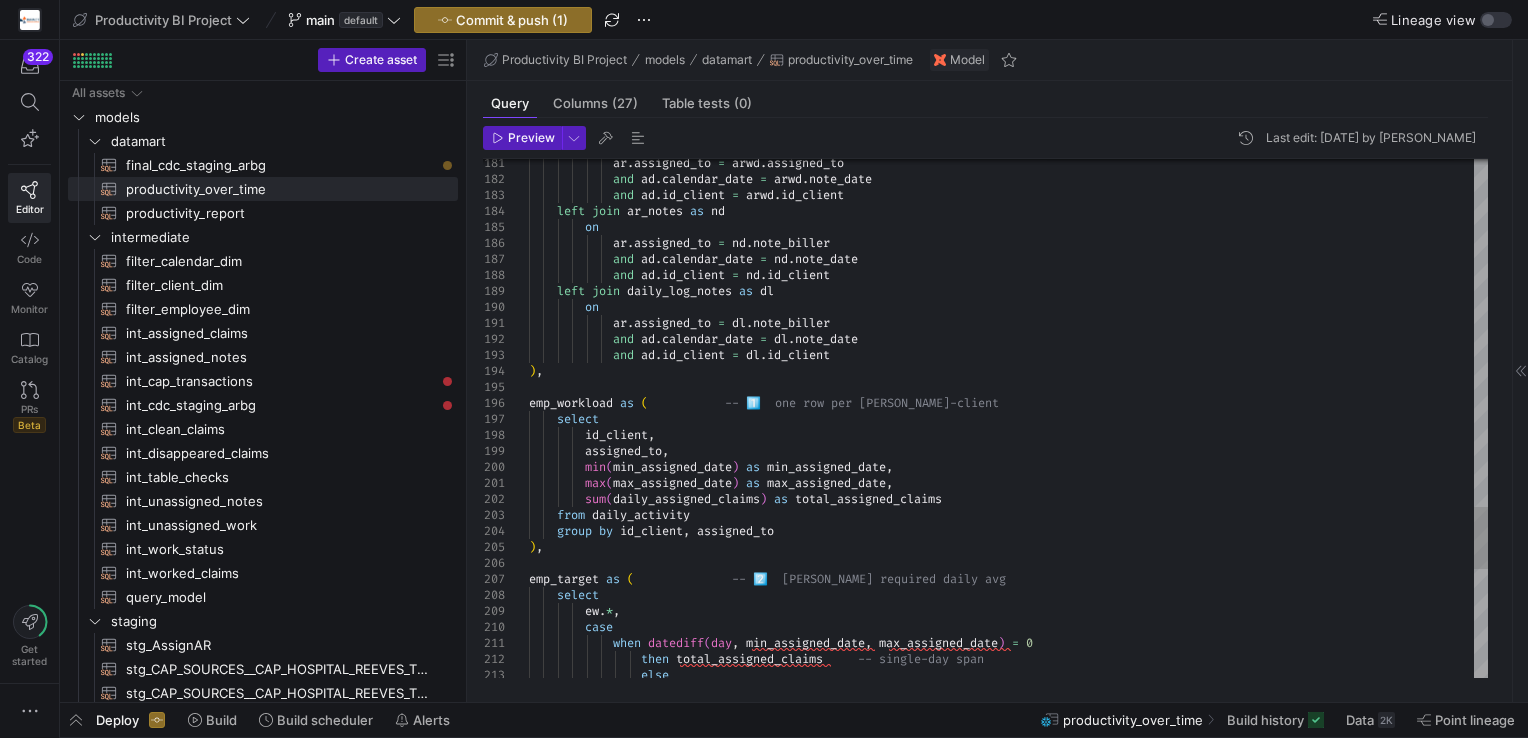 click on "on              ar . assigned_to   =   dl . note_biller              and   ad . calendar_date   =   dl . note_date              and   ad . id_client   =   dl . id_client ) , emp_workload   as   (             -- 1️⃣  one row per [PERSON_NAME]-client      select          id_client ,          assigned_to ,          min ( min_assigned_date )   as   min_assigned_date ,          max ( max_assigned_date )   as   max_assigned_date ,          sum ( daily_assigned_claims )   as   total_assigned_claims      from   daily_activity      group   by   id_client ,   assigned_to ) , emp_target   as   (                -- 2️⃣  [PERSON_NAME] required daily avg      select          ew . * ,          case              when   datediff ( day ,   min_assigned_date ,   max_assigned_date )   =   0                  then   and" at bounding box center [1008, -573] 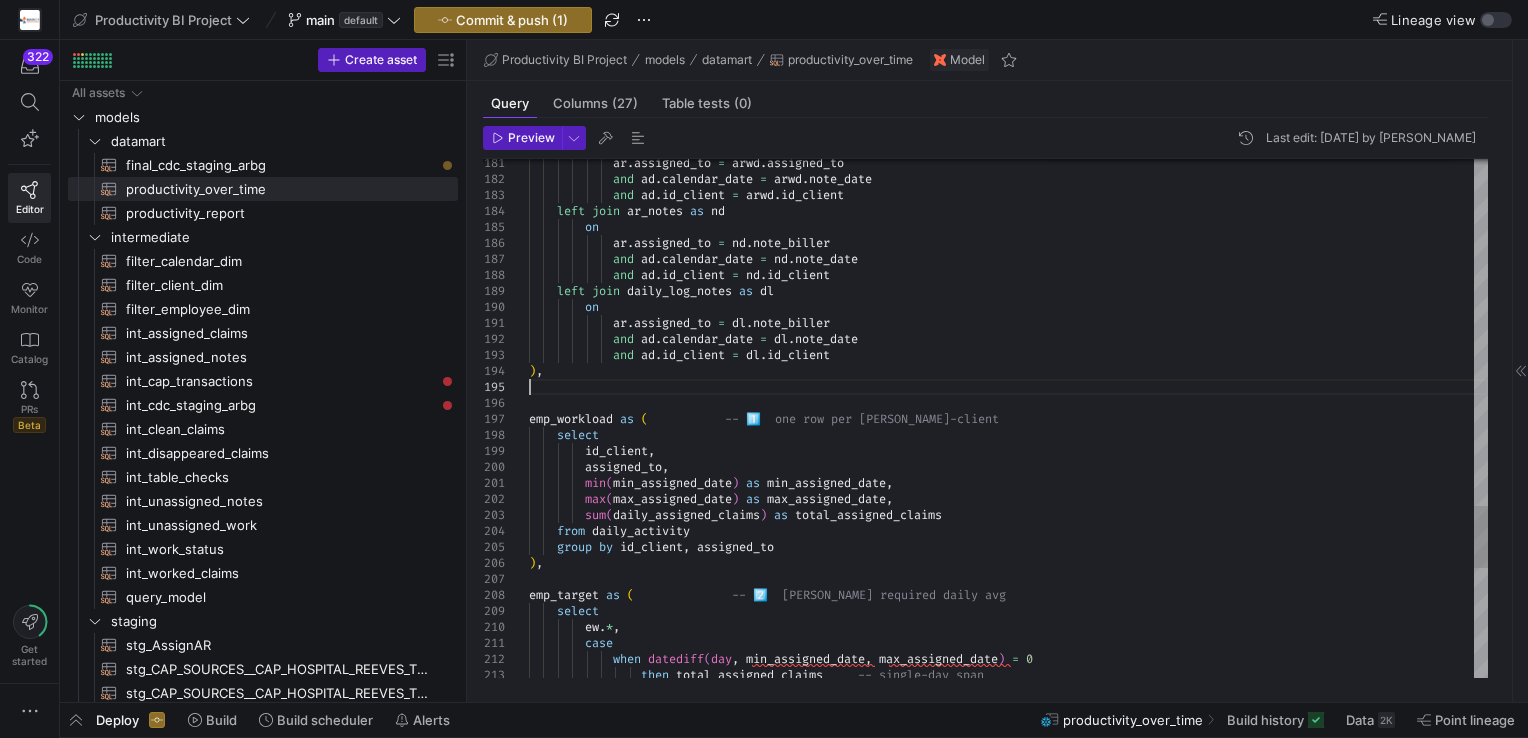 scroll, scrollTop: 79, scrollLeft: 0, axis: vertical 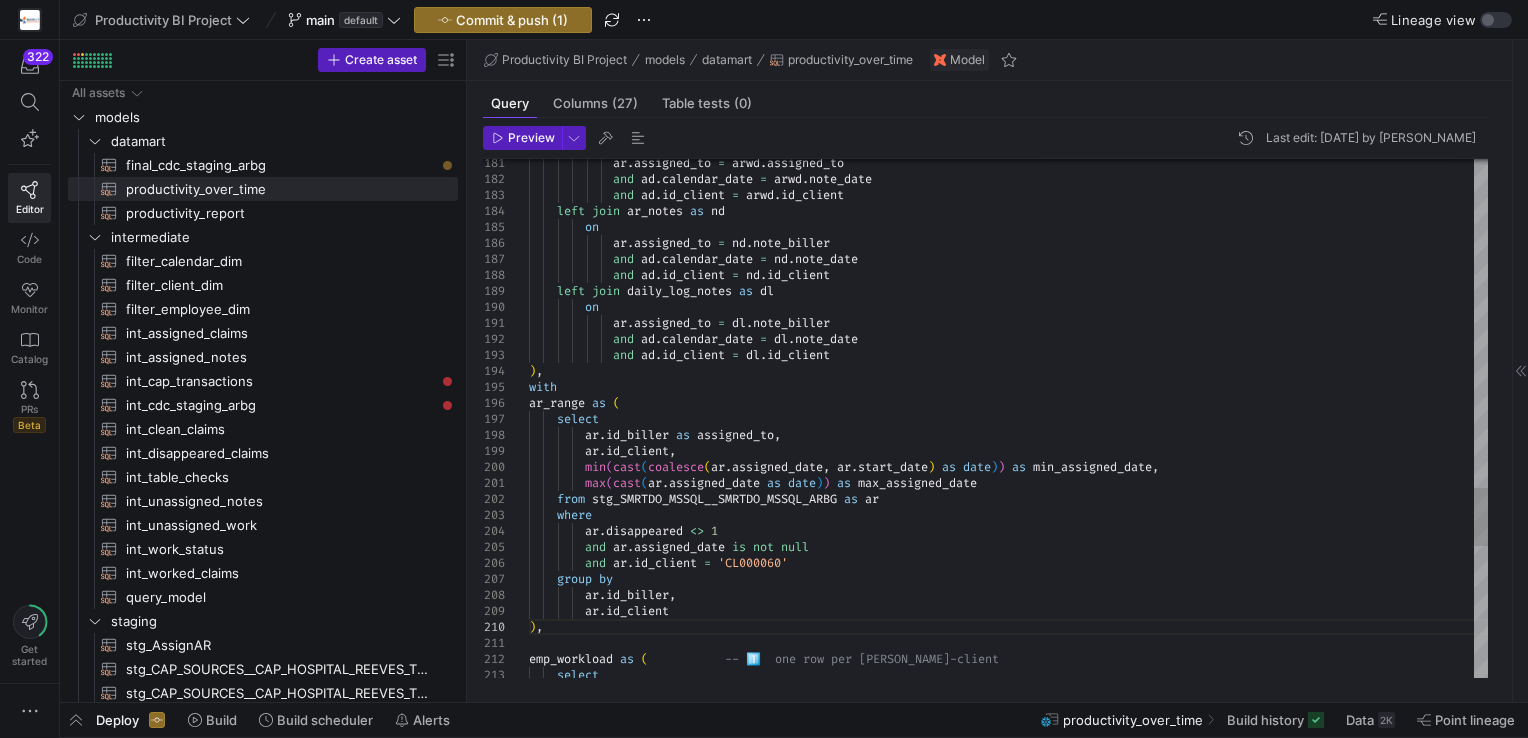 click on "on              ar . assigned_to   =   dl . note_biller              and   ad . calendar_date   =   dl . note_date              and   ad . id_client   =   dl . id_client ) , emp_workload   as   (             -- 1️⃣  one row per [PERSON_NAME]-client      select              and   ad . calendar_date   =   nd . note_date              and   ad . id_client   =   nd . id_client      left   join   daily_log_notes   as   dl      left   join   ar_notes   as   nd          on              ar . assigned_to   =   nd . note_biller              ar . assigned_to   =   arwd . assigned_to              and   ad . calendar_date   =   arwd . note_date              and   ad . id_client   =   arwd . id_client with ar_range   as   (      select          ar . id_biller   as   assigned_to ,          ar . id_client , min (" at bounding box center [1008, -445] 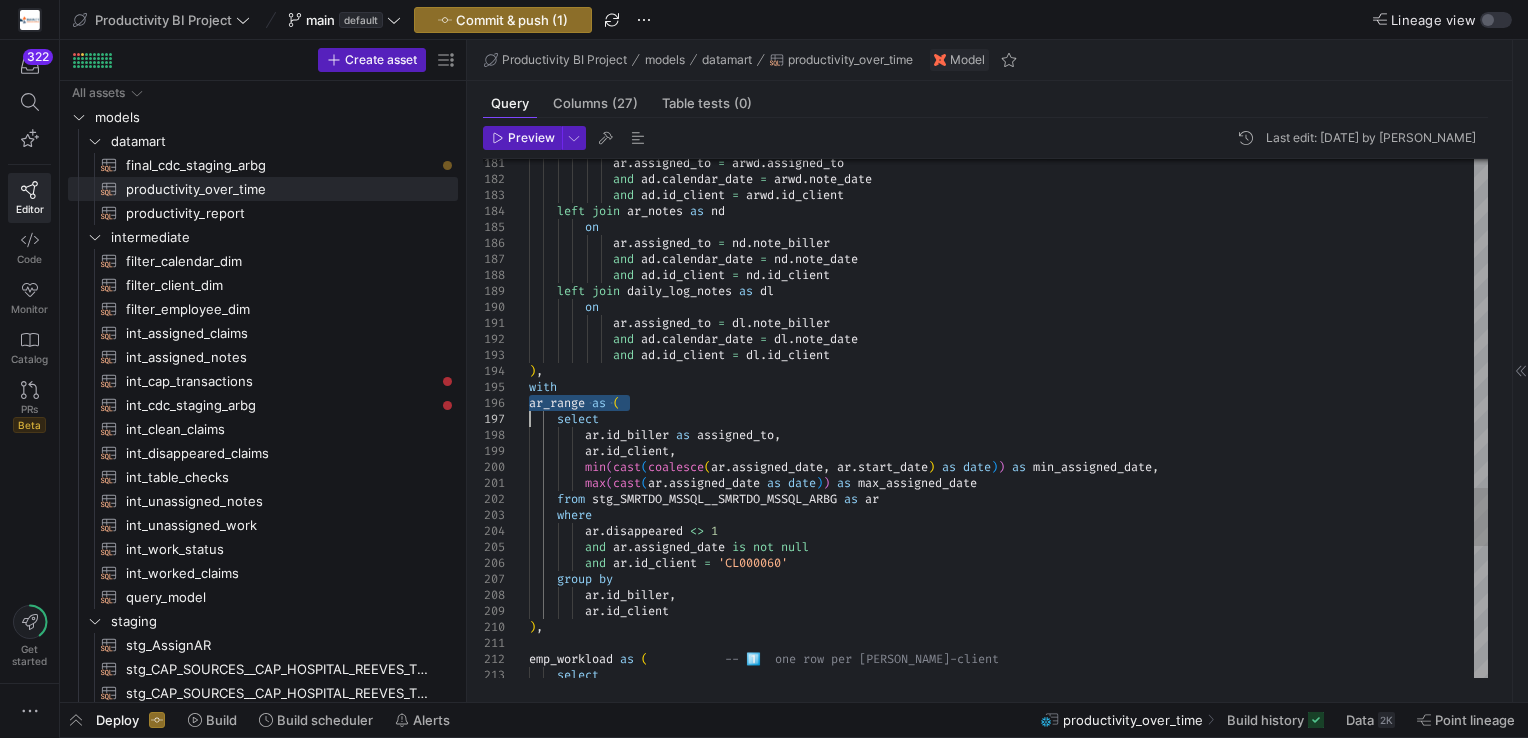 click on "on              ar . assigned_to   =   dl . note_biller              and   ad . calendar_date   =   dl . note_date              and   ad . id_client   =   dl . id_client ) , emp_workload   as   (             -- 1️⃣  one row per [PERSON_NAME]-client      select              and   ad . calendar_date   =   nd . note_date              and   ad . id_client   =   nd . id_client      left   join   daily_log_notes   as   dl      left   join   ar_notes   as   nd          on              ar . assigned_to   =   nd . note_biller              ar . assigned_to   =   arwd . assigned_to              and   ad . calendar_date   =   arwd . note_date              and   ad . id_client   =   arwd . id_client with ar_range   as   (      select          ar . id_biller   as   assigned_to ,          ar . id_client , min (" at bounding box center (1008, -445) 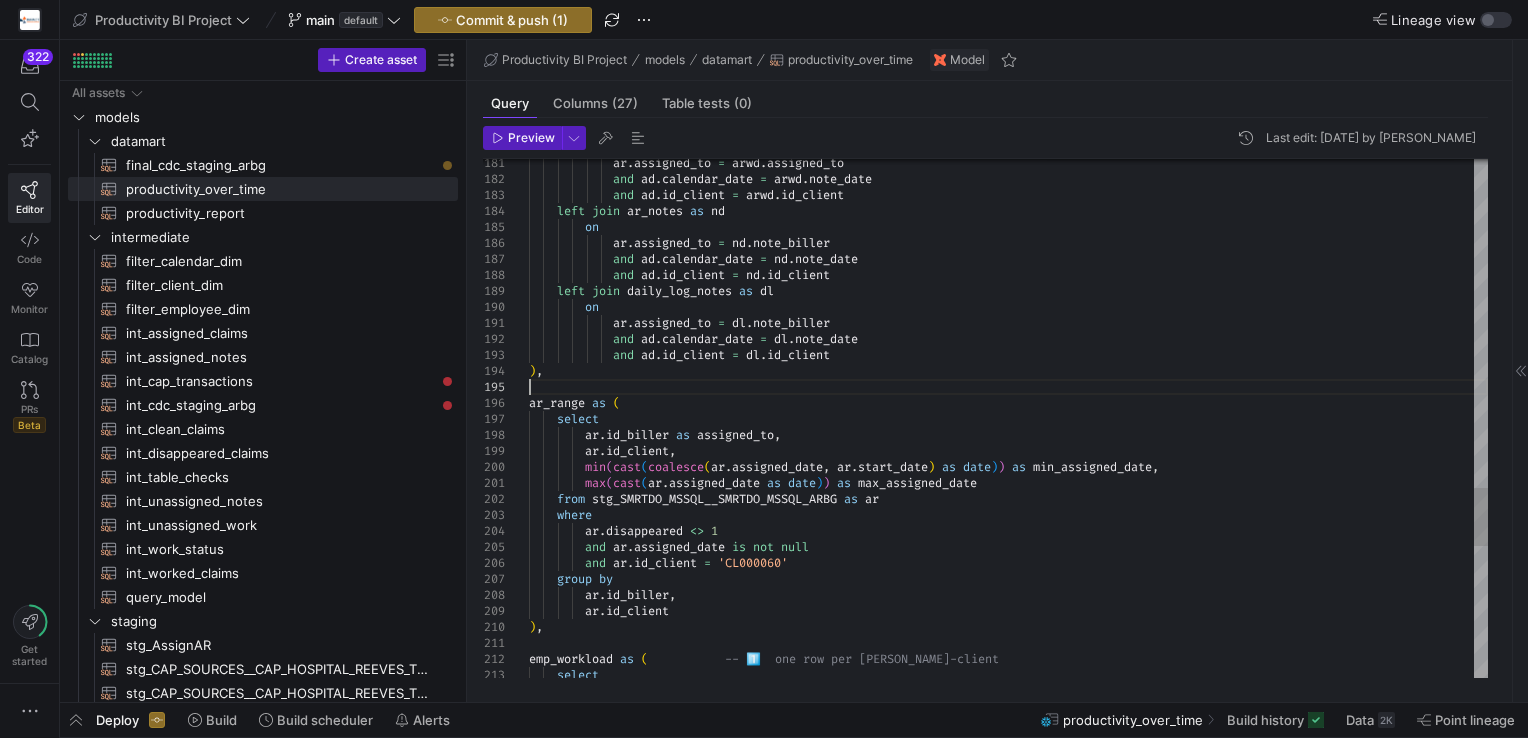 click on "196" at bounding box center (506, 403) 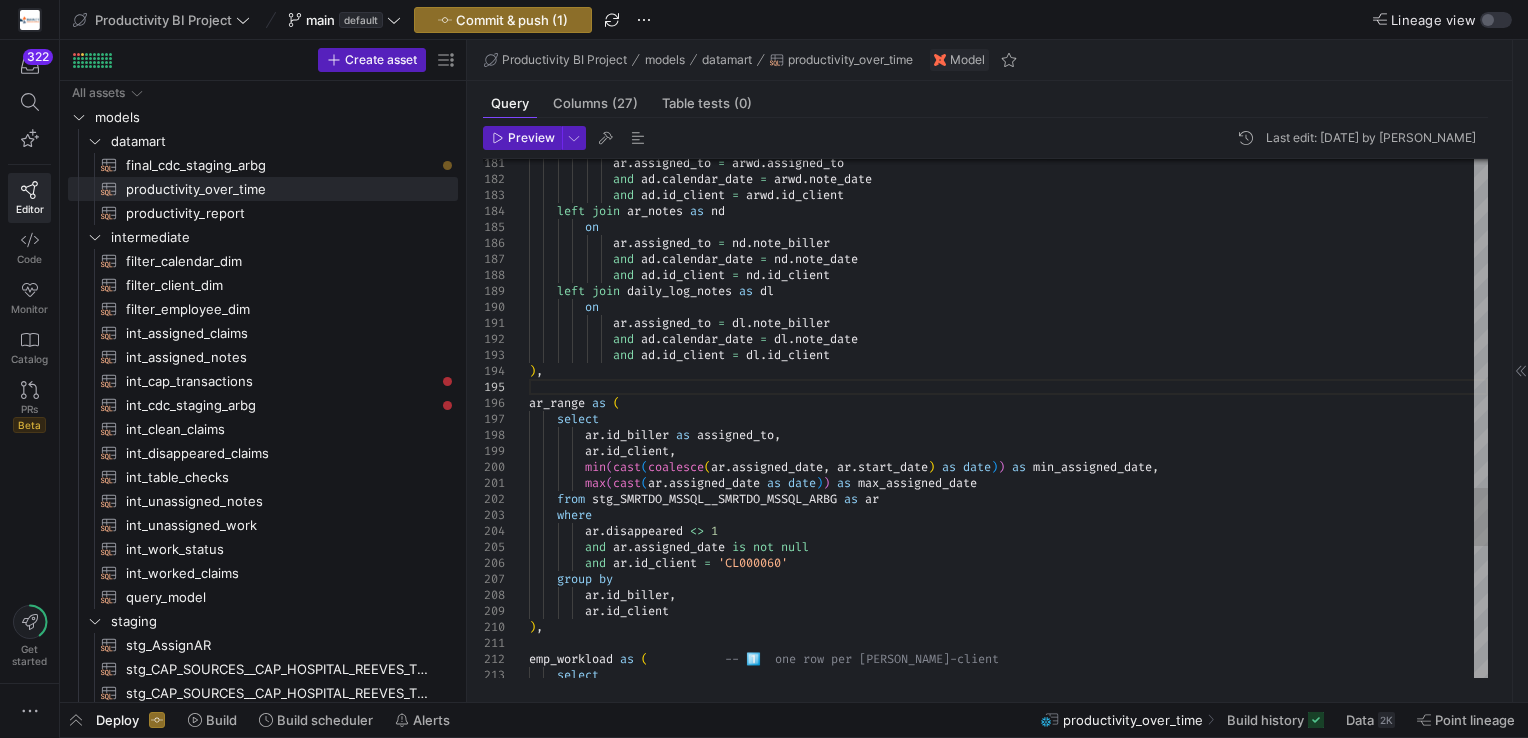click on "on              ar . assigned_to   =   dl . note_biller              and   ad . calendar_date   =   dl . note_date              and   ad . id_client   =   dl . id_client ) , emp_workload   as   (             -- 1️⃣  one row per [PERSON_NAME]-client      select              and   ad . calendar_date   =   nd . note_date              and   ad . id_client   =   nd . id_client      left   join   daily_log_notes   as   dl      left   join   ar_notes   as   nd          on              ar . assigned_to   =   nd . note_biller              ar . assigned_to   =   arwd . assigned_to              and   ad . calendar_date   =   arwd . note_date              and   ad . id_client   =   arwd . id_client ar_range   as   (      select          ar . id_biller   as   assigned_to ,          ar . id_client , min ( cast" at bounding box center (1008, -445) 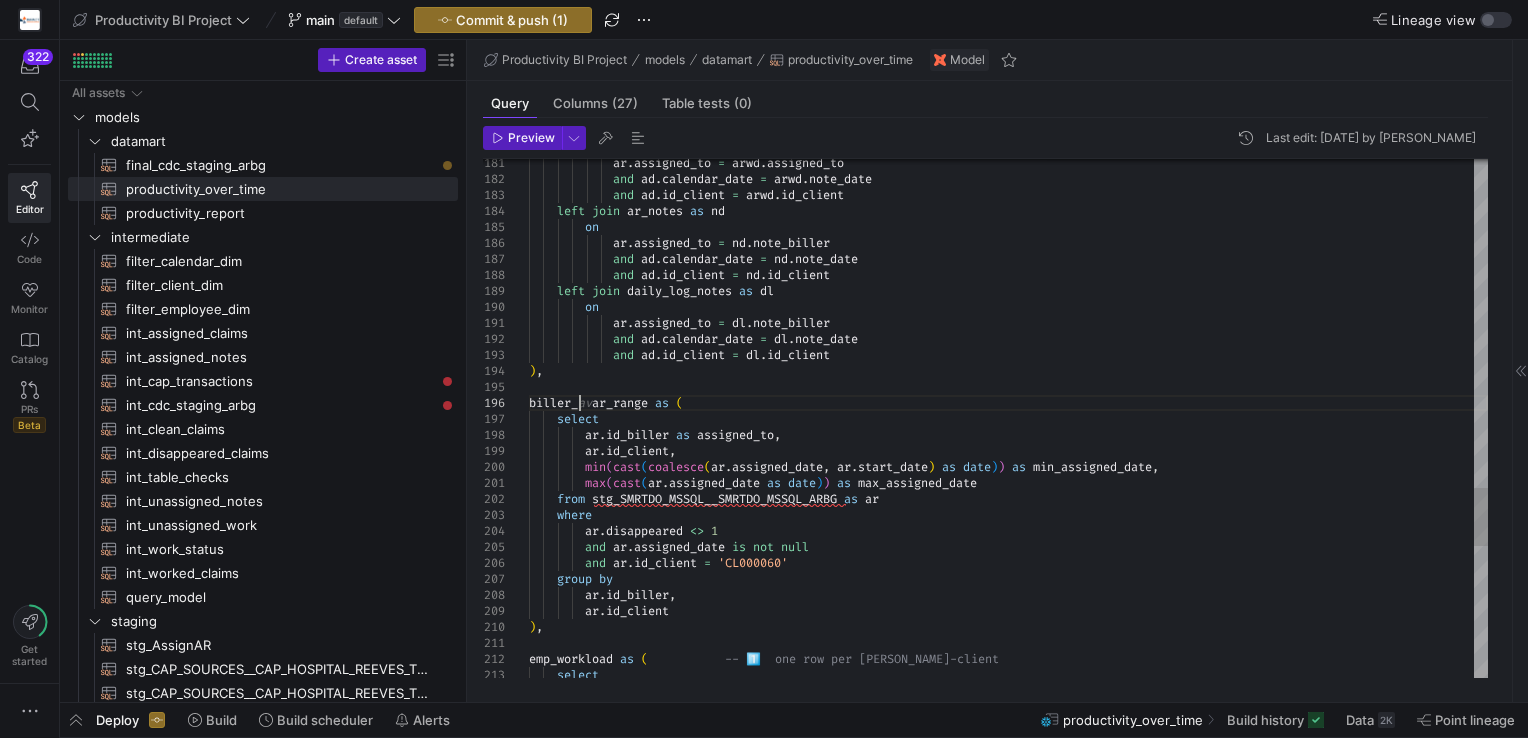 scroll, scrollTop: 80, scrollLeft: 49, axis: both 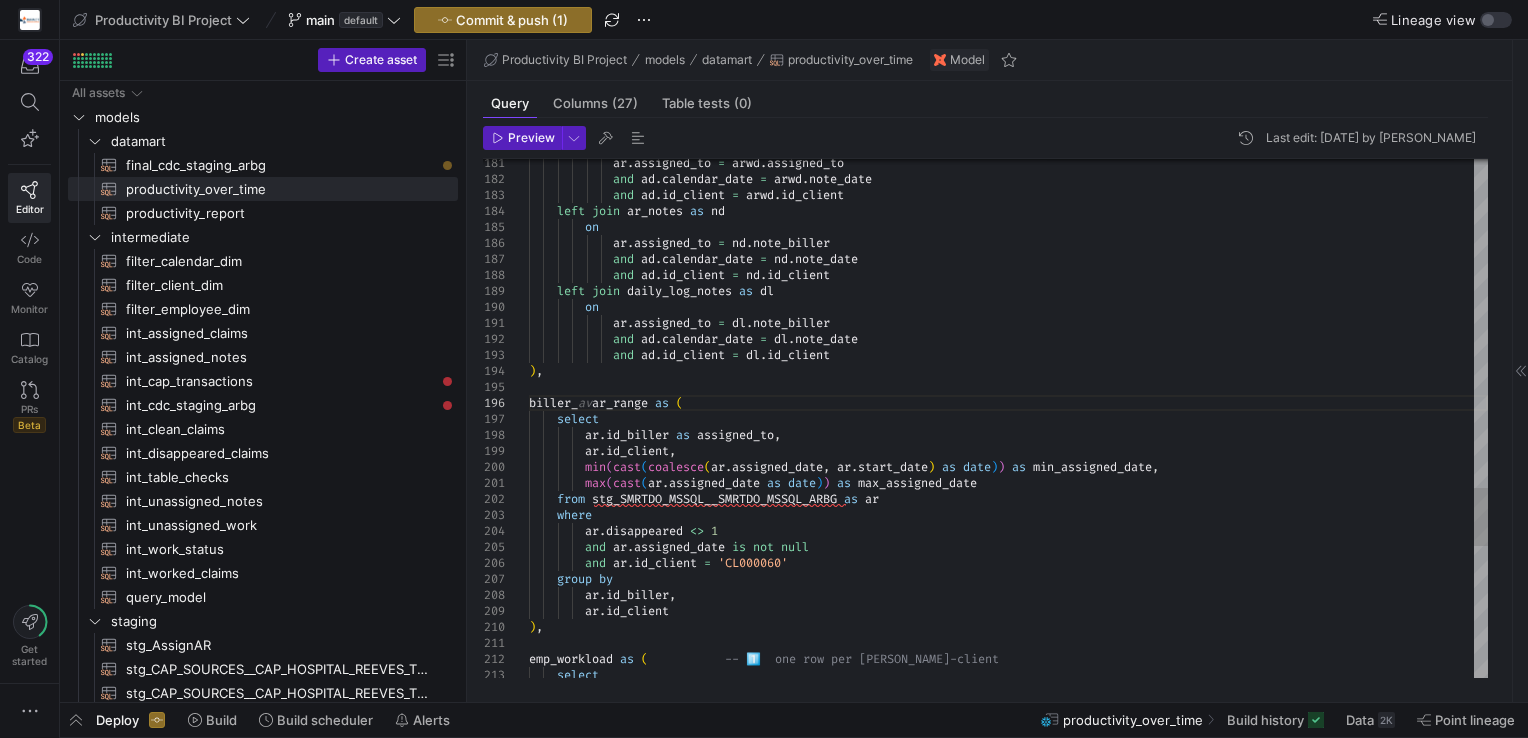 click on "on              ar . assigned_to   =   dl . note_biller              and   ad . calendar_date   =   dl . note_date              and   ad . id_client   =   dl . id_client ) , emp_workload   as   (             -- 1️⃣  one row per [PERSON_NAME]-client      select              and   ad . calendar_date   =   nd . note_date              and   ad . id_client   =   nd . id_client      left   join   daily_log_notes   as   dl      left   join   ar_notes   as   nd          on              ar . assigned_to   =   nd . note_biller              ar . assigned_to   =   arwd . assigned_to              and   ad . calendar_date   =   arwd . note_date              and   ad . id_client   =   arwd . id_client biller_ av ar_range   as   (      select          ar . id_biller   as   assigned_to ,          ar . id_client ," at bounding box center (1008, -445) 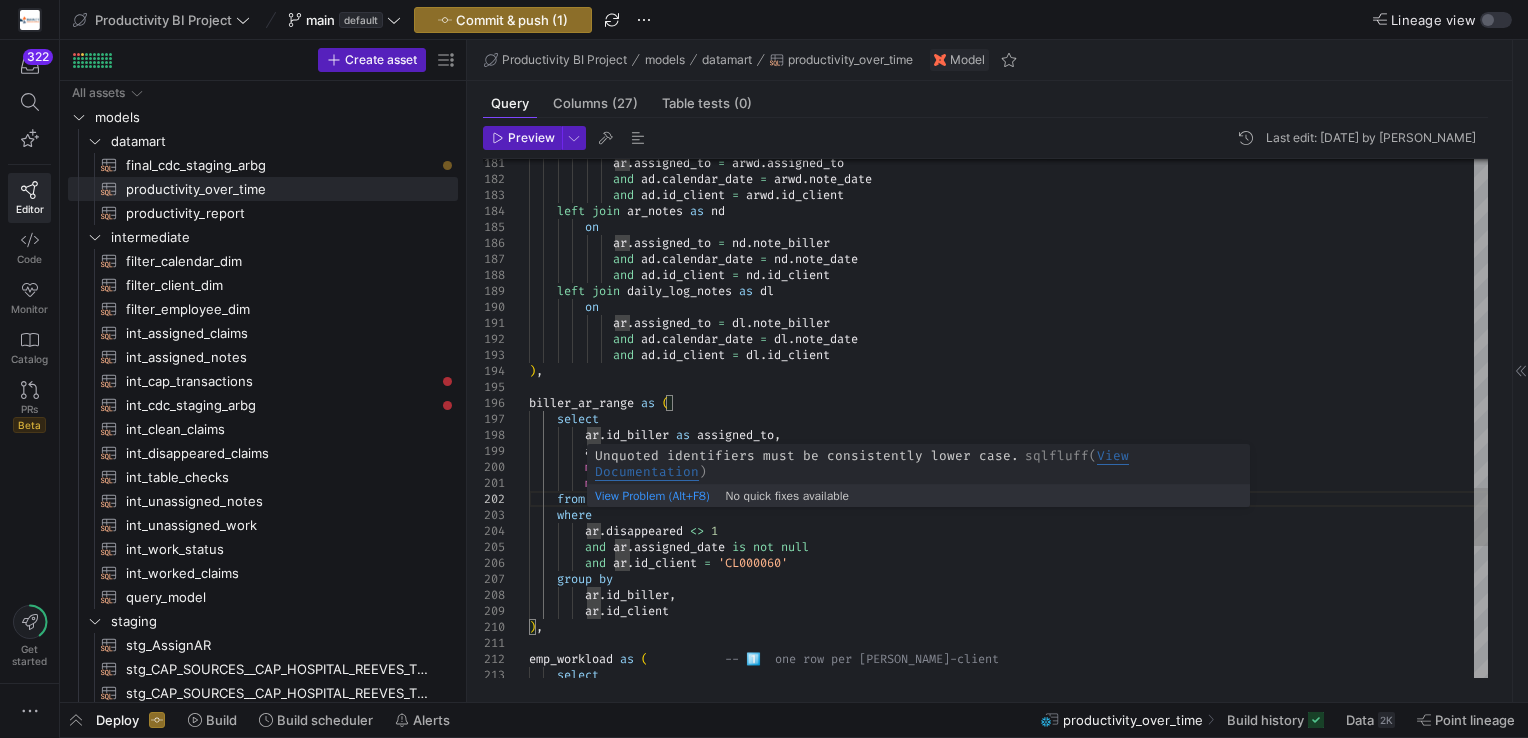 click on "on              ar . assigned_to   =   dl . note_biller              and   ad . calendar_date   =   dl . note_date              and   ad . id_client   =   dl . id_client ) , emp_workload   as   (             -- 1️⃣  one row per [PERSON_NAME]-client      select              and   ad . calendar_date   =   nd . note_date              and   ad . id_client   =   nd . id_client      left   join   daily_log_notes   as   dl      left   join   ar_notes   as   nd          on              ar . assigned_to   =   nd . note_biller              ar . assigned_to   =   arwd . assigned_to              and   ad . calendar_date   =   arwd . note_date              and   ad . id_client   =   arwd . id_client biller_ar_range   as   (      select          ar . id_biller   as   assigned_to ,          ar . id_client , min" at bounding box center [1008, -445] 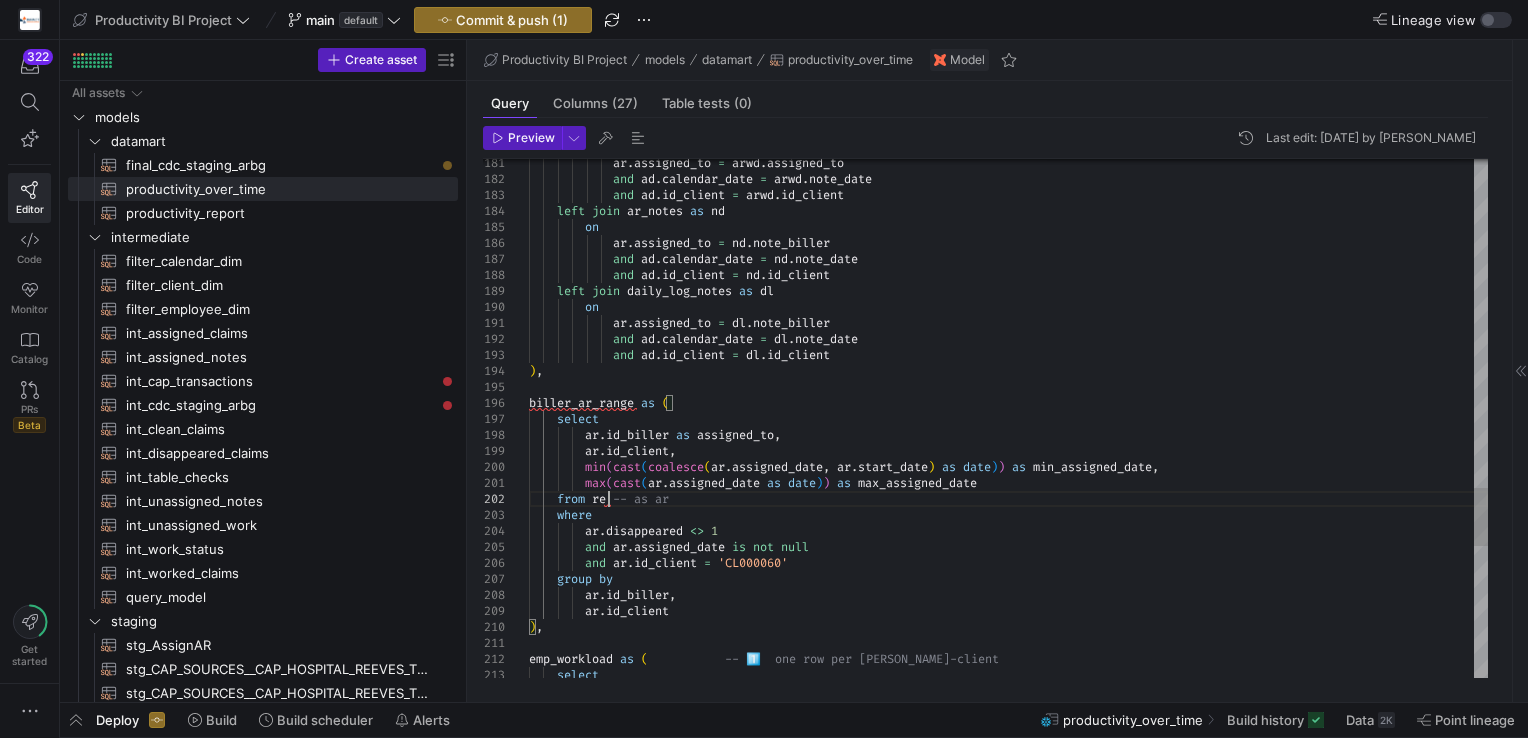 scroll, scrollTop: 32, scrollLeft: 85, axis: both 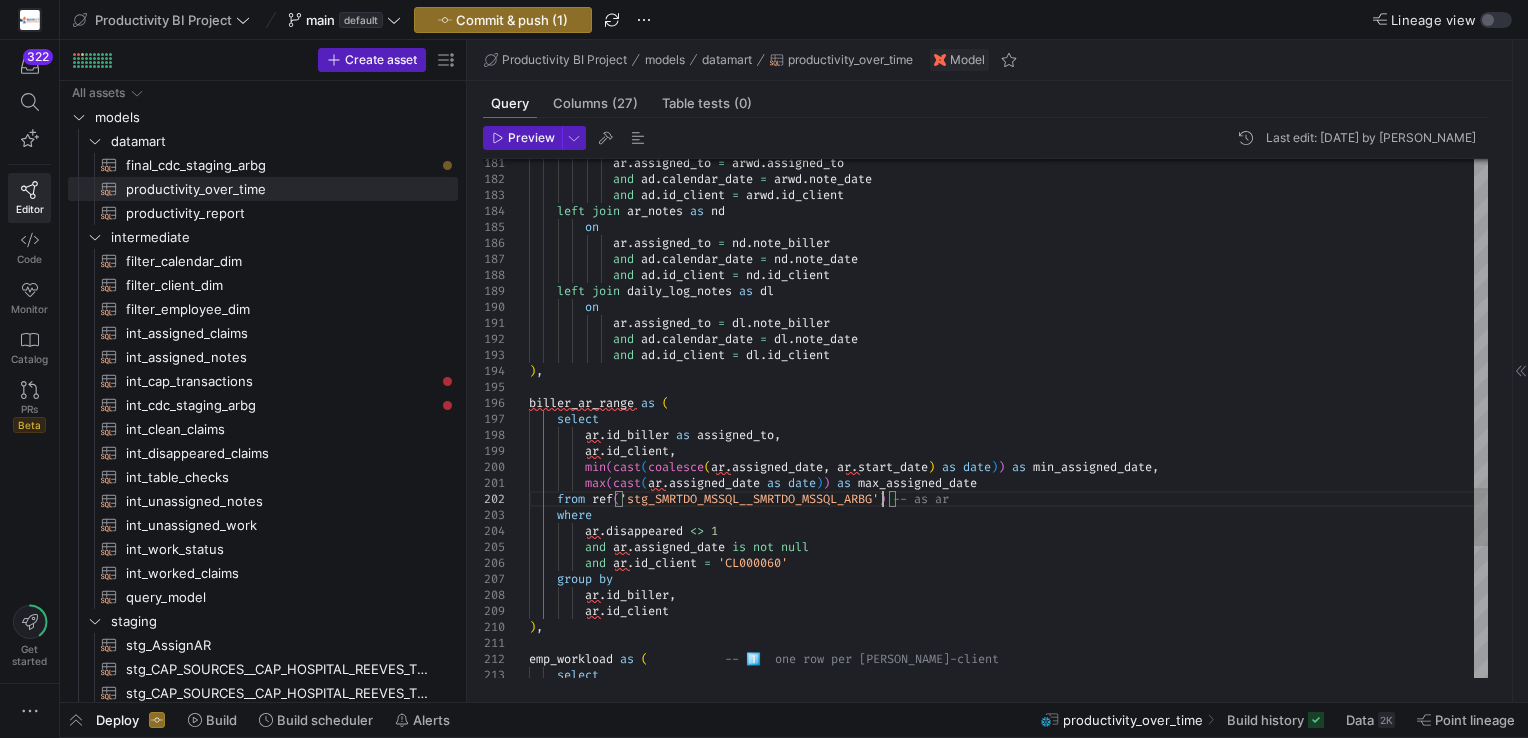 click on "on              ar . assigned_to   =   dl . note_biller              and   ad . calendar_date   =   dl . note_date              and   ad . id_client   =   dl . id_client ) , emp_workload   as   (             -- 1️⃣  one row per [PERSON_NAME]-client      select              and   ad . calendar_date   =   nd . note_date              and   ad . id_client   =   nd . id_client      left   join   daily_log_notes   as   dl      left   join   ar_notes   as   nd          on              ar . assigned_to   =   nd . note_biller              ar . assigned_to   =   arwd . assigned_to              and   ad . calendar_date   =   arwd . note_date              and   ad . id_client   =   arwd . id_client biller_ar_range   as   (      select          ar . id_biller   as   assigned_to ,          ar . id_client , min" at bounding box center (1008, -445) 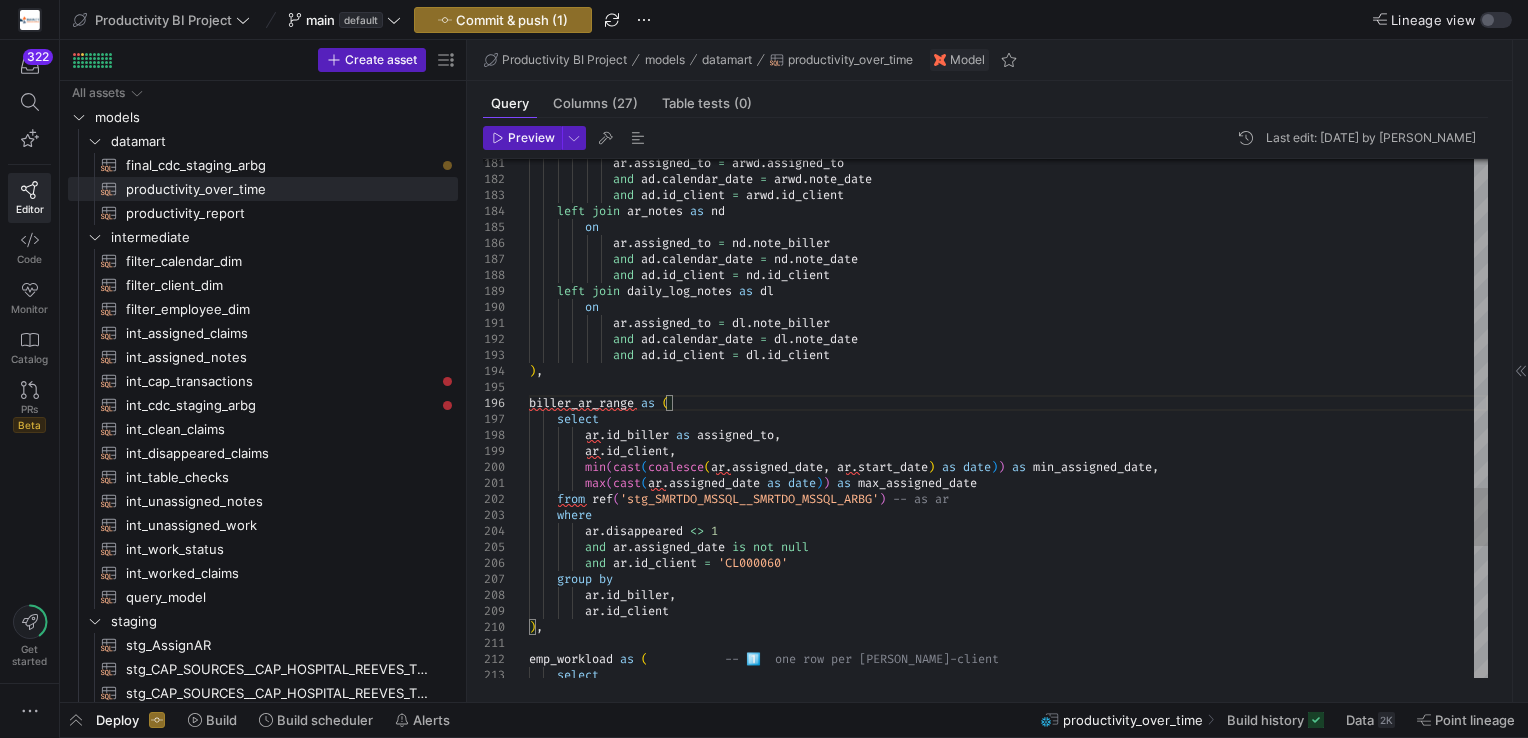 click on "on              ar . assigned_to   =   dl . note_biller              and   ad . calendar_date   =   dl . note_date              and   ad . id_client   =   dl . id_client ) , emp_workload   as   (             -- 1️⃣  one row per [PERSON_NAME]-client      select              and   ad . calendar_date   =   nd . note_date              and   ad . id_client   =   nd . id_client      left   join   daily_log_notes   as   dl      left   join   ar_notes   as   nd          on              ar . assigned_to   =   nd . note_biller              ar . assigned_to   =   arwd . assigned_to              and   ad . calendar_date   =   arwd . note_date              and   ad . id_client   =   arwd . id_client biller_ar_range   as   (      select          ar . id_biller   as   assigned_to ,          ar . id_client , min" at bounding box center [1008, -445] 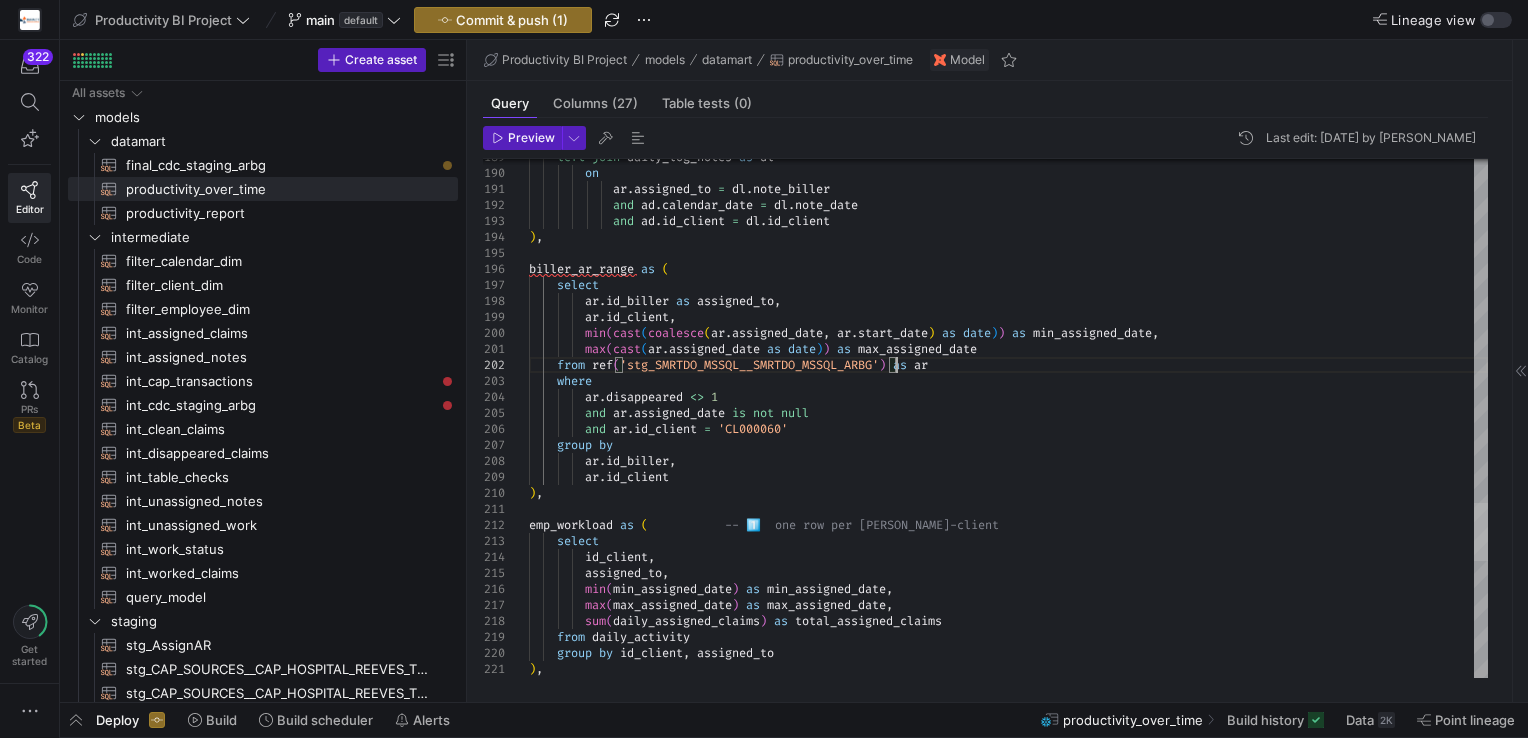 click at bounding box center [1481, 532] 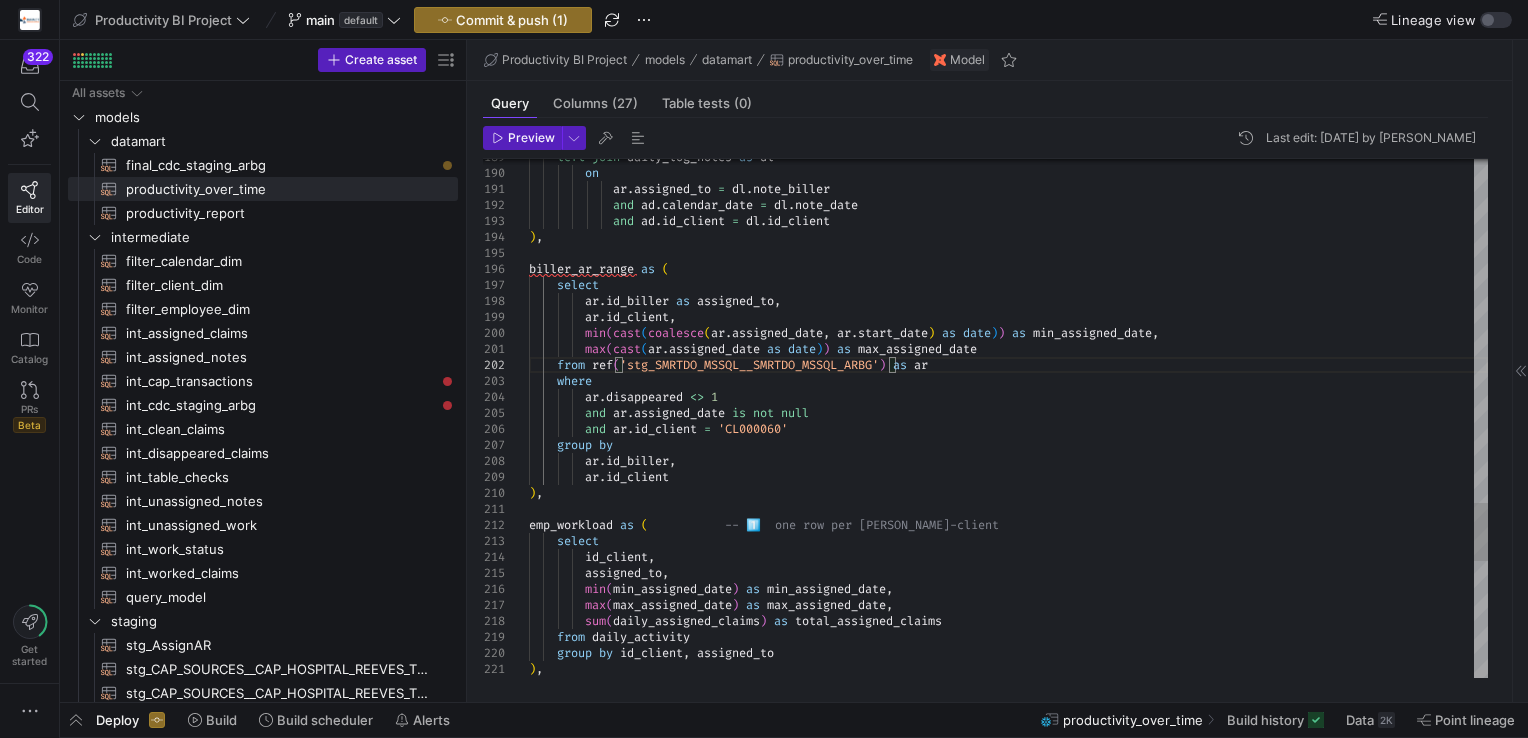 click on "and   ar . assigned_date   is   not   null          and   ar . id_client   =   'CL000060'      group   by          ar . id_biller ,          ar . id_client ) , emp_workload   as   (             -- 1️⃣  one row per [PERSON_NAME]-client      select          id_client ,          assigned_to ,          min ( min_assigned_date )   as   min_assigned_date ,          max ( max_assigned_date )   as   max_assigned_date ,          sum ( daily_assigned_claims )   as   total_assigned_claims      from   daily_activity      group   by   id_client ,   assigned_to ) ,          max ( cast ( ar . assigned_date   as   date ) )   as   max_assigned_date      from   ref ( 'stg_SMRTDO_MSSQL__SMRTDO_MSSQL_ARBG' )   as   ar      where          ar . disappeared   <>   1          ar . id_client ,          min ( cast ( coalesce ( ar . assigned_date ,   ar . )" at bounding box center (1008, -579) 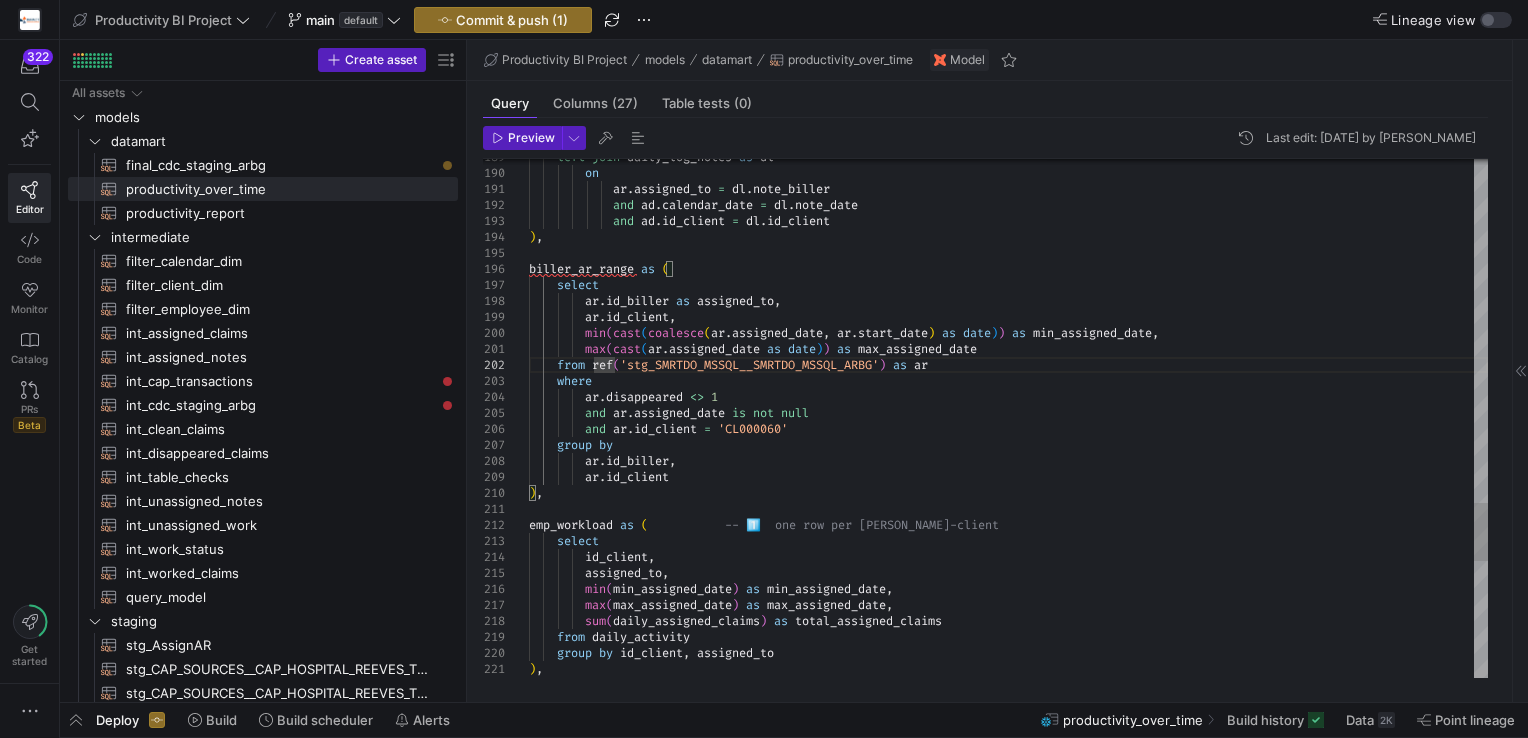 scroll, scrollTop: 31, scrollLeft: 71, axis: both 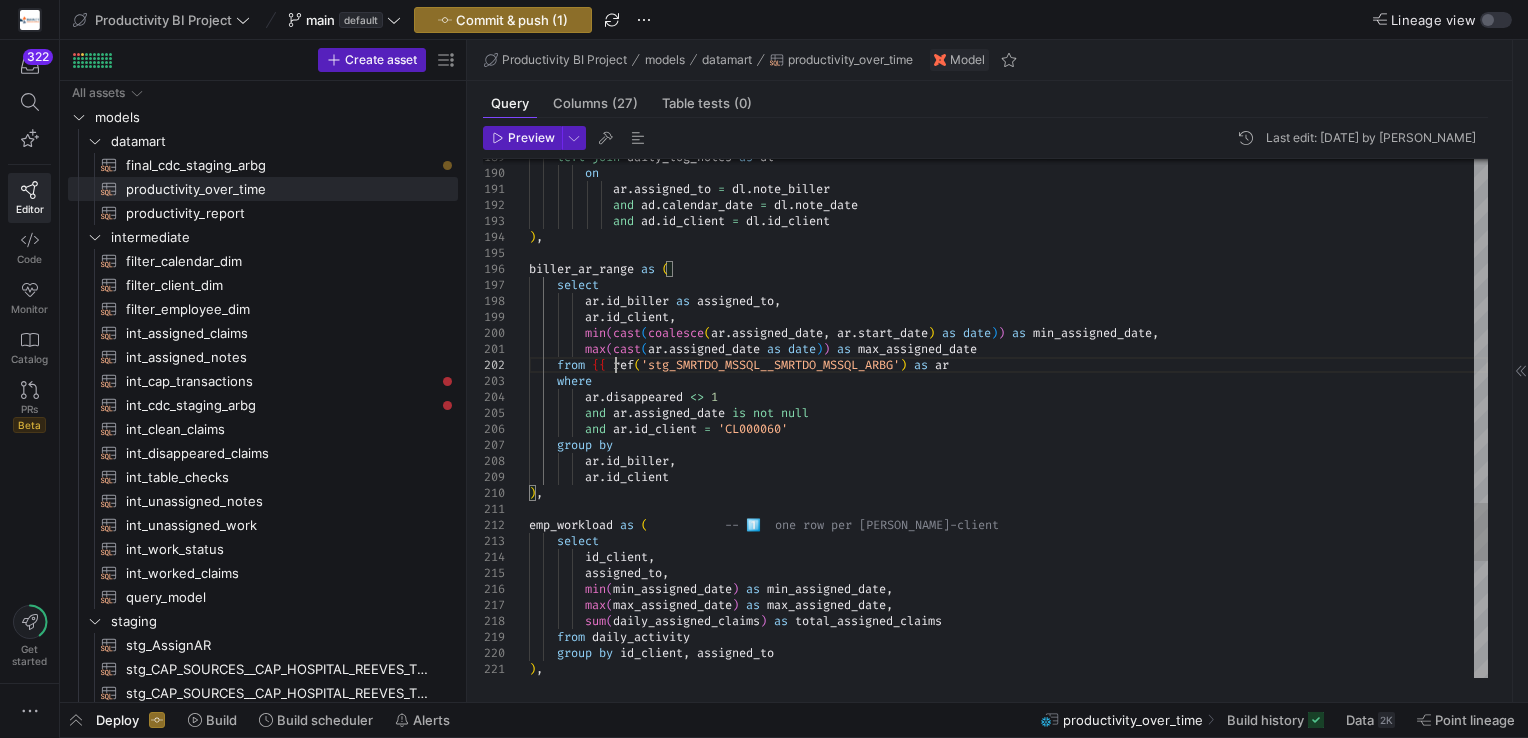 click on "and   ar . assigned_date   is   not   null          and   ar . id_client   =   'CL000060'      group   by          ar . id_biller ,          ar . id_client ) , emp_workload   as   (             -- 1️⃣  one row per [PERSON_NAME]-client      select          id_client ,          assigned_to ,          min ( min_assigned_date )   as   min_assigned_date ,          max ( max_assigned_date )   as   max_assigned_date ,          sum ( daily_assigned_claims )   as   total_assigned_claims      from   daily_activity      group   by   id_client ,   assigned_to ) ,          max ( cast ( ar . assigned_date   as   date ) )   as   max_assigned_date      from   { {   ref ( 'stg_SMRTDO_MSSQL__SMRTDO_MSSQL_ARBG' )   as   ar      where          ar . disappeared   <>   1          ar . id_client ,          min ( cast ( coalesce ( ar . assigned_date ," at bounding box center [1008, -579] 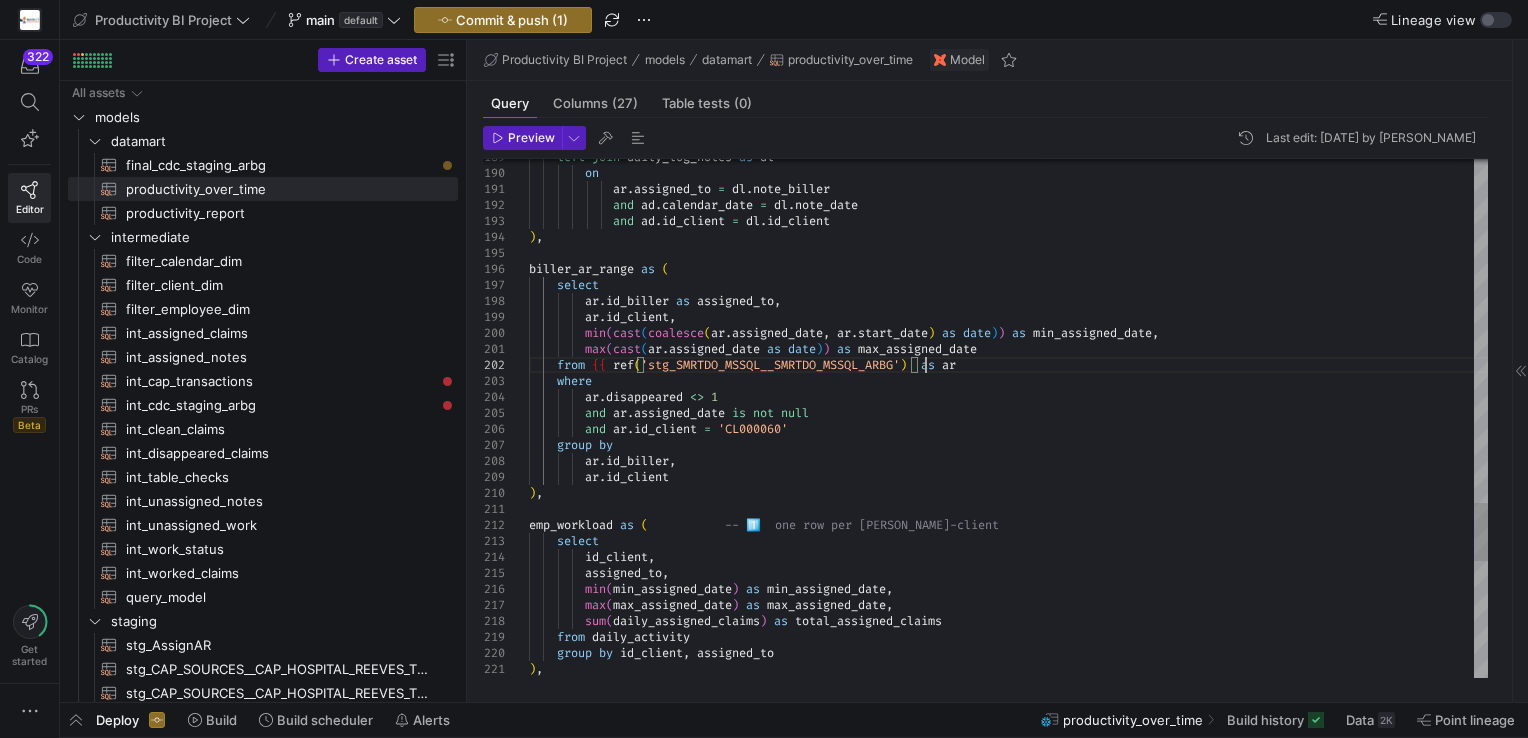 scroll, scrollTop: 31, scrollLeft: 395, axis: both 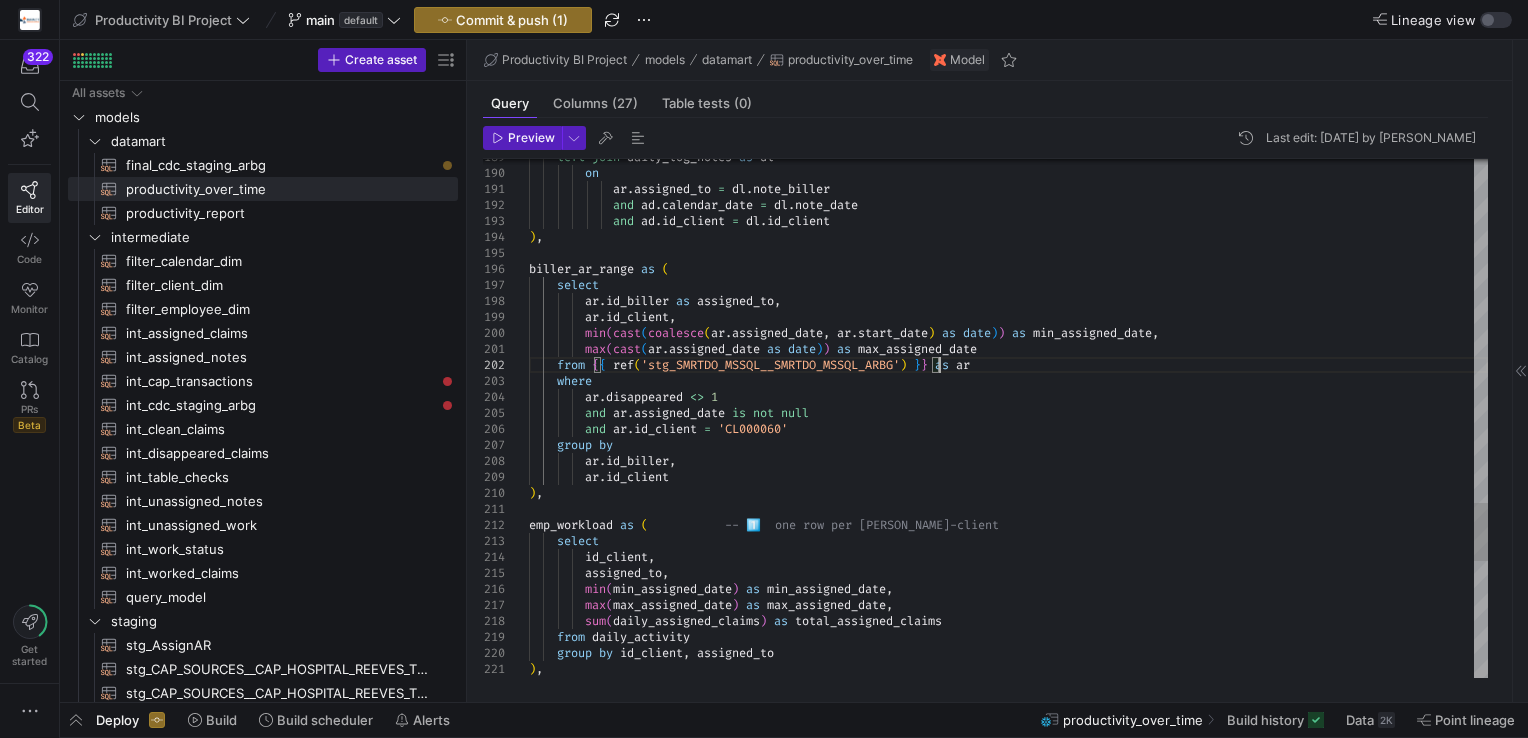 click on "and   ar . assigned_date   is   not   null          and   ar . id_client   =   'CL000060'      group   by          ar . id_biller ,          ar . id_client ) , emp_workload   as   (             -- 1️⃣  one row per [PERSON_NAME]-client      select          id_client ,          assigned_to ,          min ( min_assigned_date )   as   min_assigned_date ,          max ( max_assigned_date )   as   max_assigned_date ,          sum ( daily_assigned_claims )   as   total_assigned_claims      from   daily_activity      group   by   id_client ,   assigned_to ) ,          max ( cast ( ar . assigned_date   as   date ) )   as   max_assigned_date      from   { {   ref ( 'stg_SMRTDO_MSSQL__SMRTDO_MSSQL_ARBG' )   } }   as   ar      where          ar . disappeared   <>   1          ar . id_client ,          min ( cast ( coalesce ( ar . ,   ar . )" at bounding box center (1008, -579) 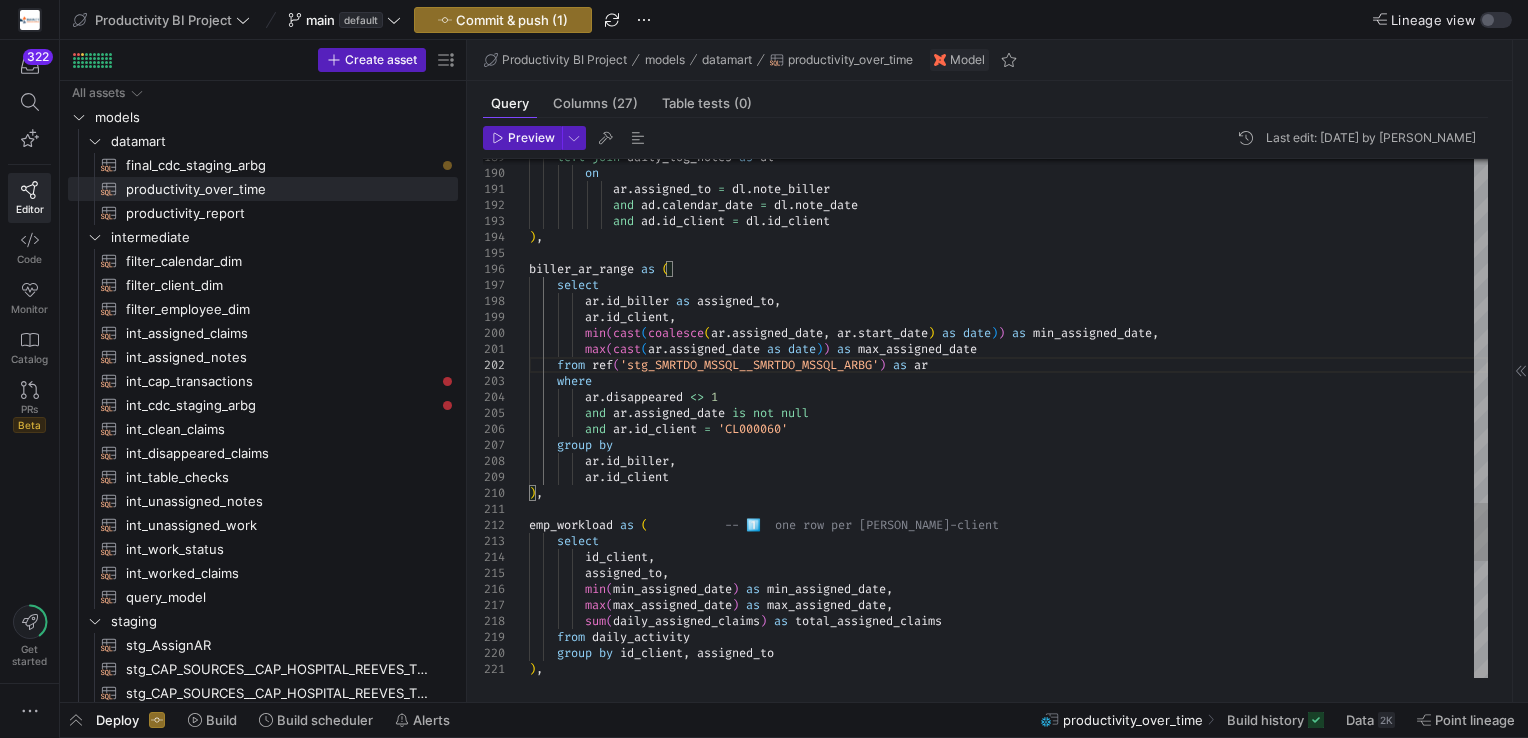 click on "and   ar . assigned_date   is   not   null          and   ar . id_client   =   'CL000060'      group   by          ar . id_biller ,          ar . id_client ) , emp_workload   as   (             -- 1️⃣  one row per [PERSON_NAME]-client      select          id_client ,          assigned_to ,          min ( min_assigned_date )   as   min_assigned_date ,          max ( max_assigned_date )   as   max_assigned_date ,          sum ( daily_assigned_claims )   as   total_assigned_claims      from   daily_activity      group   by   id_client ,   assigned_to ) ,          max ( cast ( ar . assigned_date   as   date ) )   as   max_assigned_date      from   ref ( 'stg_SMRTDO_MSSQL__SMRTDO_MSSQL_ARBG' )   as   ar      where          ar . disappeared   <>   1          ar . id_client ,          min ( cast ( coalesce ( ar . assigned_date ,   ar . )" at bounding box center (1008, -579) 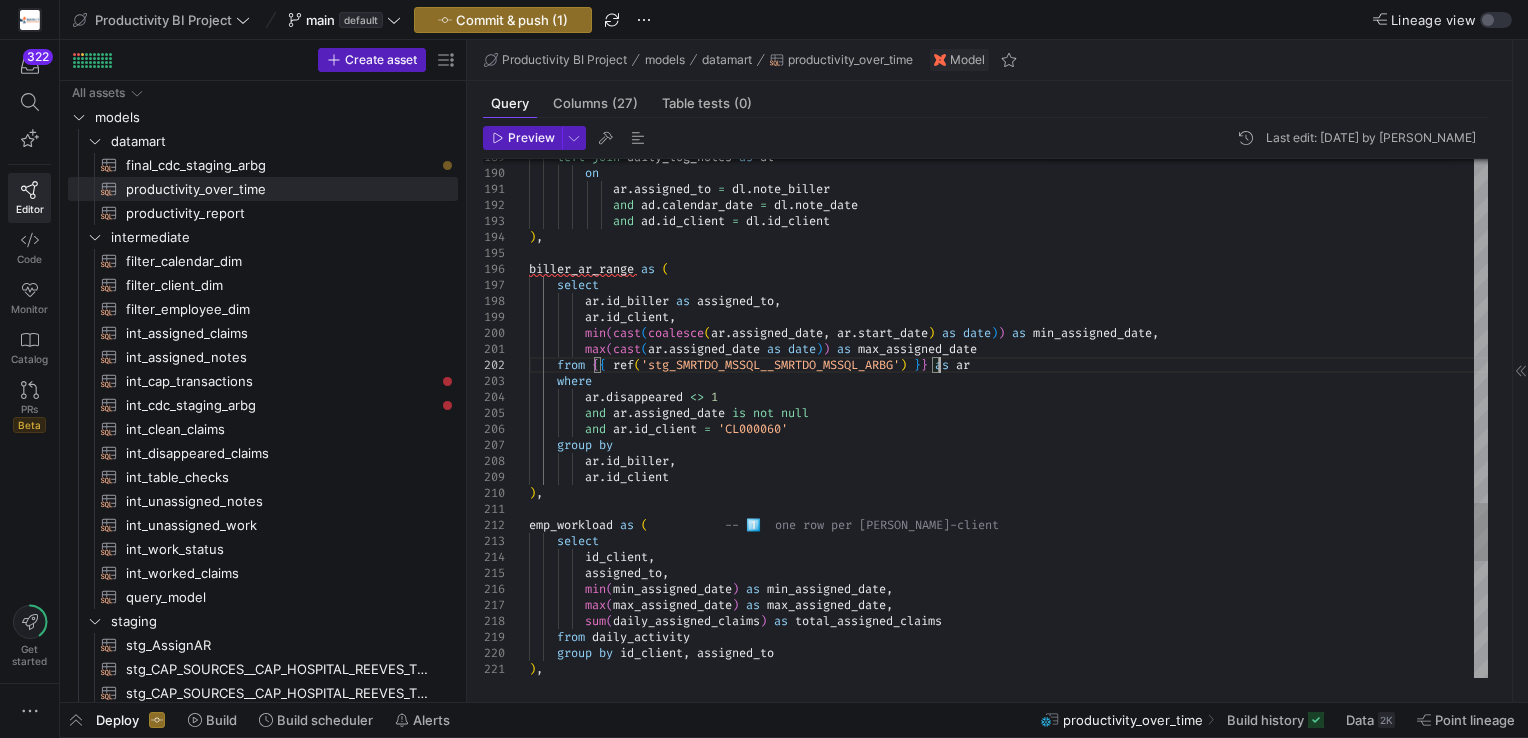 click on "and   ar . assigned_date   is   not   null          and   ar . id_client   =   'CL000060'      group   by          ar . id_biller ,          ar . id_client ) , emp_workload   as   (             -- 1️⃣  one row per [PERSON_NAME]-client      select          id_client ,          assigned_to ,          min ( min_assigned_date )   as   min_assigned_date ,          max ( max_assigned_date )   as   max_assigned_date ,          sum ( daily_assigned_claims )   as   total_assigned_claims      from   daily_activity      group   by   id_client ,   assigned_to ) ,          max ( cast ( ar . assigned_date   as   date ) )   as   max_assigned_date      from   { {   ref ( 'stg_SMRTDO_MSSQL__SMRTDO_MSSQL_ARBG' )   } }   as   ar      where          ar . disappeared   <>   1          ar . id_client ,          min ( cast ( coalesce ( ar . ,   ar . )" at bounding box center [1008, -579] 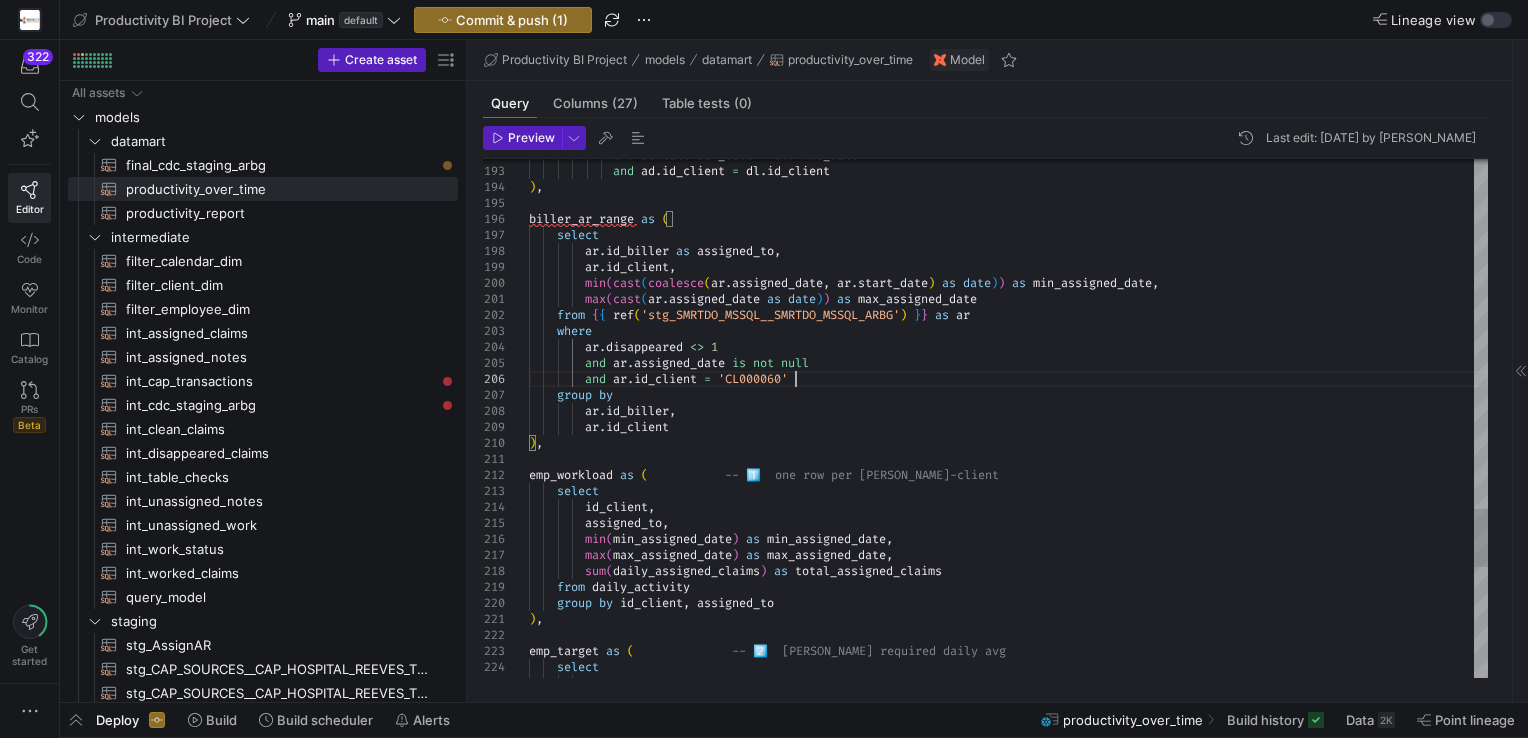 click on "and   ar . assigned_date   is   not   null          and   ar . id_client   =   'CL000060'      group   by          ar . id_biller ,          ar . id_client ) , emp_workload   as   (             -- 1️⃣  one row per [PERSON_NAME]-client      select          id_client ,          assigned_to ,          min ( min_assigned_date )   as   min_assigned_date ,          max ( max_assigned_date )   as   max_assigned_date ,          sum ( daily_assigned_claims )   as   total_assigned_claims      from   daily_activity      group   by   id_client ,   assigned_to ) ,          max ( cast ( ar . assigned_date   as   date ) )   as   max_assigned_date      from   { {   ref ( 'stg_SMRTDO_MSSQL__SMRTDO_MSSQL_ARBG' )   } }   as   ar      where          ar . disappeared   <>   1          ar . id_client ,          min ( cast ( coalesce ( ar . ,   ar . )" at bounding box center (1008, -629) 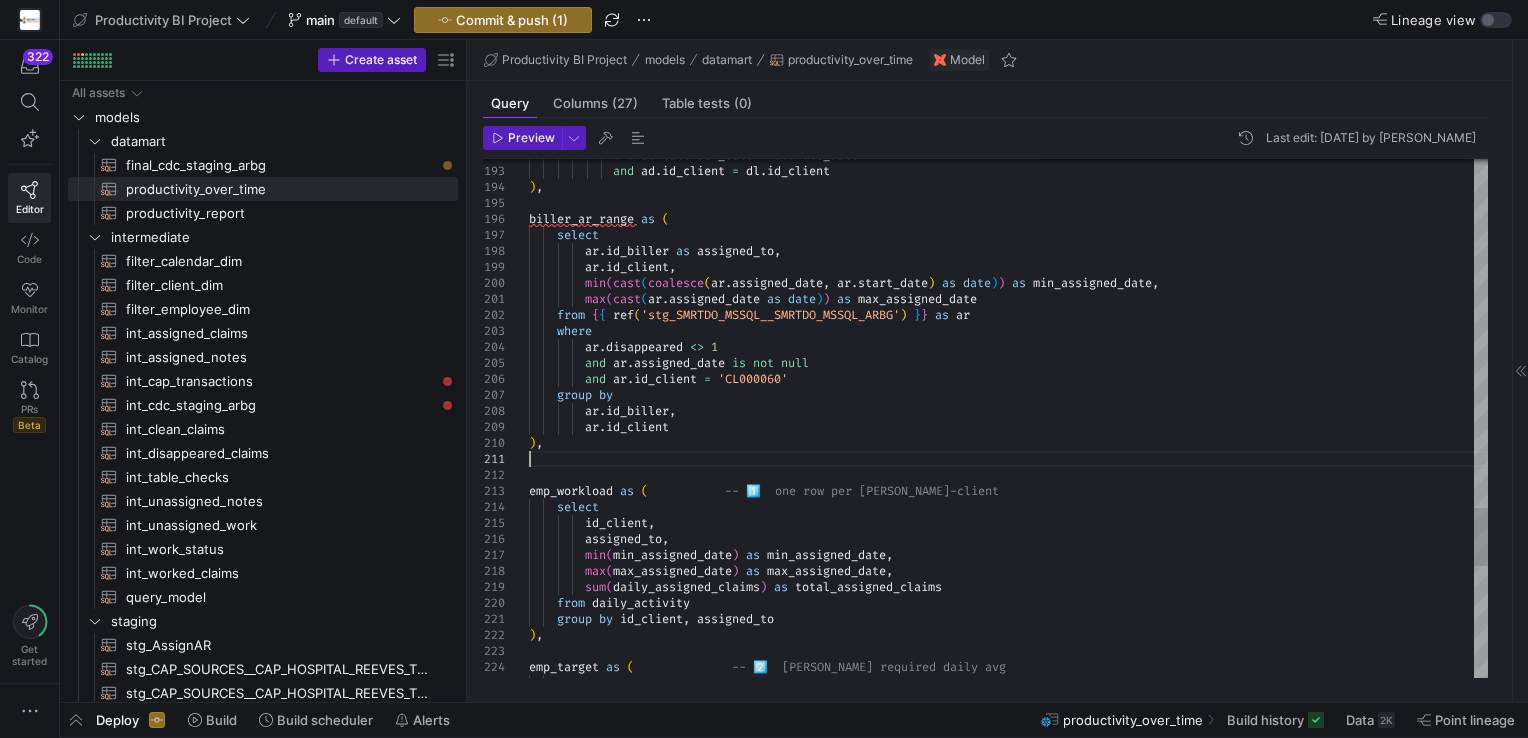 scroll, scrollTop: 16, scrollLeft: 0, axis: vertical 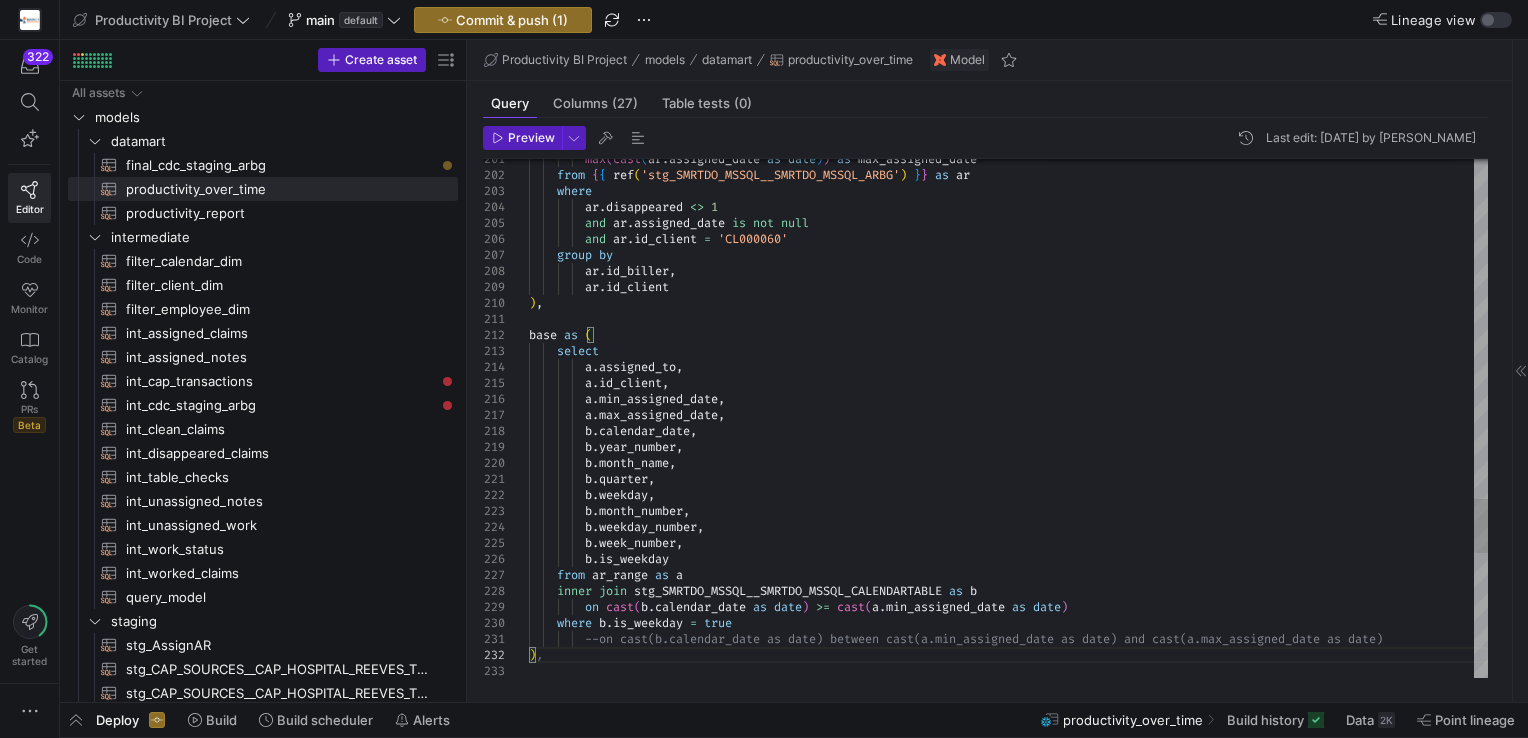 click on "and   ar . assigned_date   is   not   null          and   ar . id_client   =   'CL000060'      group   by          ar . id_biller ,          ar . id_client ) ,          max ( cast ( ar . assigned_date   as   date ) )   as   max_assigned_date      from   { {   ref ( 'stg_SMRTDO_MSSQL__SMRTDO_MSSQL_ARBG' )   } }   as   ar      where          ar . disappeared   <>   1 base   as   (      select          a . assigned_to ,          a . id_client ,          a . min_assigned_date ,          a . max_assigned_date ,          b . calendar_date ,          b . year_number ,          b . month_name ,          [PERSON_NAME] quarter ,          b . weekday ,          b . month_number ,          b . weekday_number ,          b . week_number ,          b . is_weekday      from   ar_range   as   a      inner   join     as   b on" at bounding box center (1008, -593) 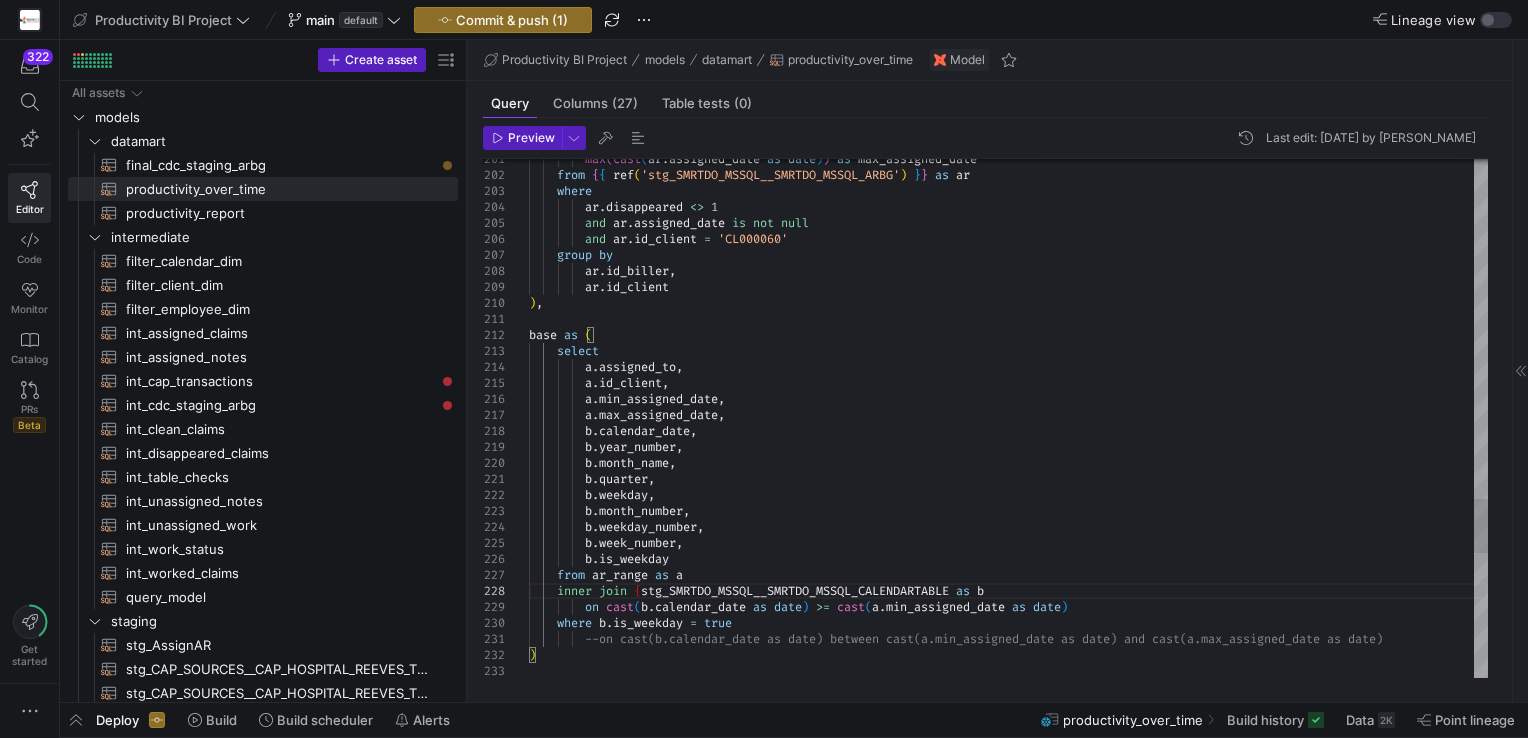 scroll, scrollTop: 112, scrollLeft: 121, axis: both 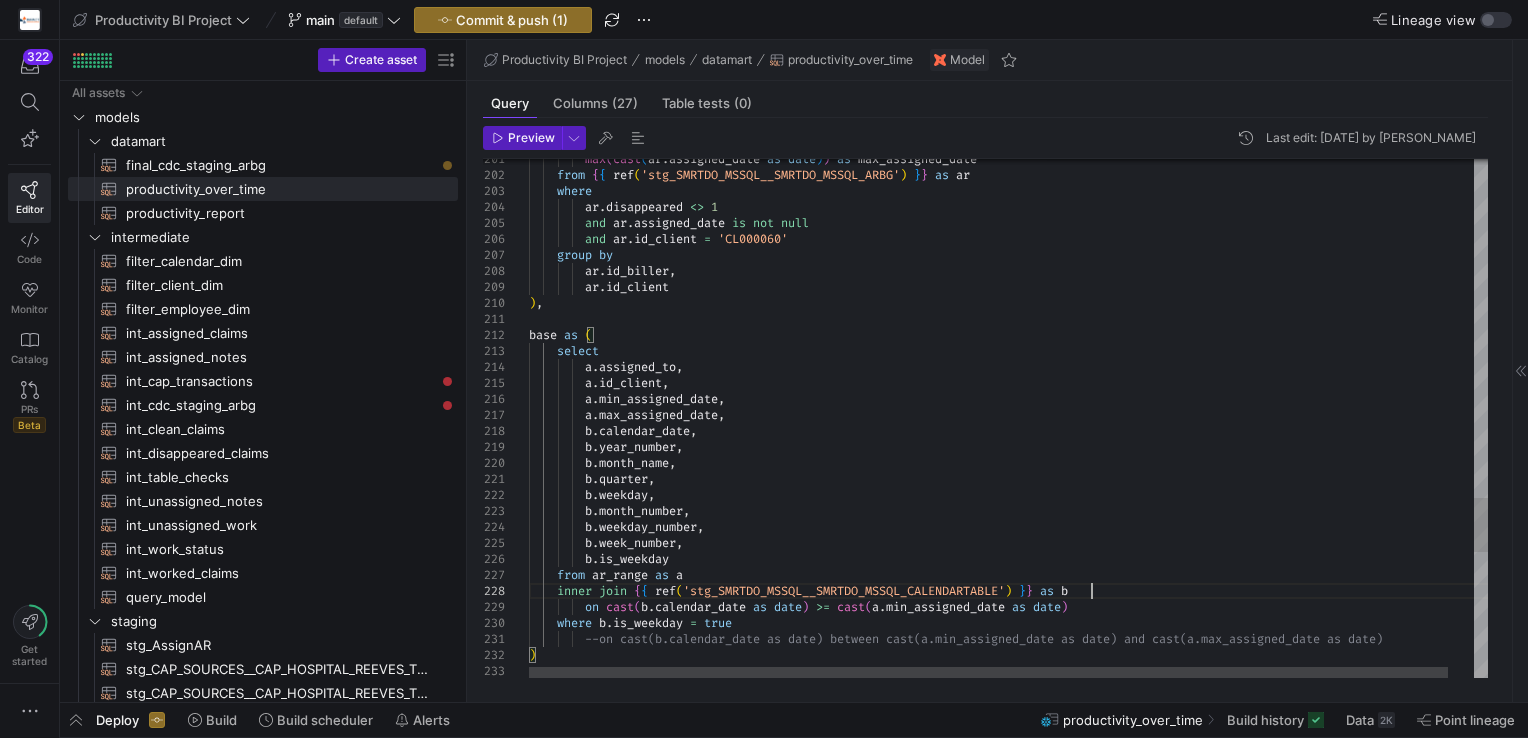 click on "and   ar . assigned_date   is   not   null          and   ar . id_client   =   'CL000060'      group   by          ar . id_biller ,          ar . id_client ) ,          max ( cast ( ar . assigned_date   as   date ) )   as   max_assigned_date      from   { {   ref ( 'stg_SMRTDO_MSSQL__SMRTDO_MSSQL_ARBG' )   } }   as   ar      where          ar . disappeared   <>   1 base   as   (      select          a . assigned_to ,          a . id_client ,          a . min_assigned_date ,          a . max_assigned_date ,          b . calendar_date ,          b . year_number ,          b . month_name ,          [PERSON_NAME] quarter ,          b . weekday ,          b . month_number ,          b . weekday_number ,          b . week_number ,          b . is_weekday      from   ar_range   as   a      inner   join   { {   ref ( )" at bounding box center (1022, -587) 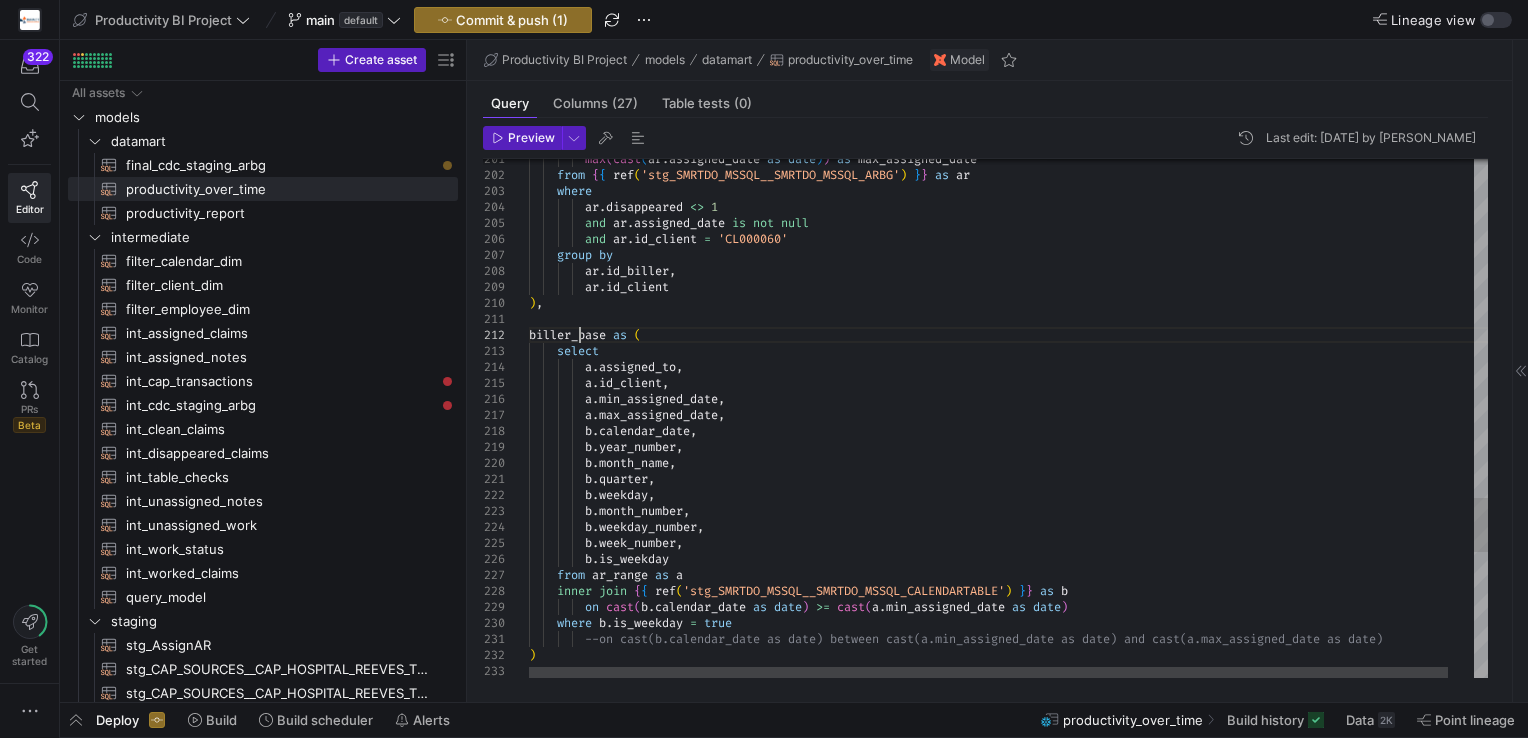 scroll, scrollTop: 32, scrollLeft: 49, axis: both 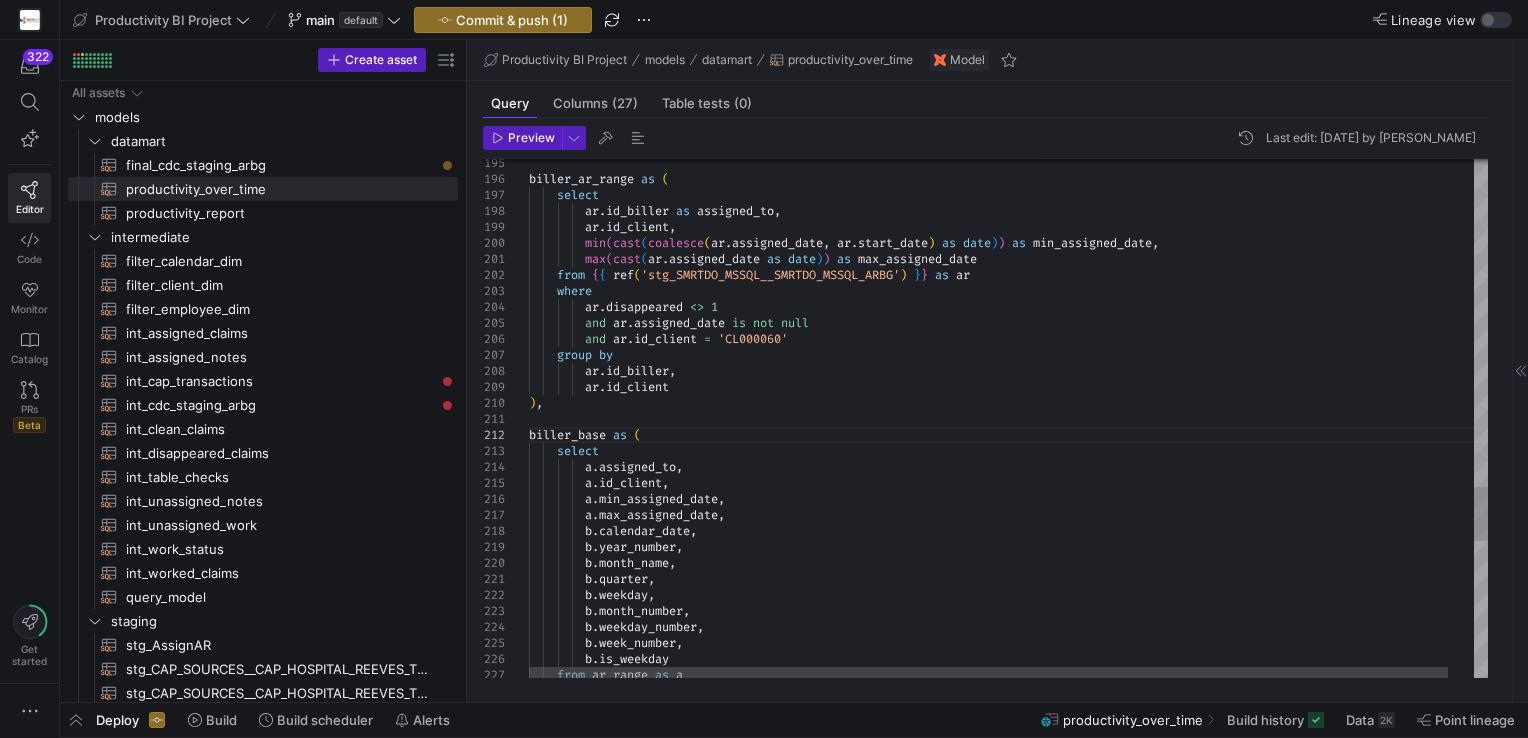 click on "and   ar . assigned_date   is   not   null          and   ar . id_client   =   'CL000060'      group   by          ar . id_biller ,          ar . id_client ) ,          ar . disappeared   <>   1 biller_base   as   (      select          a . assigned_to ,          a . id_client ,          a . min_assigned_date ,          a . max_assigned_date ,          b . calendar_date ,          b . year_number ,          b . month_name ,          [PERSON_NAME] quarter ,          b . weekday ,          b . month_number ,          b . weekday_number ,          b . week_number ,          b . is_weekday      from   ar_range   as   a          max ( cast ( ar . assigned_date   as   date ) )   as   max_assigned_date      from   { {   ref ( 'stg_SMRTDO_MSSQL__SMRTDO_MSSQL_ARBG' )   } }   as   ar      where          ar . id_biller ," at bounding box center (1022, -487) 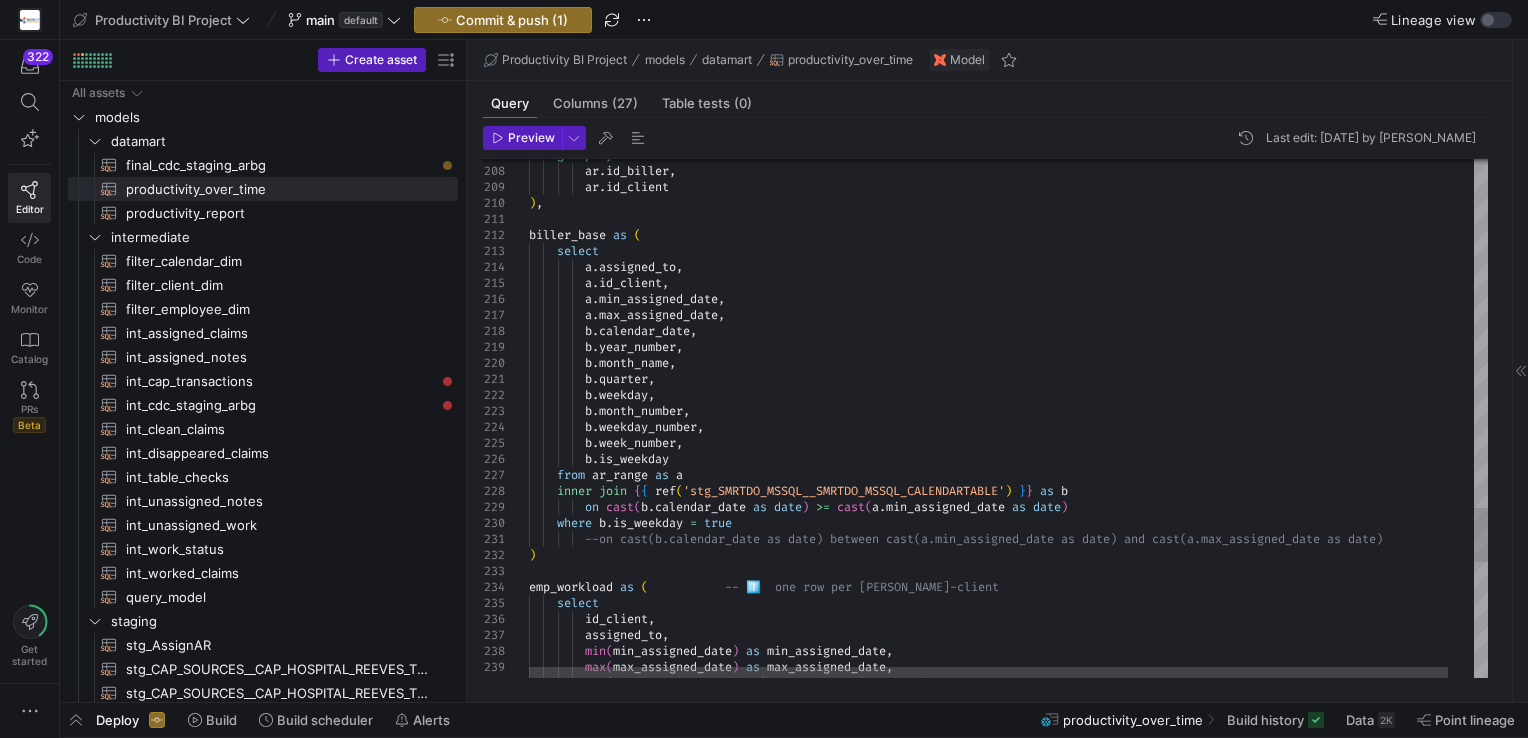 click on "group   by          ar . id_biller ,          ar . id_client ) , biller_base   as   (      select          a . assigned_to ,          a . id_client ,          a . min_assigned_date ,          a . max_assigned_date ,          b . calendar_date ,          b . year_number ,          b . month_name ,          [PERSON_NAME] quarter ,          b . weekday ,          b . month_number ,          b . weekday_number ,          b . week_number ,          b . is_weekday      from   ar_range   as   a      inner   join   { {   ref ( 'stg_SMRTDO_MSSQL__SMRTDO_MSSQL_CALENDARTABLE' )   } }   as   b            on   cast ( b . calendar_date   as   date )   >=   cast ( a . min_assigned_date   as   date )      where   b . is_weekday   =   true          --on cast(b.calendar_date as date) between cast(a. _date as date) ) emp_workload   as   (" at bounding box center (1022, -687) 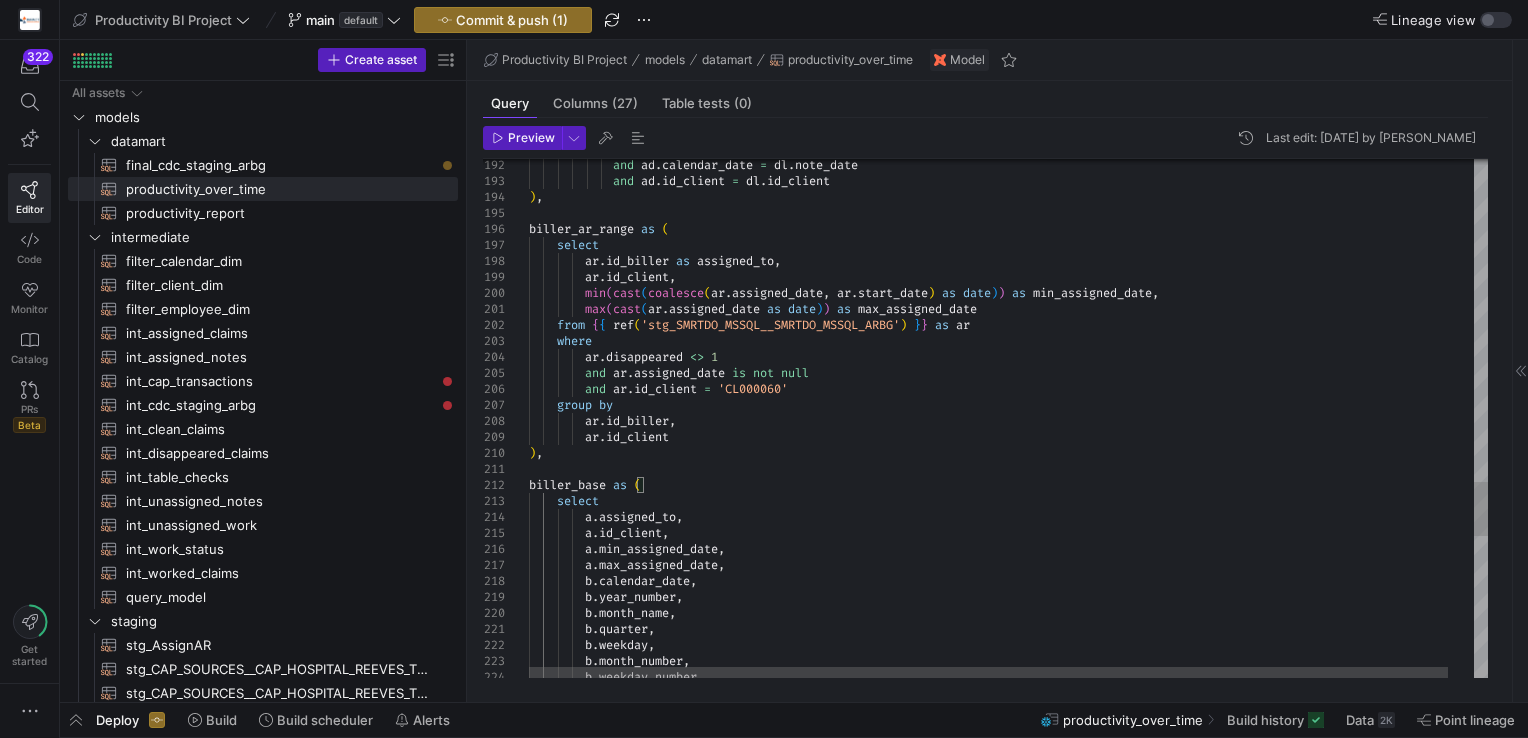 click on "group   by          ar . id_biller ,          ar . id_client ) , biller_base   as   (      select          a . assigned_to ,          a . id_client ,          a . min_assigned_date ,          a . max_assigned_date ,          b . calendar_date ,          b . year_number ,          b . month_name ,          [PERSON_NAME] quarter ,          b . weekday ,          b . month_number ,          b . weekday_number ,          ar . disappeared   <>   1          and   ar . assigned_date   is   not   null          and   ar . id_client   =   'CL000060'          max ( cast ( ar . assigned_date   as   date ) )   as   max_assigned_date      from   { {   ref ( 'stg_SMRTDO_MSSQL__SMRTDO_MSSQL_ARBG' )   } }   as   ar      where          ar . id_biller   as   assigned_to ,          ar . id_client ,          min ( cast ( coalesce ( ar . ," at bounding box center [1022, -437] 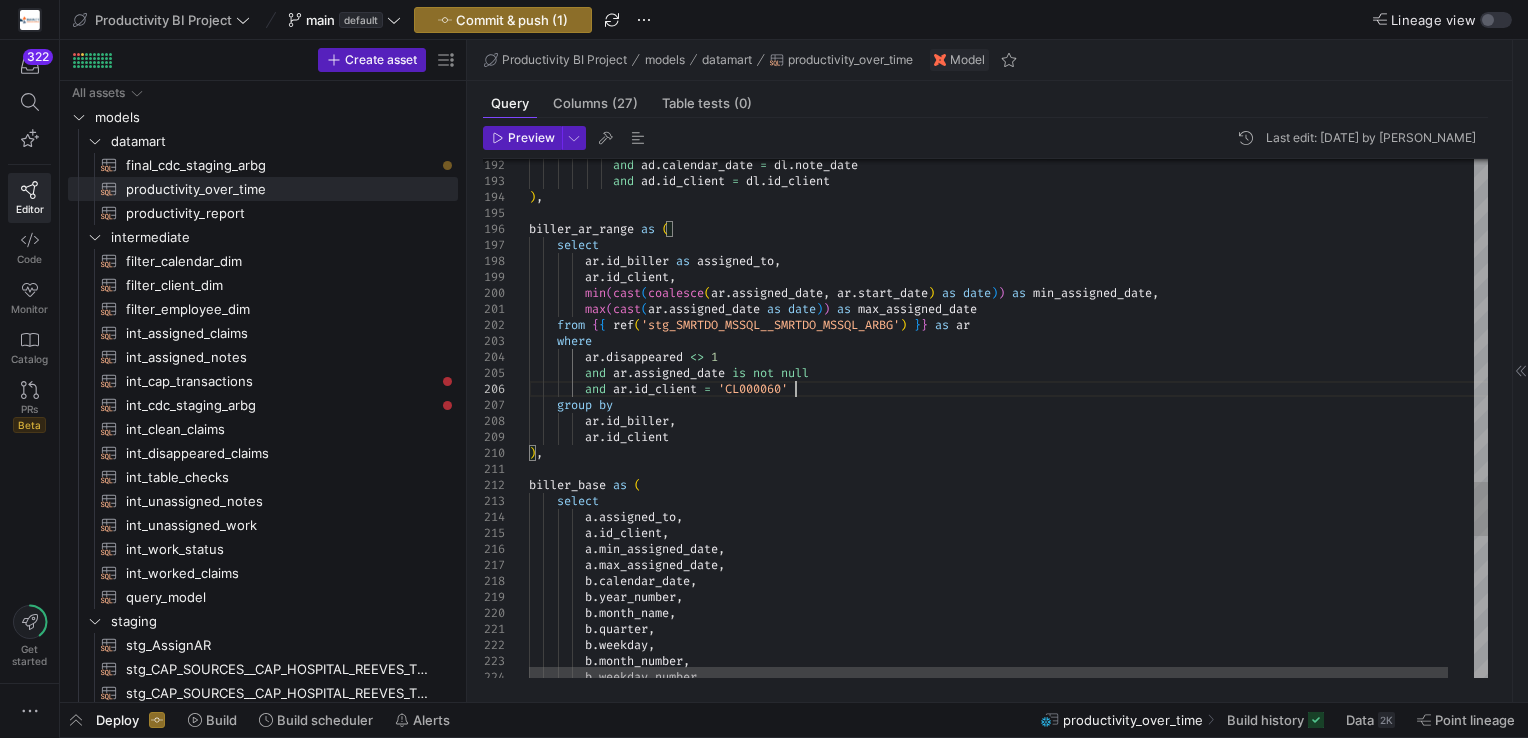 click on "group   by          ar . id_biller ,          ar . id_client ) , biller_base   as   (      select          a . assigned_to ,          a . id_client ,          a . min_assigned_date ,          a . max_assigned_date ,          b . calendar_date ,          b . year_number ,          b . month_name ,          [PERSON_NAME] quarter ,          b . weekday ,          b . month_number ,          b . weekday_number ,          ar . disappeared   <>   1          and   ar . assigned_date   is   not   null          and   ar . id_client   =   'CL000060'          max ( cast ( ar . assigned_date   as   date ) )   as   max_assigned_date      from   { {   ref ( 'stg_SMRTDO_MSSQL__SMRTDO_MSSQL_ARBG' )   } }   as   ar      where          ar . id_biller   as   assigned_to ,          ar . id_client ,          min ( cast ( coalesce ( ar . ," at bounding box center [1022, -437] 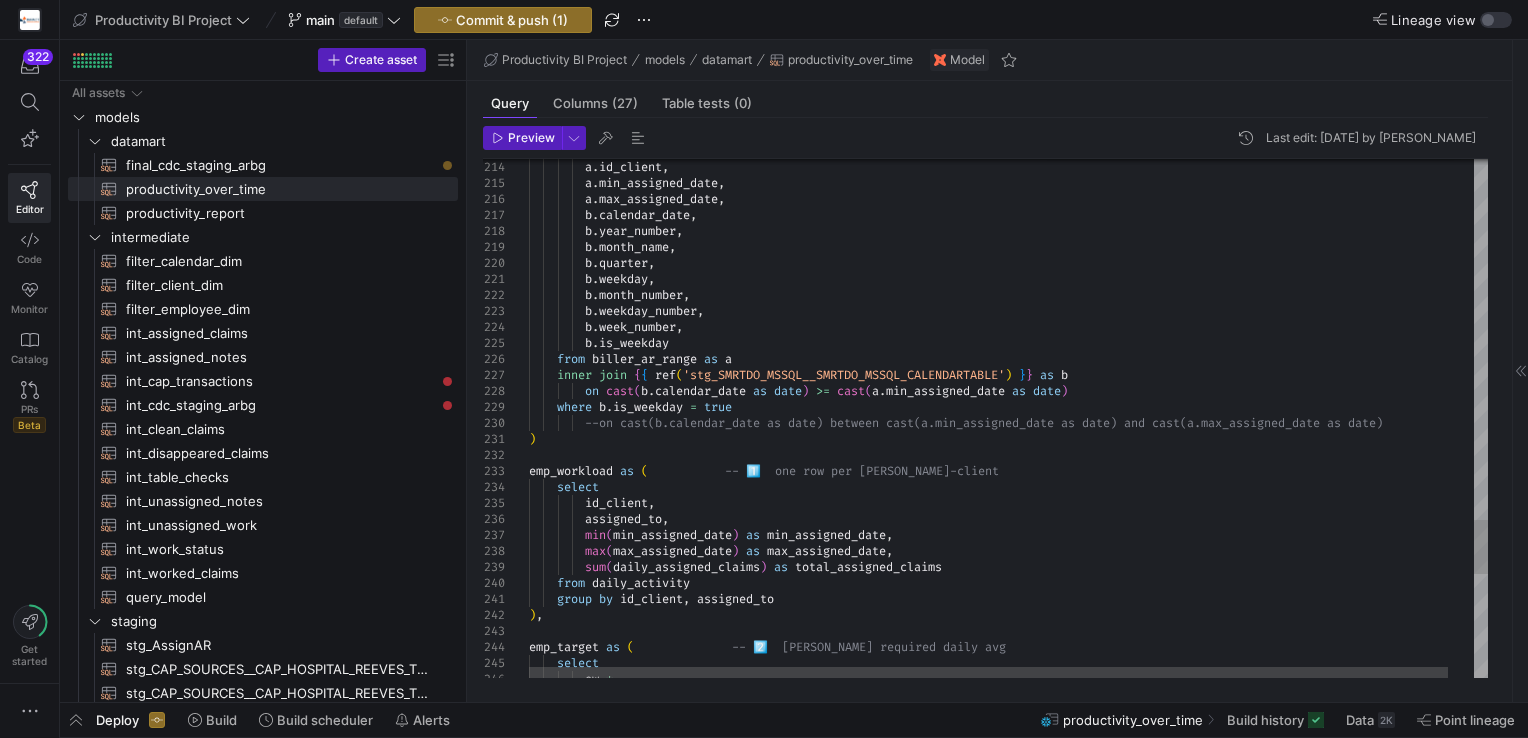 click on "a . id_client ,          a . min_assigned_date ,          a . max_assigned_date ,          b . calendar_date ,          b . year_number ,          b . month_name ,          [PERSON_NAME] quarter ,          b . weekday ,          b . month_number ,          b . weekday_number ,          b . week_number ,          b . is_weekday      from   biller_ar_range   as   a      inner   join   { {   ref ( 'stg_SMRTDO_MSSQL__SMRTDO_MSSQL_CALENDARTABLE' )   } }   as   b            on   cast ( b . calendar_date   as   date )   >=   cast ( a . min_assigned_date   as   date )      where   b . is_weekday   =   true          --on cast(b.calendar_date as date) between cast(a. min_assigned_date as date) and cast(a.[PERSON_NAME] _date as date) ) emp_workload   as   (             -- 1️⃣  one row per [PERSON_NAME]-client      select          id_client ," at bounding box center [1022, -795] 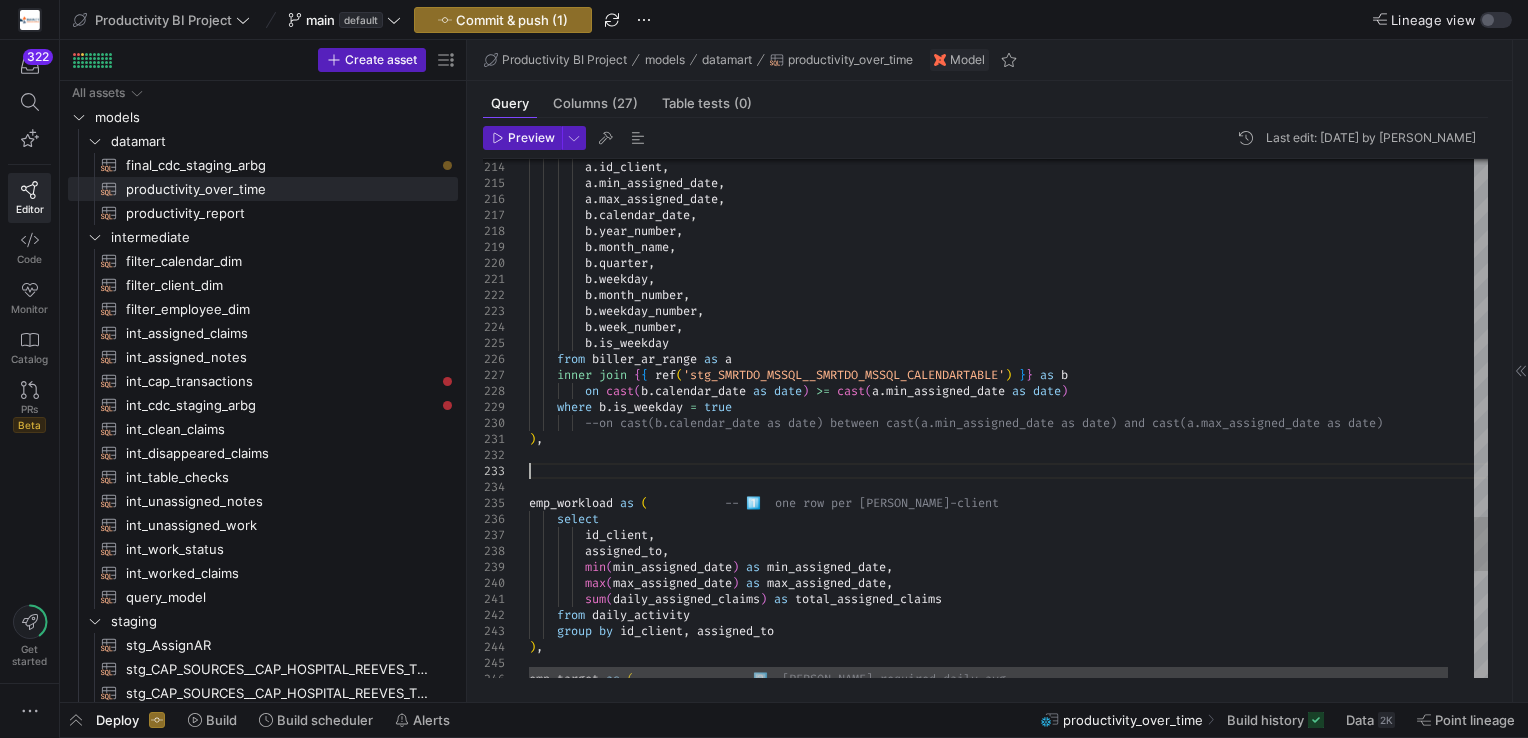 scroll, scrollTop: 32, scrollLeft: 0, axis: vertical 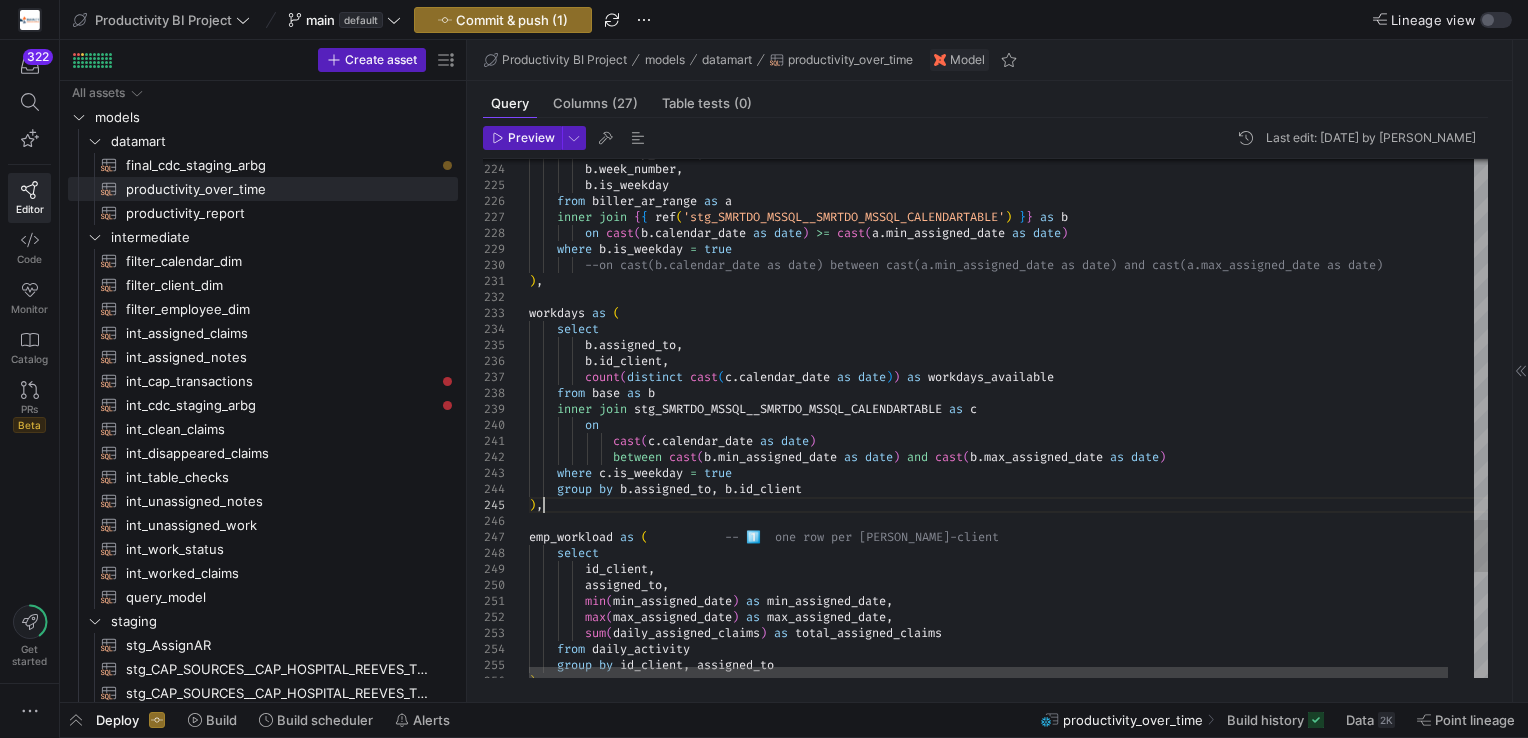 click on "b . weekday_number ,          b . week_number ,          b . is_weekday      from   biller_ar_range   as   a      inner   join   { {   ref ( 'stg_SMRTDO_MSSQL__SMRTDO_MSSQL_CALENDARTABLE' )   } }   as   b            on   cast ( b . calendar_date   as   date )   >=   cast ( a . min_assigned_date   as   date )      where   b . is_weekday   =   true          --on cast(b.calendar_date as date) between cast(a. min_assigned_date as date) and cast(a.[PERSON_NAME] _date as date) ) , workdays   as   (      select          b . assigned_to ,          b . id_client ,          count ( distinct   cast ( c . calendar_date   as   date ) )   as   workdays_available      from   base   as   b      inner   join   stg_SMRTDO_MSSQL__SMRTDO_MSSQL_CALENDARTABLE   as   c          on              cast ( c . calendar_date   as   date )              between   cast" at bounding box center [1022, -841] 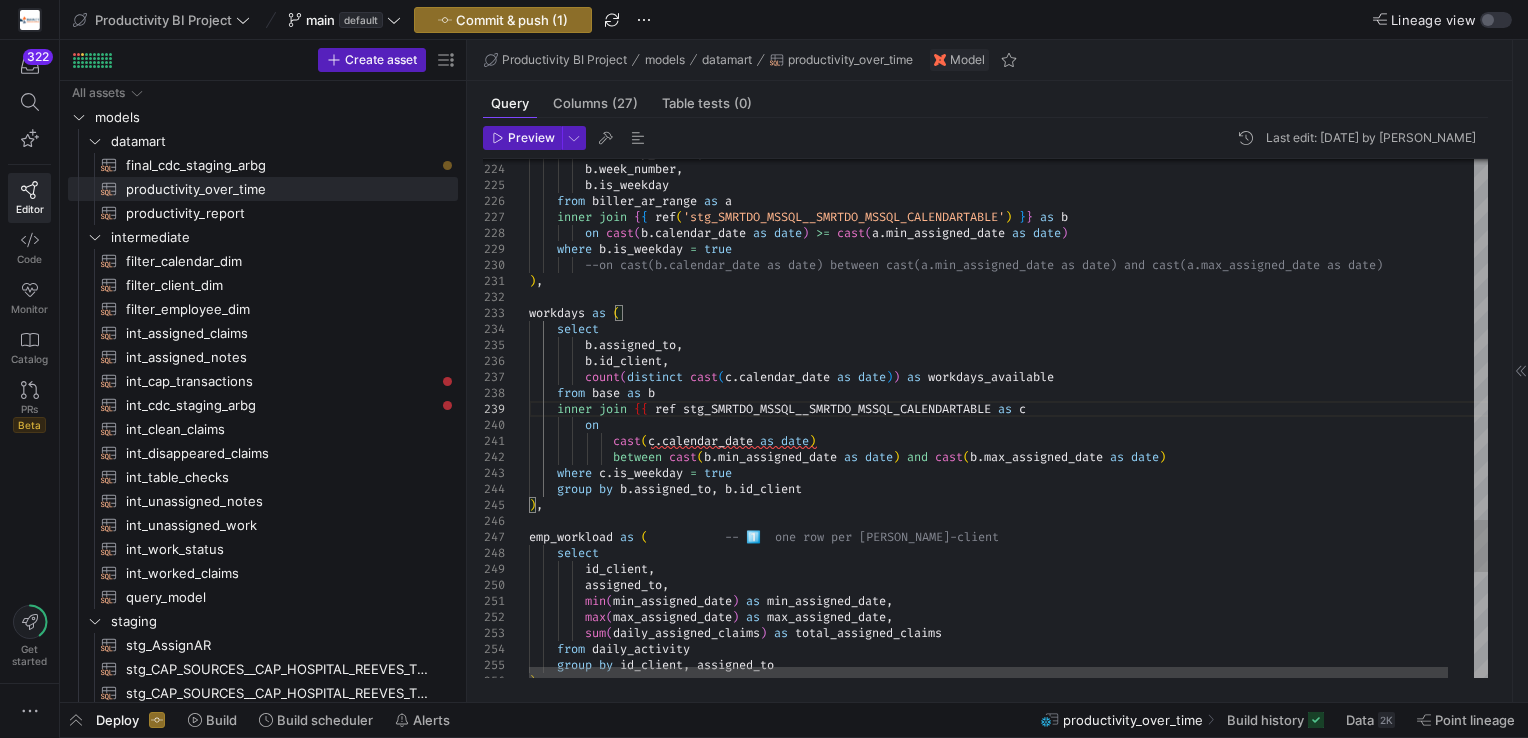 scroll, scrollTop: 127, scrollLeft: 164, axis: both 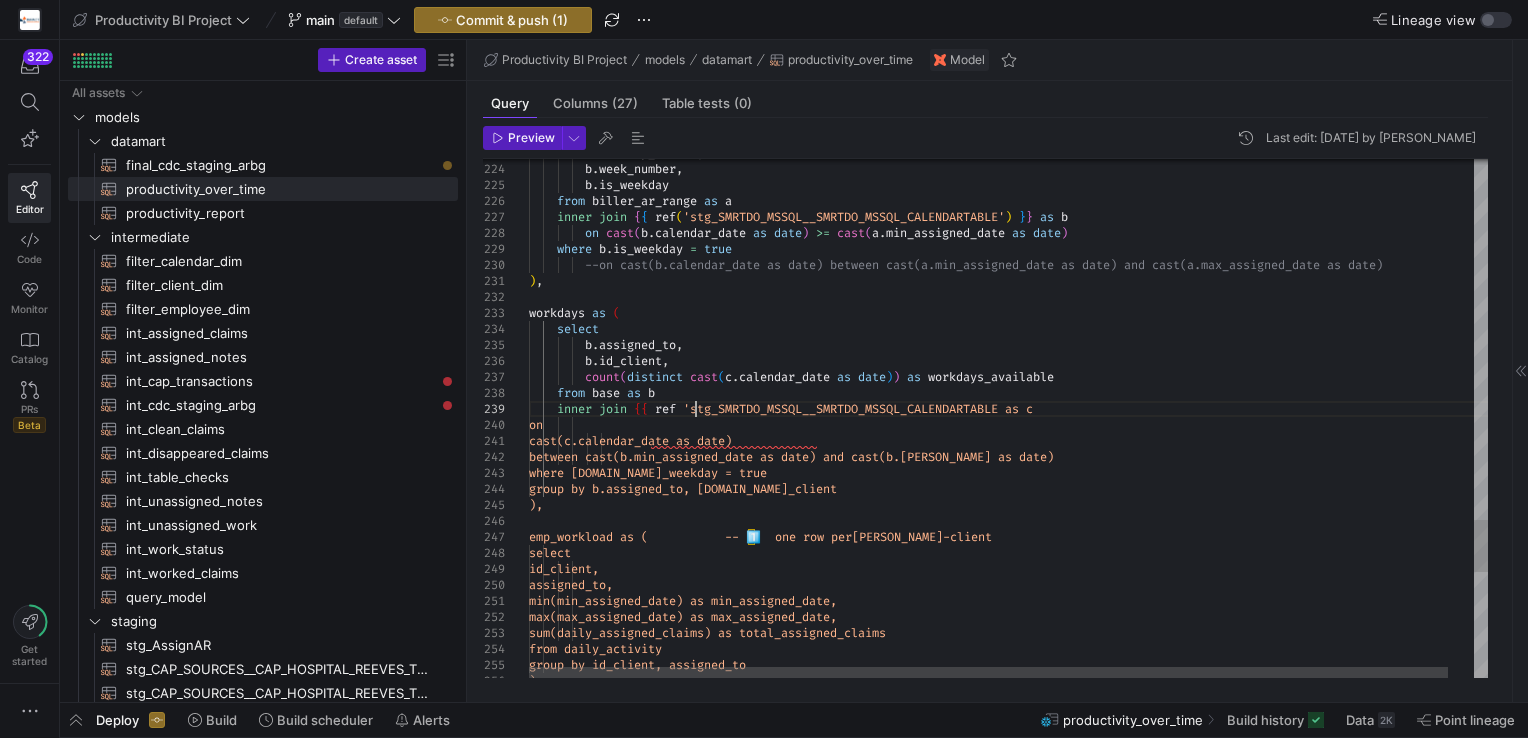 click on "b . weekday_number ,          b . week_number ,          b . is_weekday      from   biller_ar_range   as   a      inner   join   { {   ref ( 'stg_SMRTDO_MSSQL__SMRTDO_MSSQL_CALENDARTABLE' )   } }   as   b            on   cast ( b . calendar_date   as   date )   >=   cast ( a . min_assigned_date   as   date )      where   b . is_weekday   =   true          --on cast(b.calendar_date as date) between cast(a. min_assigned_date as date) and cast(a.[PERSON_NAME] _date as date) ) , workdays   as   (      select          b . assigned_to ,          b . id_client ,          count ( distinct   cast ( c . calendar_date   as   date ) )   as   workdays_available      from   base   as   b      inner   join   { {   ref   'stg_SMRTDO_MSSQL__SMRTDO_MSSQL_CALENDARTABLE as c         on             cast(c.calendar_date as date)     where [DOMAIN_NAME]_weekday = true )," at bounding box center [1022, -841] 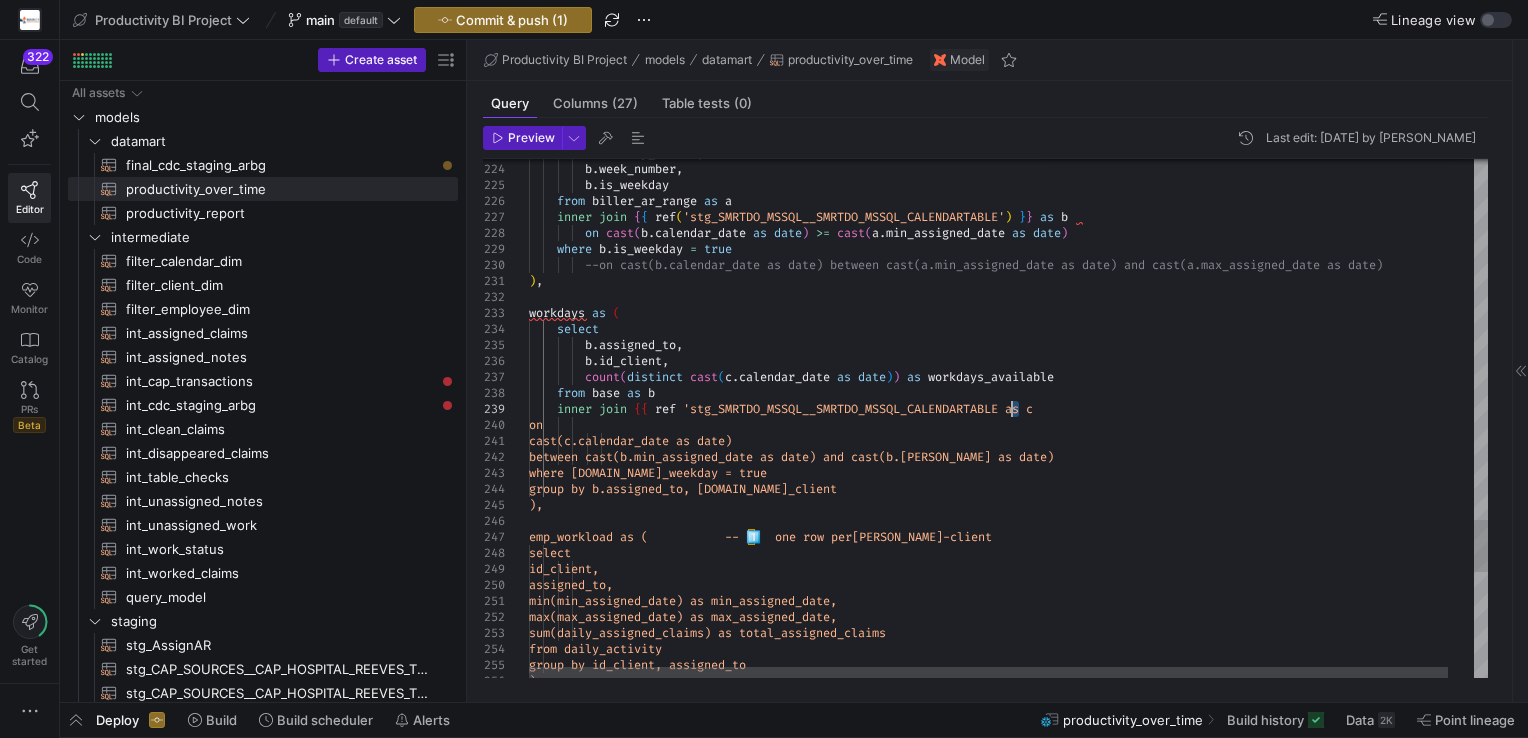click on "b . weekday_number ,          b . week_number ,          b . is_weekday      from   biller_ar_range   as   a      inner   join   { {   ref ( 'stg_SMRTDO_MSSQL__SMRTDO_MSSQL_CALENDARTABLE' )   } }   as   b            on   cast ( b . calendar_date   as   date )   >=   cast ( a . min_assigned_date   as   date )      where   b . is_weekday   =   true          --on cast(b.calendar_date as date) between cast(a. min_assigned_date as date) and cast(a.[PERSON_NAME] _date as date) ) , workdays   as   (      select          b . assigned_to ,          b . id_client ,          count ( distinct   cast ( c . calendar_date   as   date ) )   as   workdays_available      from   base   as   b      inner   join   { {   ref   'stg_SMRTDO_MSSQL__SMRTDO_MSSQL_CALENDARTABLE as c         on             cast(c.calendar_date as date)     where [DOMAIN_NAME]_weekday = true )," at bounding box center (1022, -841) 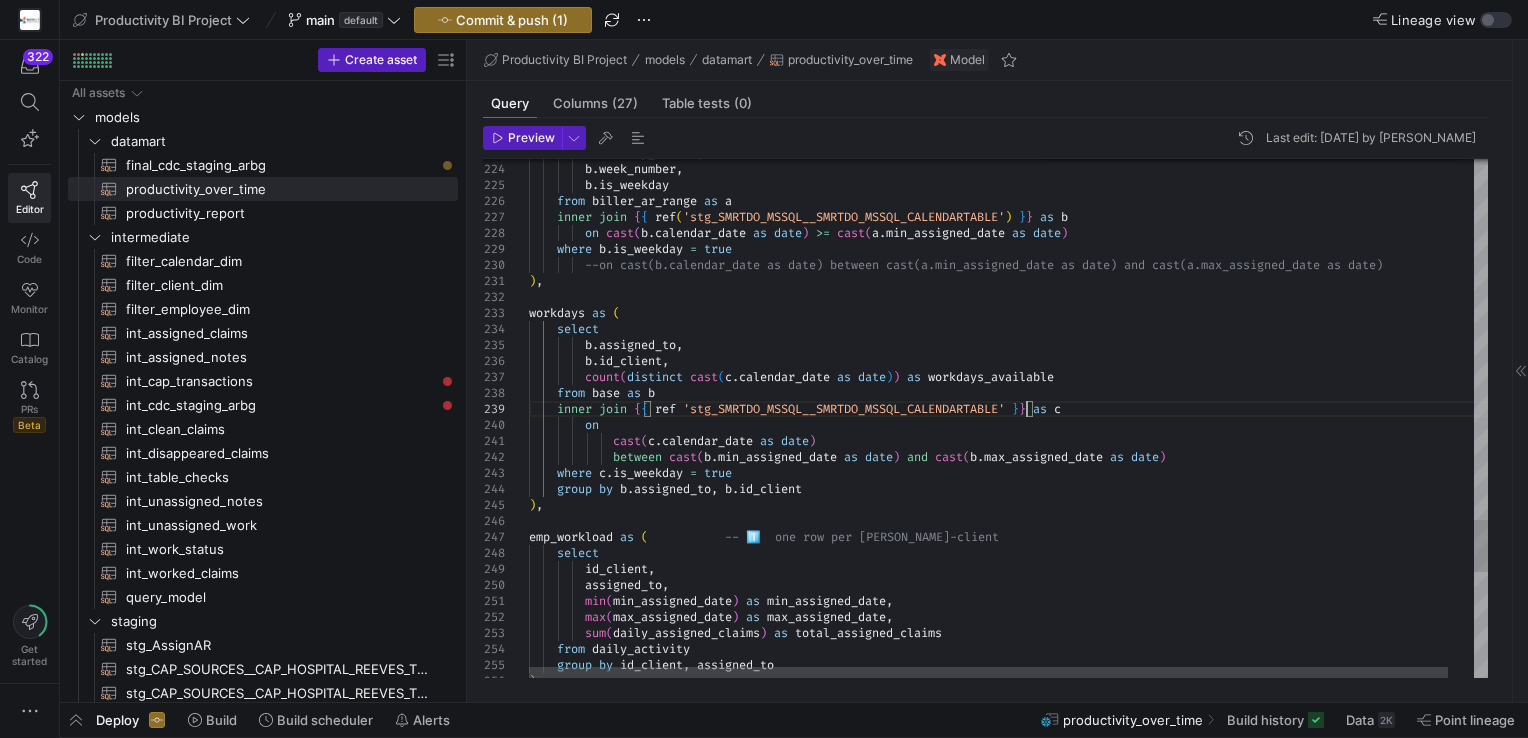 scroll, scrollTop: 127, scrollLeft: 495, axis: both 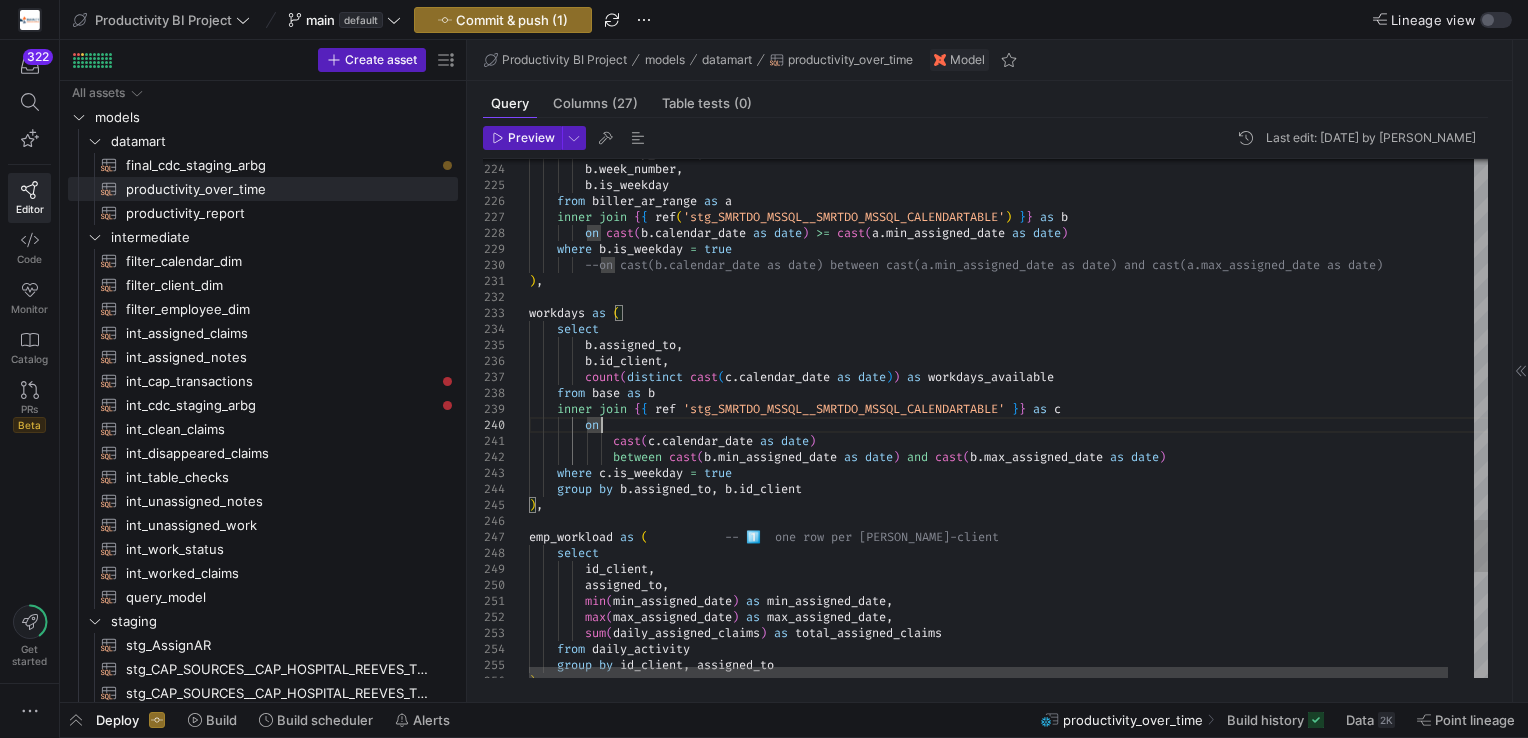 click on "b . weekday_number ,          b . week_number ,          b . is_weekday      from   biller_ar_range   as   a      inner   join   { {   ref ( 'stg_SMRTDO_MSSQL__SMRTDO_MSSQL_CALENDARTABLE' )   } }   as   b            on   cast ( b . calendar_date   as   date )   >=   cast ( a . min_assigned_date   as   date )      where   b . is_weekday   =   true          --on cast(b.calendar_date as date) between cast(a. min_assigned_date as date) and cast(a.[PERSON_NAME] _date as date) ) , workdays   as   (      select          b . assigned_to ,          b . id_client ,          count ( distinct   cast ( c . calendar_date   as   date ) )   as   workdays_available      from   base   as   b      inner   join   { {   ref   'stg_SMRTDO_MSSQL__SMRTDO_MSSQL_CALENDARTABLE'   } }   as   c          on              cast ( c . calendar_date   as   date ) between   cast (" at bounding box center [1022, -841] 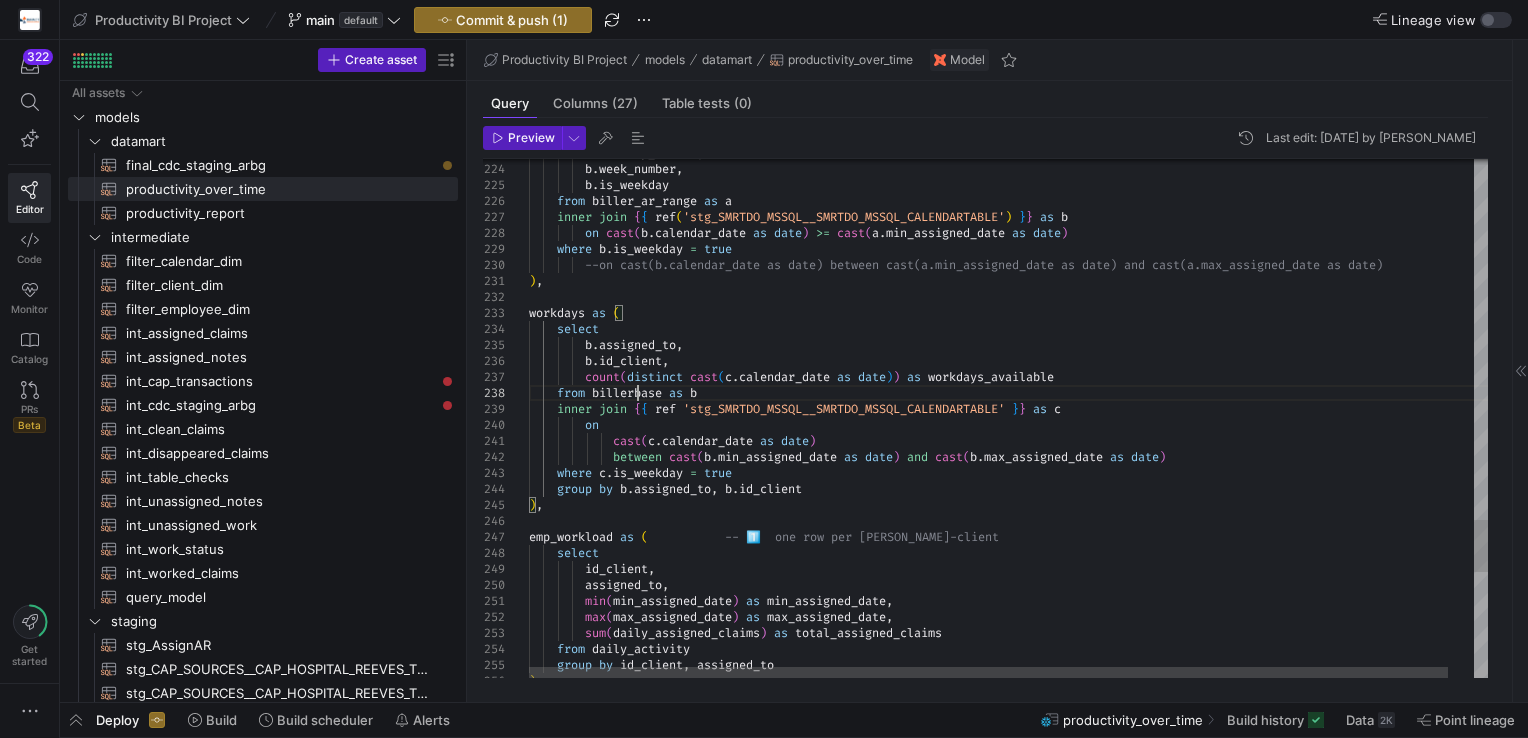 scroll, scrollTop: 127, scrollLeft: 114, axis: both 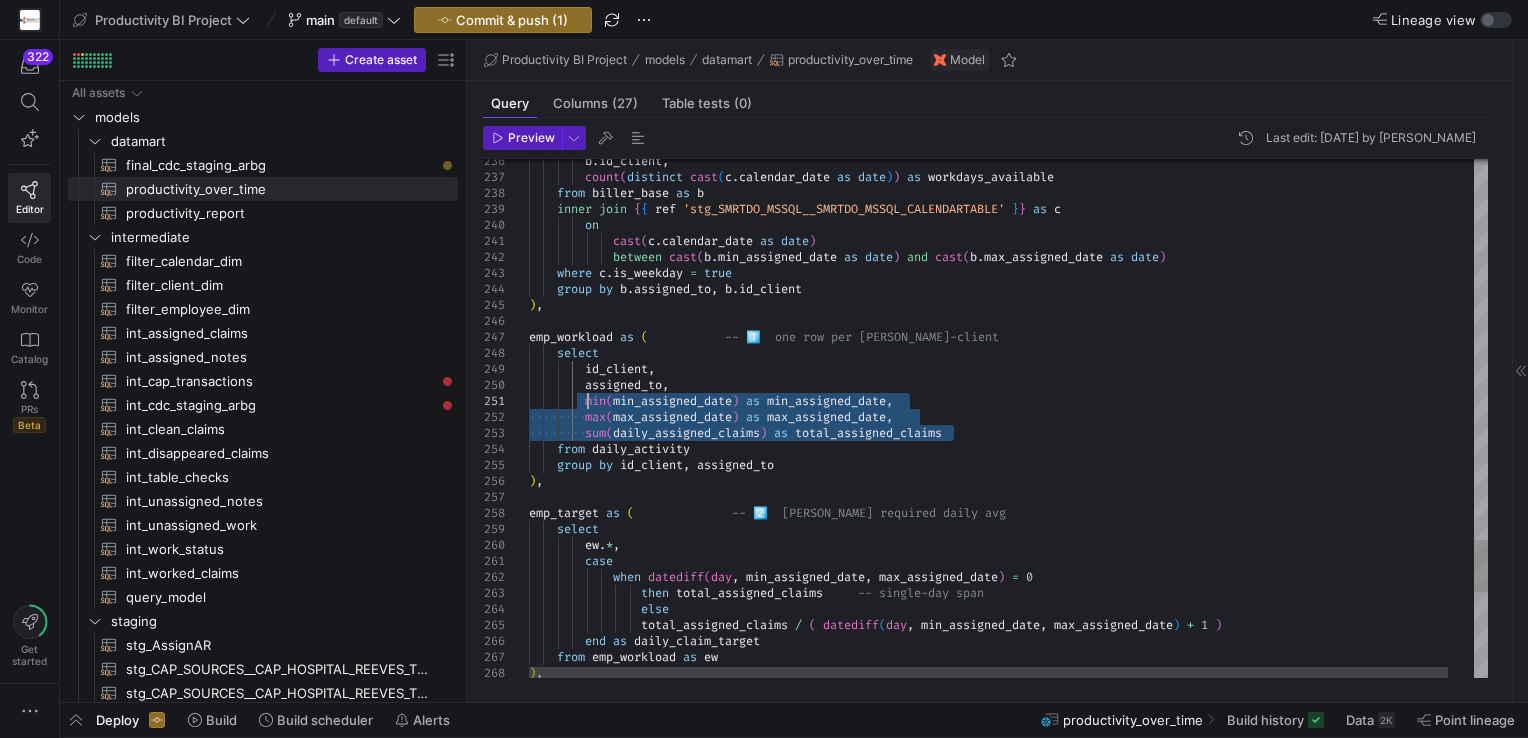 drag, startPoint x: 970, startPoint y: 434, endPoint x: 584, endPoint y: 399, distance: 387.58353 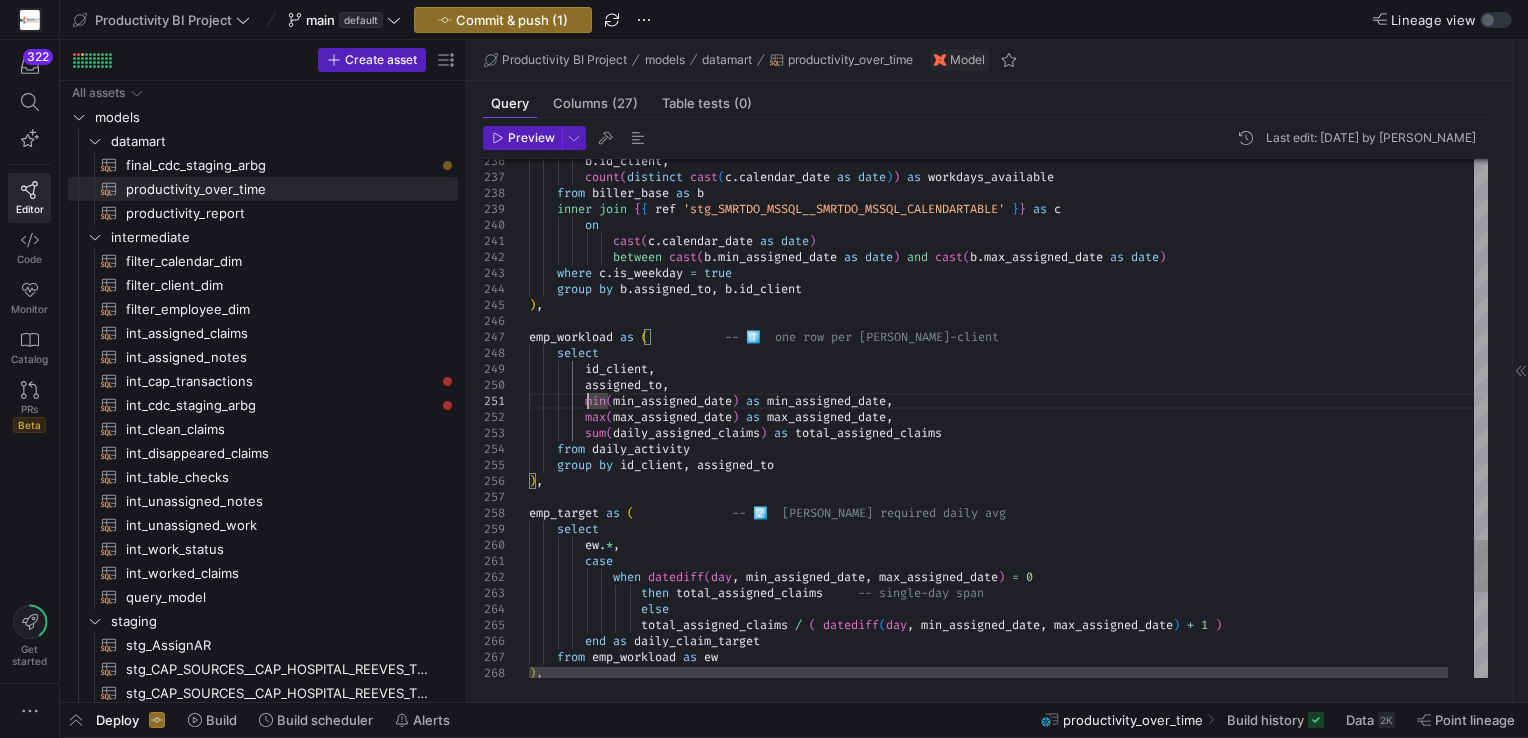 click on "b . id_client ,          count ( distinct   cast ( c . calendar_date   as   date ) )   as   workdays_available      from   biller_base   as   b      inner   join   { {   ref   'stg_SMRTDO_MSSQL__SMRTDO_MSSQL_CALENDARTABLE'   } }   as   c          on              cast ( c . calendar_date   as   date )              between   cast ( b . min_assigned_date   as   date )   and   cast ( b . [PERSON_NAME]   as   date )      where   c . is_weekday   =   true      group   by   b . assigned_to ,   b . id_client ) , emp_workload   as   (             -- 1️⃣  one row per [PERSON_NAME]-client      select          id_client ,          assigned_to ,          min ( min_assigned_date )   as   min_assigned_date ,          max ( max_assigned_date )   as   max_assigned_date ,          sum ( daily_assigned_claims )   as   total_assigned_claims      from   ," at bounding box center (1022, -1041) 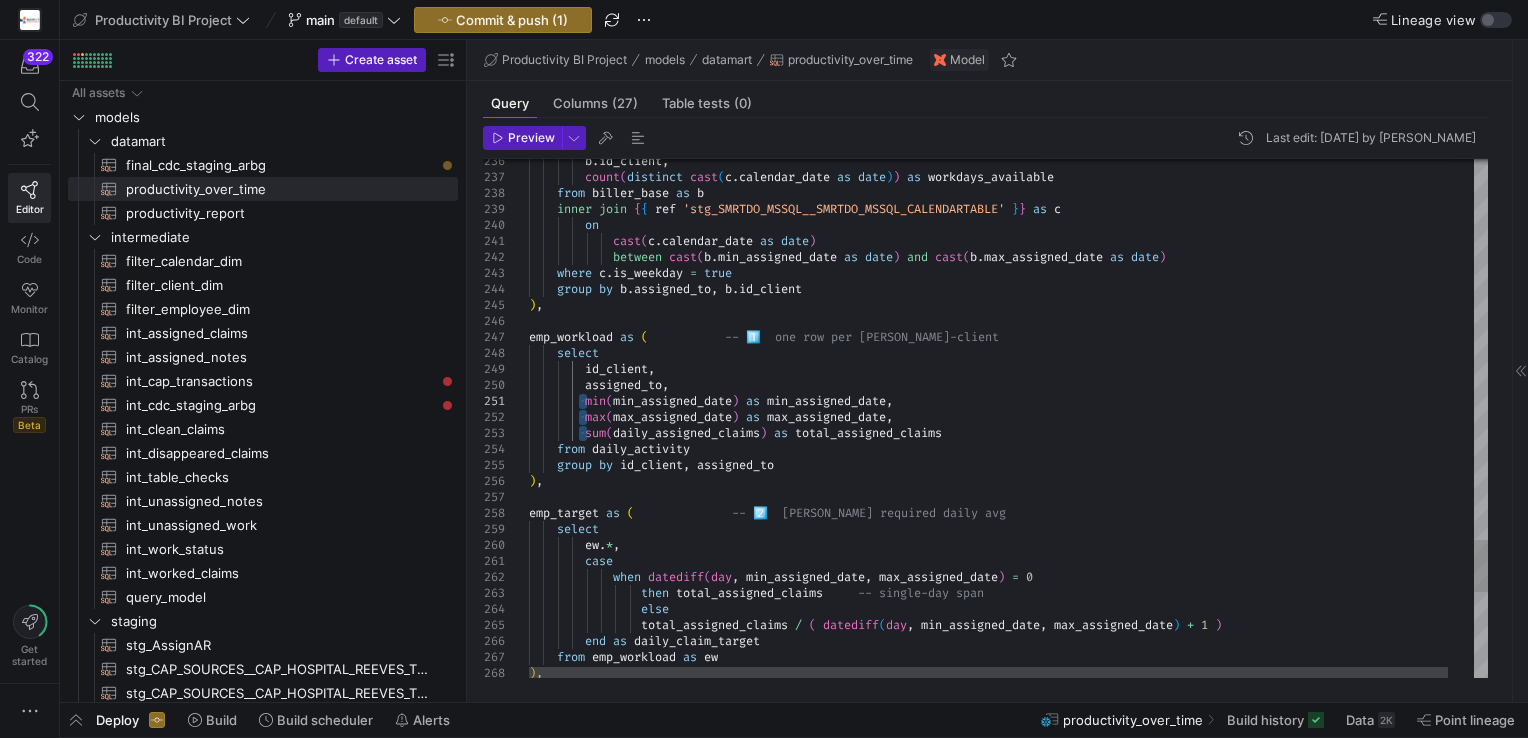 click on "b . id_client ,          count ( distinct   cast ( c . calendar_date   as   date ) )   as   workdays_available      from   biller_base   as   b      inner   join   { {   ref   'stg_SMRTDO_MSSQL__SMRTDO_MSSQL_CALENDARTABLE'   } }   as   c          on              cast ( c . calendar_date   as   date )              between   cast ( b . min_assigned_date   as   date )   and   cast ( b . [PERSON_NAME]   as   date )      where   c . is_weekday   =   true      group   by   b . assigned_to ,   b . id_client ) , emp_workload   as   (             -- 1️⃣  one row per [PERSON_NAME]-client      select          id_client ,          assigned_to ,          min ( min_assigned_date )   as   min_assigned_date ,          max ( max_assigned_date )   as   max_assigned_date ,          sum ( daily_assigned_claims )   as   total_assigned_claims      from   ," at bounding box center (1022, -1041) 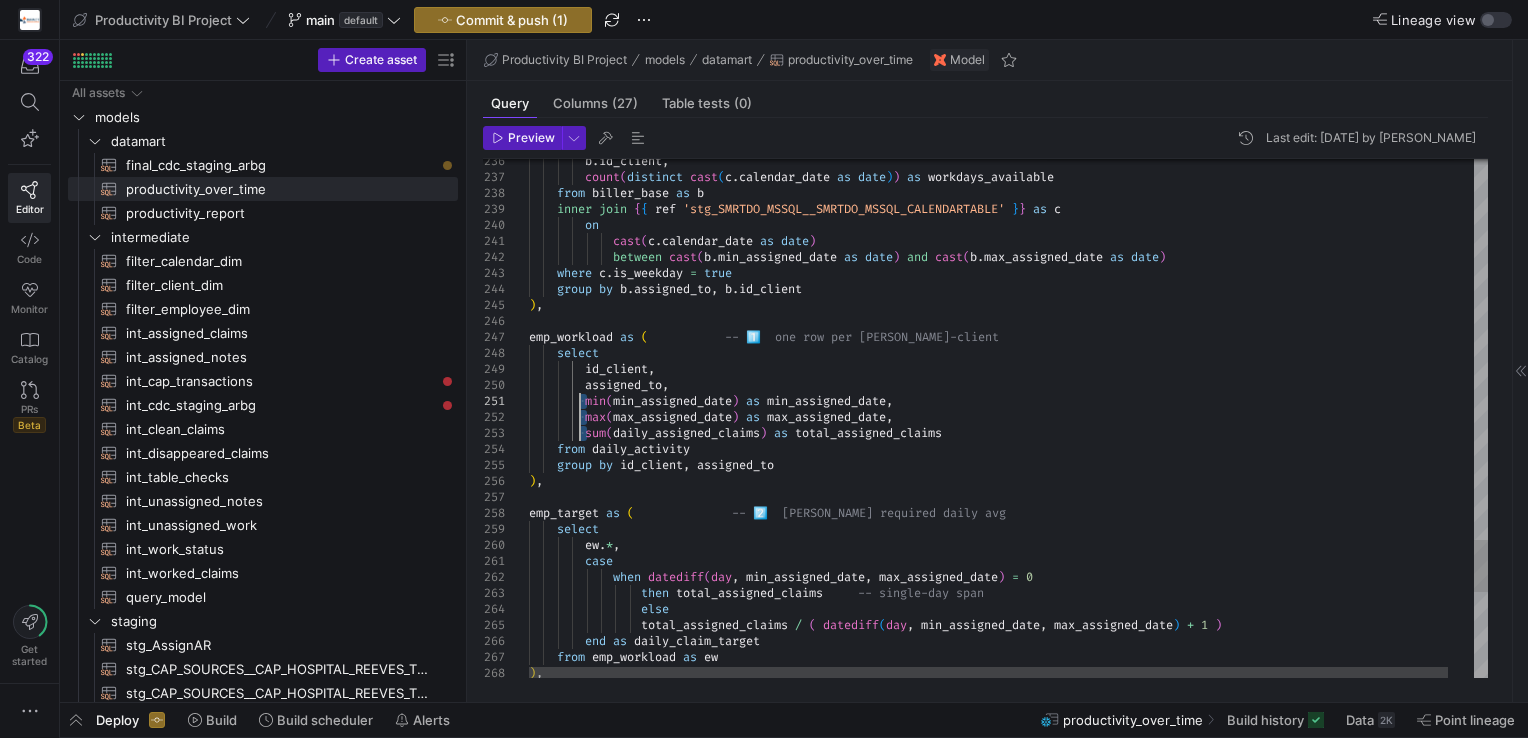 click on "b . id_client ,          count ( distinct   cast ( c . calendar_date   as   date ) )   as   workdays_available      from   biller_base   as   b      inner   join   { {   ref   'stg_SMRTDO_MSSQL__SMRTDO_MSSQL_CALENDARTABLE'   } }   as   c          on              cast ( c . calendar_date   as   date )              between   cast ( b . min_assigned_date   as   date )   and   cast ( b . [PERSON_NAME]   as   date )      where   c . is_weekday   =   true      group   by   b . assigned_to ,   b . id_client ) , emp_workload   as   (             -- 1️⃣  one row per [PERSON_NAME]-client      select          id_client ,          assigned_to ,          min ( min_assigned_date )   as   min_assigned_date ,          max ( max_assigned_date )   as   max_assigned_date ,          sum ( daily_assigned_claims )   as   total_assigned_claims      from   ," at bounding box center [1022, -1041] 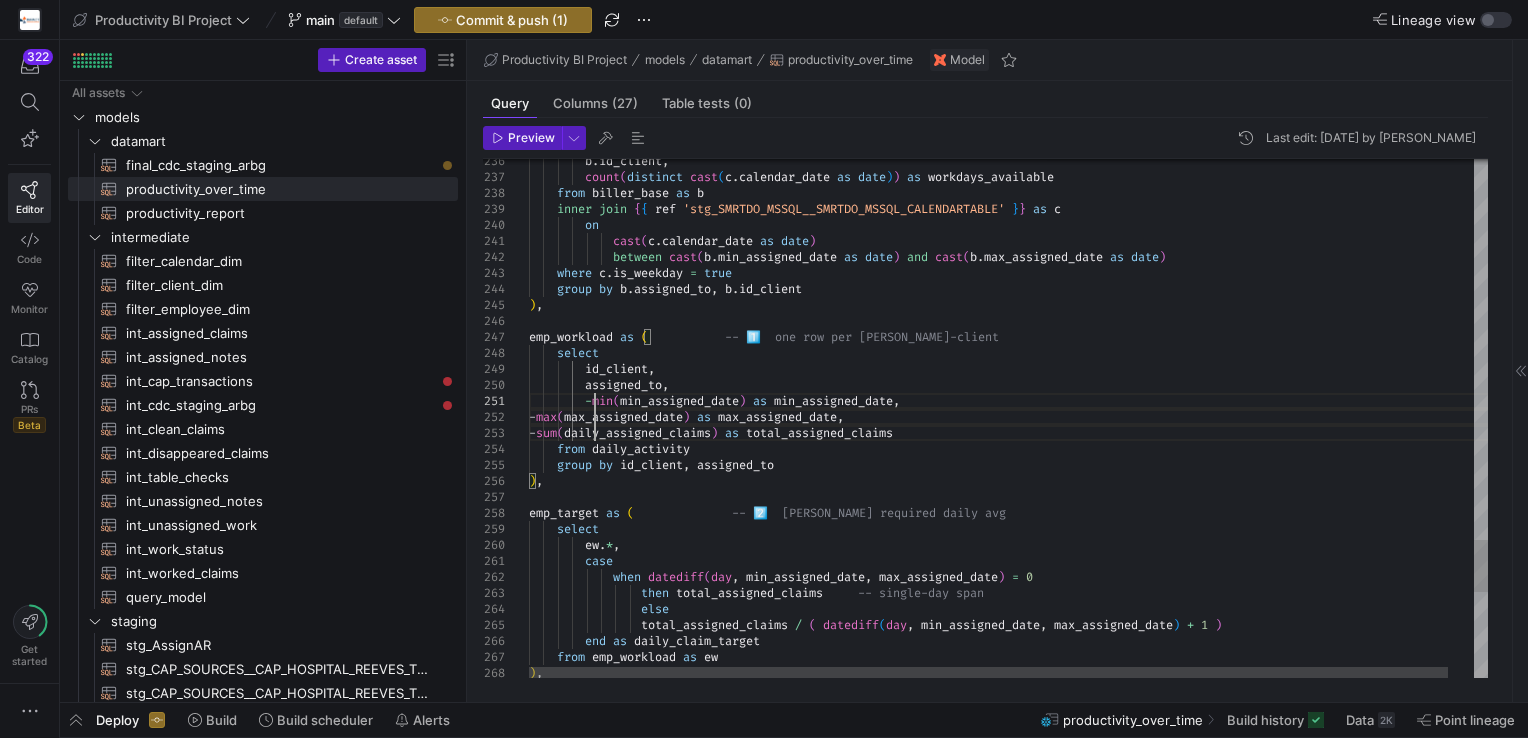 scroll, scrollTop: 15, scrollLeft: 71, axis: both 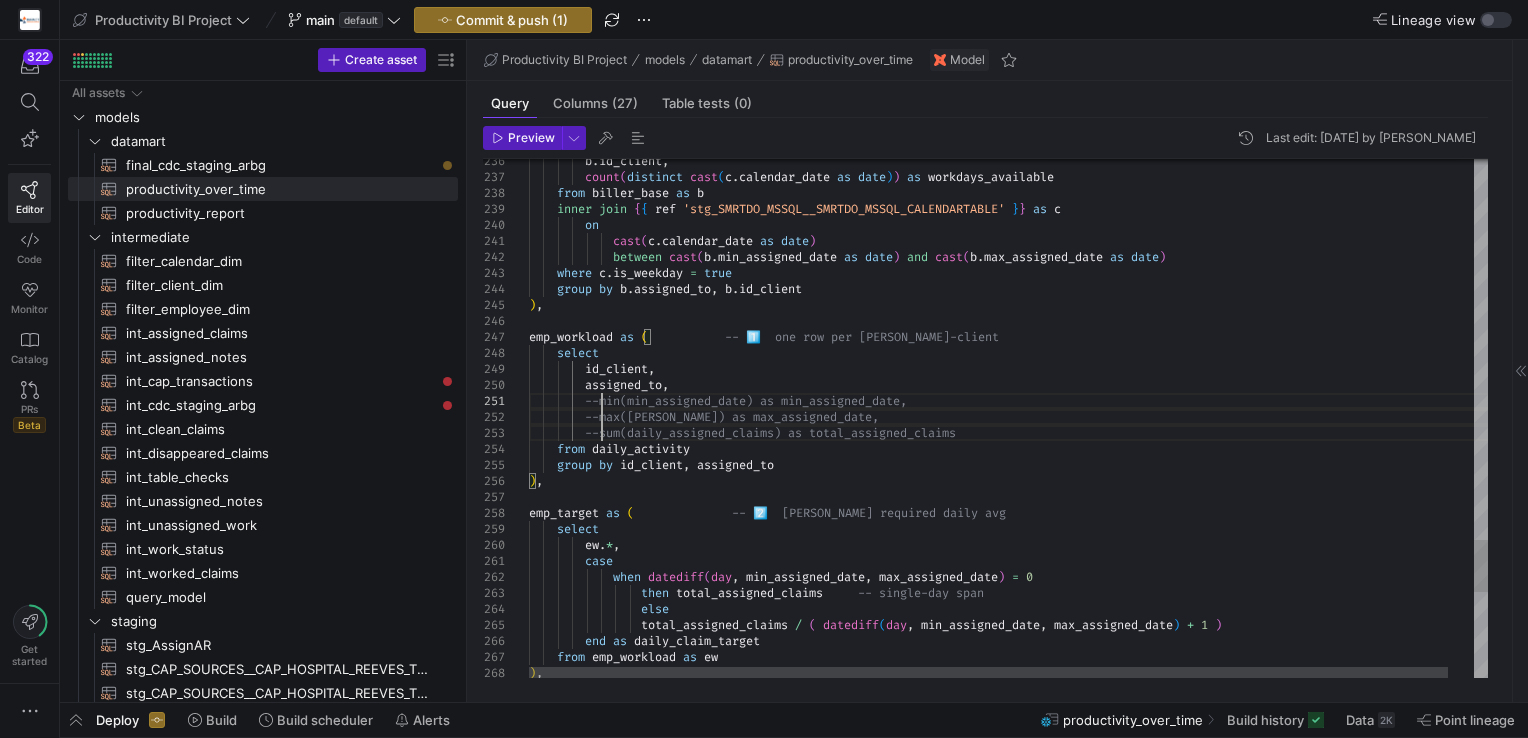 click on "b . id_client ,          count ( distinct   cast ( c . calendar_date   as   date ) )   as   workdays_available      from   biller_base   as   b      inner   join   { {   ref   'stg_SMRTDO_MSSQL__SMRTDO_MSSQL_CALENDARTABLE'   } }   as   c          on              cast ( c . calendar_date   as   date )              between   cast ( b . min_assigned_date   as   date )   and   cast ( b . [PERSON_NAME]   as   date )      where   c . is_weekday   =   true      group   by   b . assigned_to ,   b . id_client ) , emp_workload   as   (             -- 1️⃣  one row per [PERSON_NAME]-client      select          id_client ,          assigned_to ,          --min(min_assigned_date) as min_assigned_date,          --max(max_assigned_date) as max_assigned_date,          --sum(daily_assigned_claims) as total_assigned_cla ims      from   daily_activity" at bounding box center [1022, -1041] 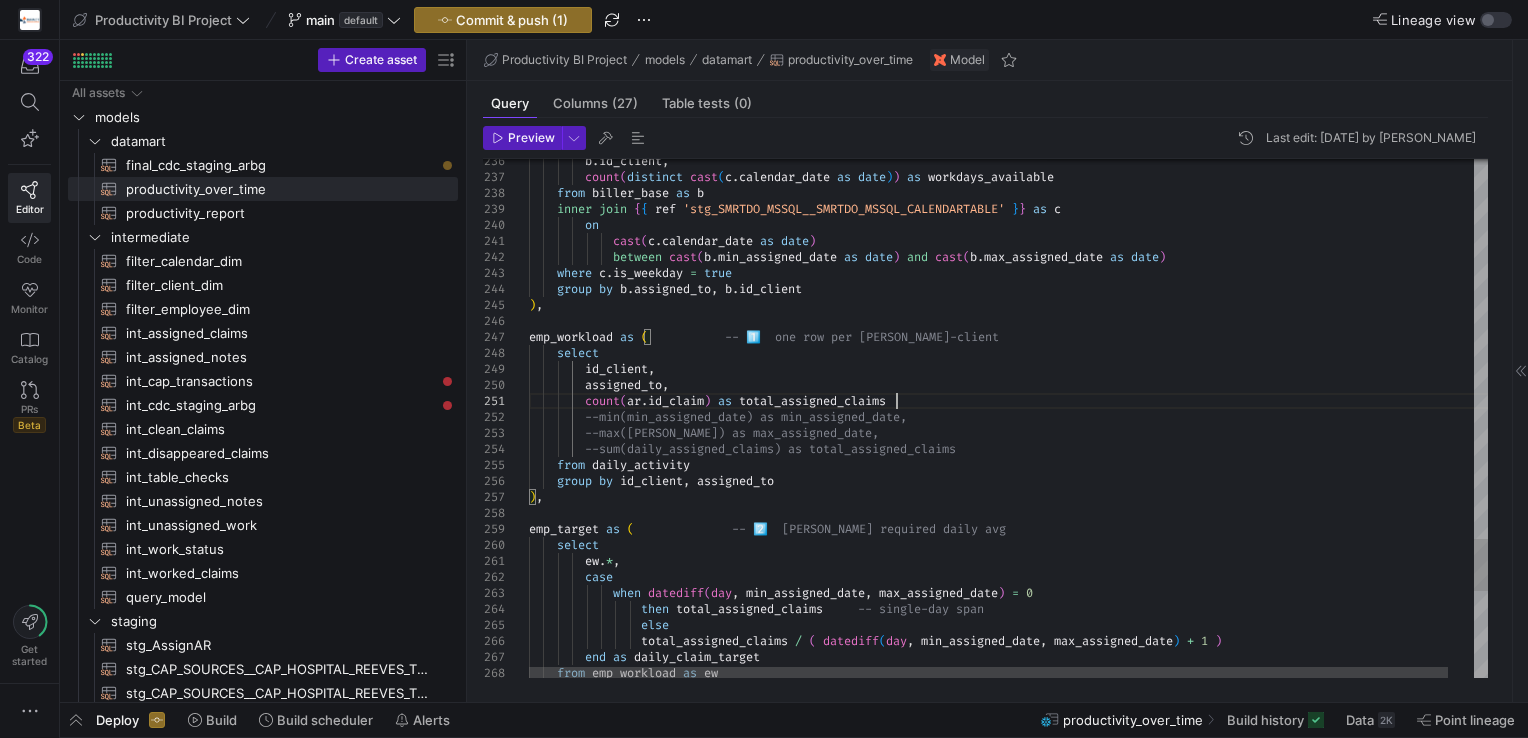 scroll, scrollTop: 15, scrollLeft: 56, axis: both 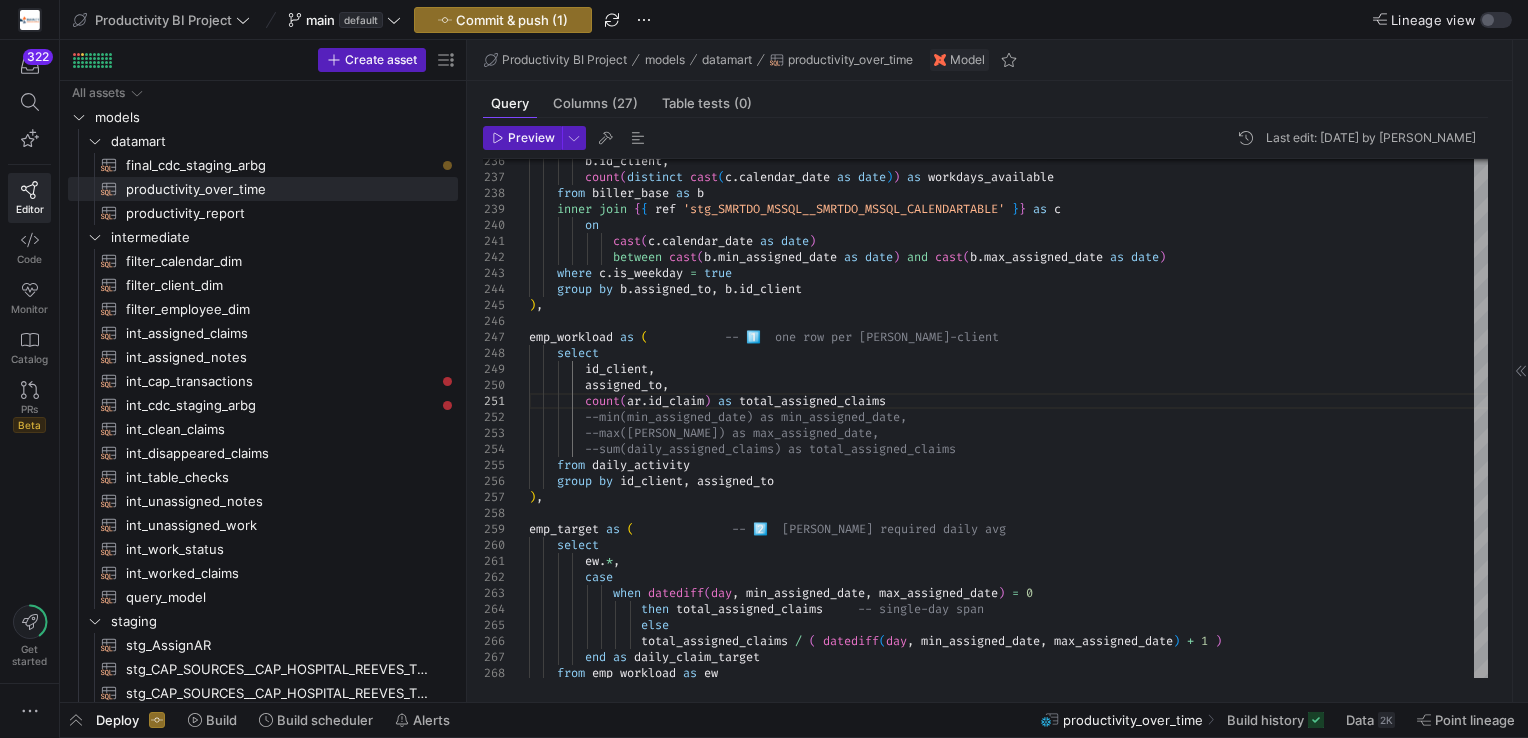 click on "b . id_client ,          count ( distinct   cast ( c . calendar_date   as   date ) )   as   workdays_available      from   biller_base   as   b      inner   join   { {   ref   'stg_SMRTDO_MSSQL__SMRTDO_MSSQL_CALENDARTABLE'   } }   as   c          on              cast ( c . calendar_date   as   date )              between   cast ( b . min_assigned_date   as   date )   and   cast ( b . [PERSON_NAME]   as   date )      where   c . is_weekday   =   true      group   by   b . assigned_to ,   b . id_client ) , emp_workload   as   (             -- 1️⃣  one row per [PERSON_NAME]-client      select          id_client ,          assigned_to ,          --min(min_assigned_date) as min_assigned_date,          --max(max_assigned_date) as max_assigned_date,          --sum(daily_assigned_claims) as total_assigned_cla ims      from   daily_activity" at bounding box center [1022, -1033] 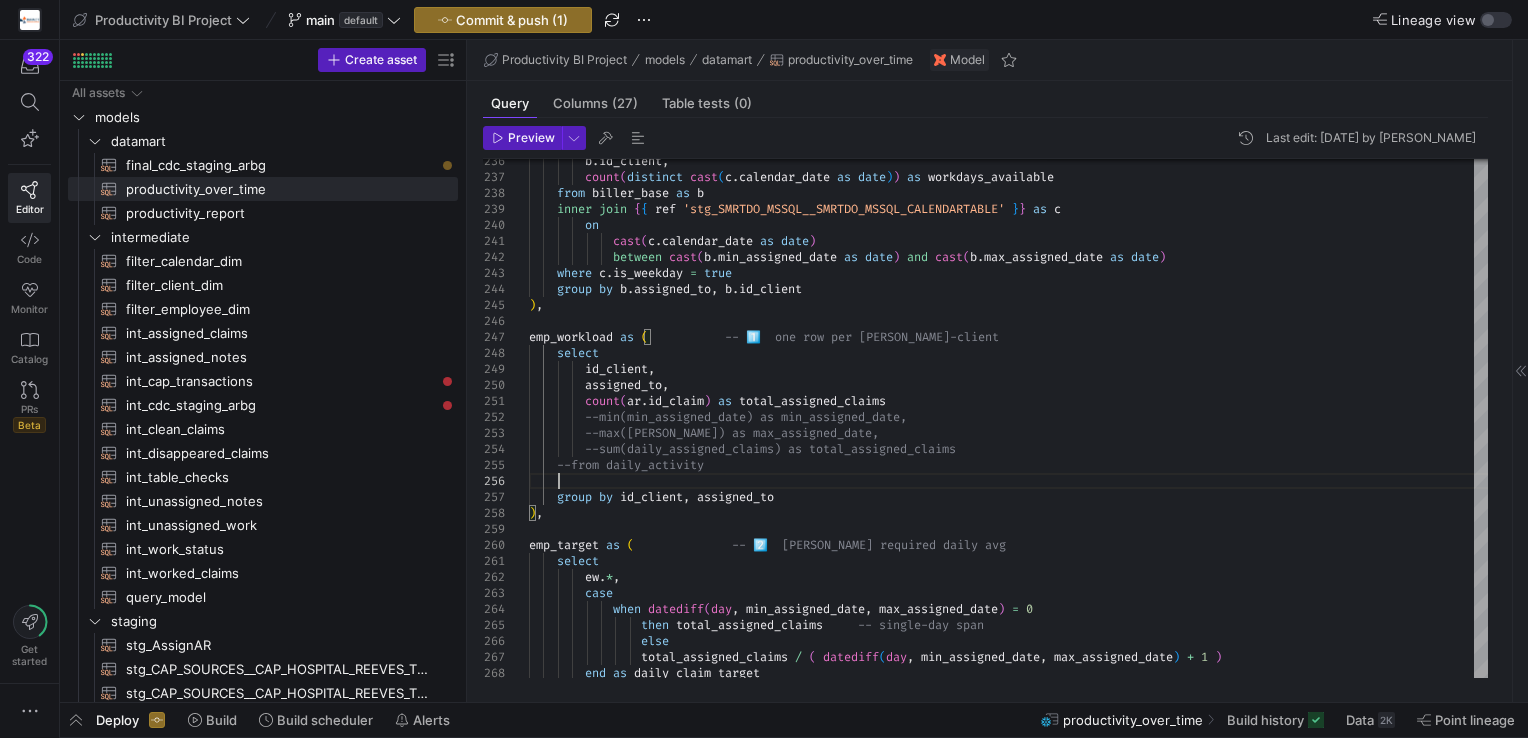 scroll, scrollTop: 79, scrollLeft: 28, axis: both 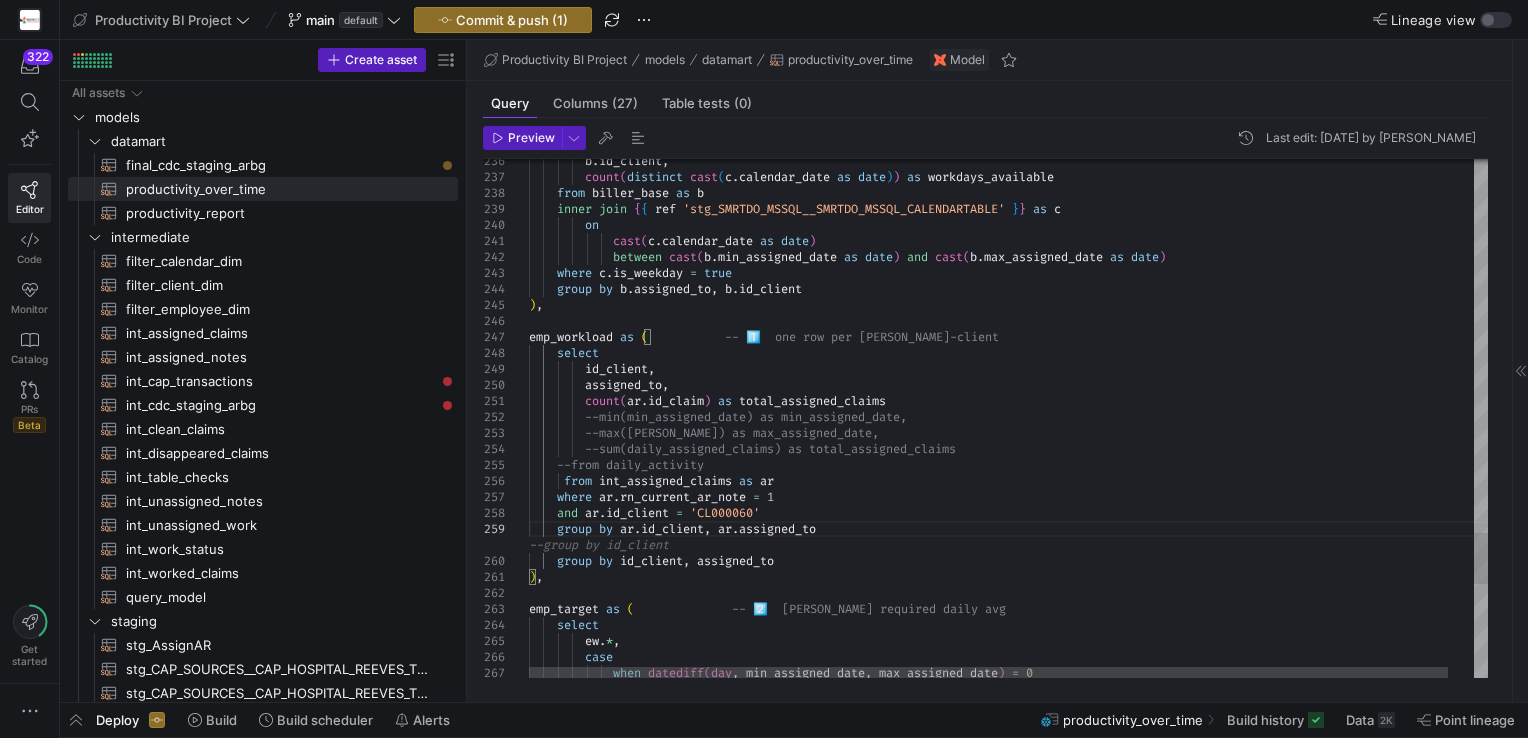 click on "b . id_client ,          count ( distinct   cast ( c . calendar_date   as   date ) )   as   workdays_available      from   biller_base   as   b      inner   join   { {   ref   'stg_SMRTDO_MSSQL__SMRTDO_MSSQL_CALENDARTABLE'   } }   as   c          on              cast ( c . calendar_date   as   date )              between   cast ( b . min_assigned_date   as   date )   and   cast ( b . [PERSON_NAME]   as   date )      where   c . is_weekday   =   true      group   by   b . assigned_to ,   b . id_client ) , emp_workload   as   (             -- 1️⃣  one row per [PERSON_NAME]-client      select          id_client ,          assigned_to ,          --min(min_assigned_date) as min_assigned_date,          --max(max_assigned_date) as max_assigned_date,          --sum(daily_assigned_claims) as total_assigned_cla ims      --from daily_activity" at bounding box center [1022, -993] 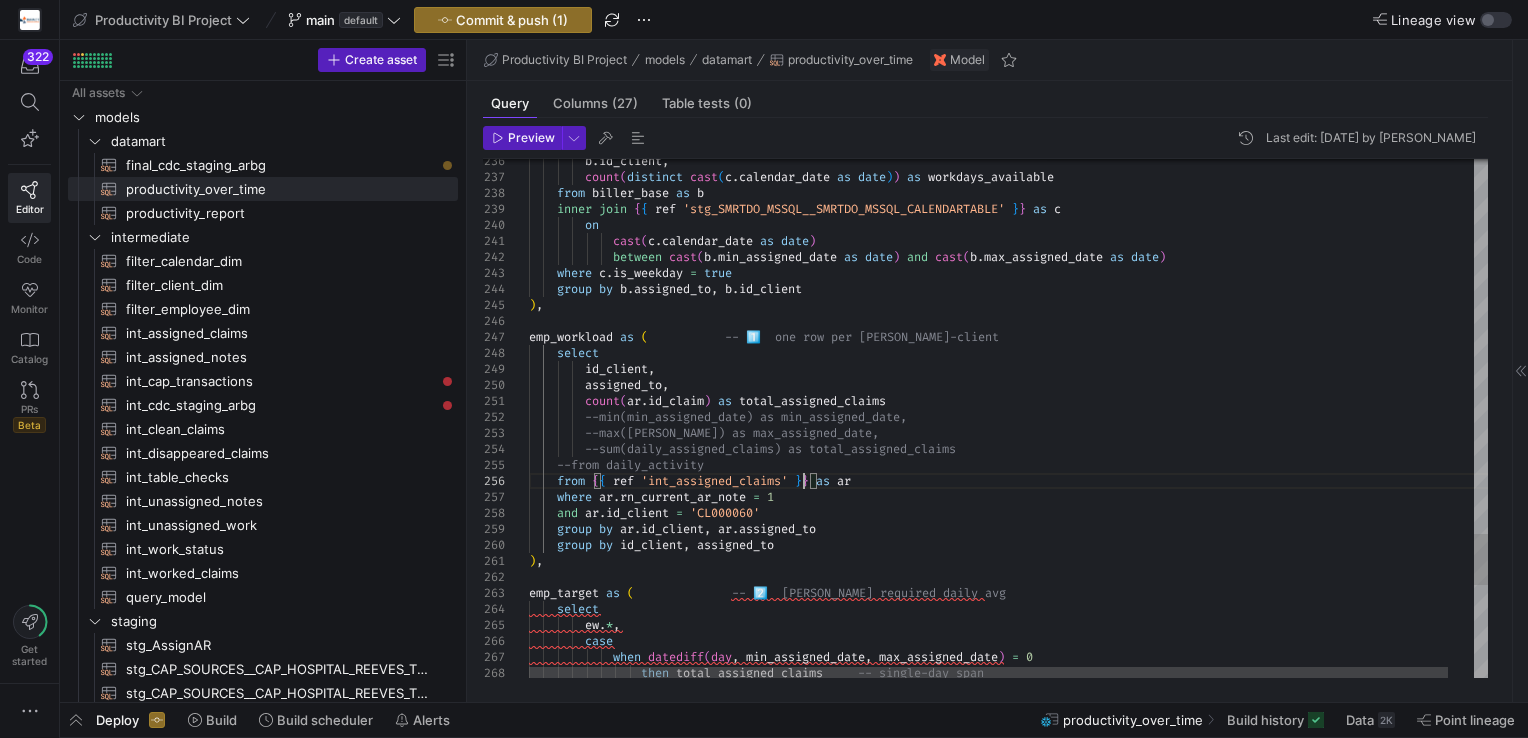 scroll, scrollTop: 79, scrollLeft: 272, axis: both 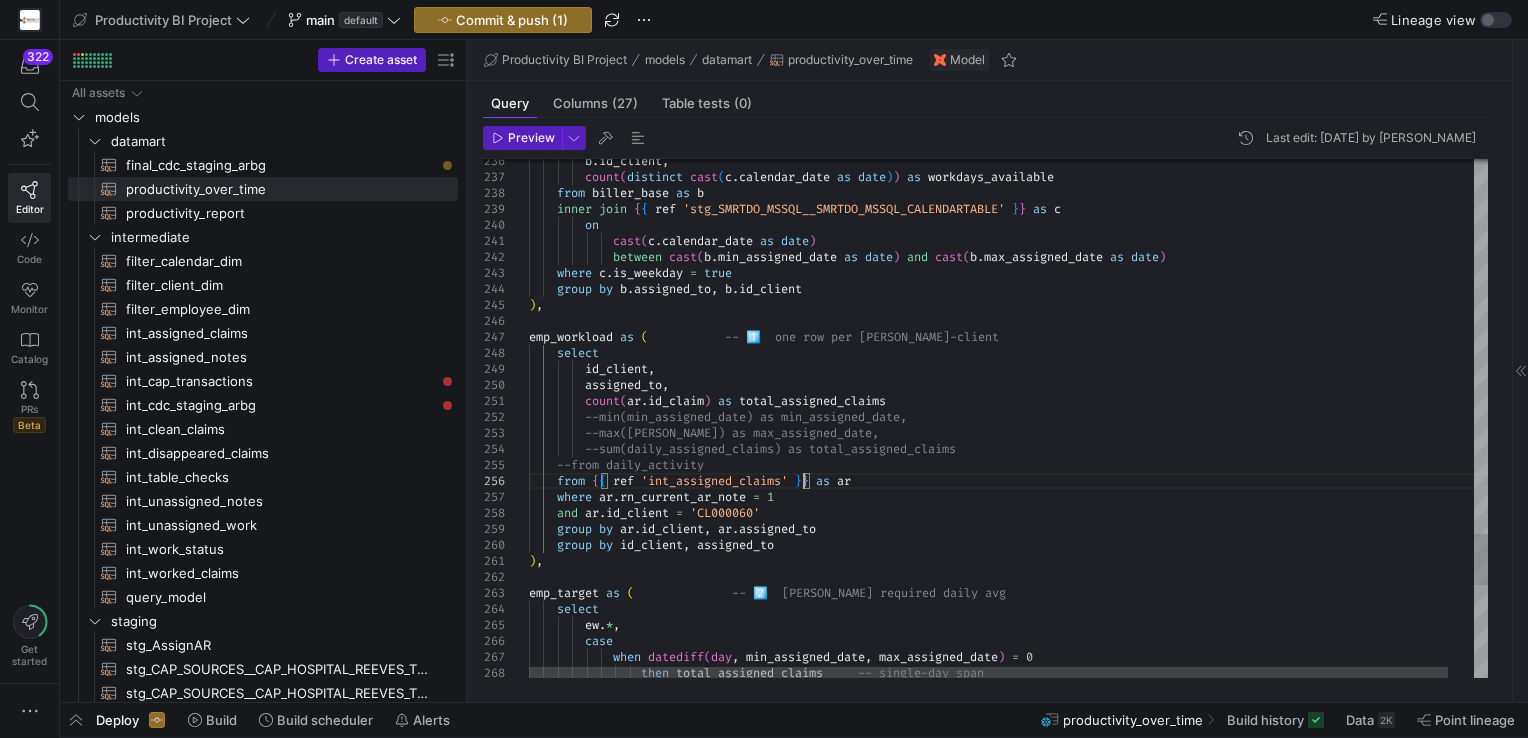 click on "b . id_client ,          count ( distinct   cast ( c . calendar_date   as   date ) )   as   workdays_available      from   biller_base   as   b      inner   join   { {   ref   'stg_SMRTDO_MSSQL__SMRTDO_MSSQL_CALENDARTABLE'   } }   as   c          on              cast ( c . calendar_date   as   date )              between   cast ( b . min_assigned_date   as   date )   and   cast ( b . [PERSON_NAME]   as   date )      where   c . is_weekday   =   true      group   by   b . assigned_to ,   b . id_client ) , emp_workload   as   (             -- 1️⃣  one row per [PERSON_NAME]-client      select          id_client ,          assigned_to ,          --min(min_assigned_date) as min_assigned_date,          --max(max_assigned_date) as max_assigned_date,          --sum(daily_assigned_claims) as total_assigned_cla ims      --from daily_activity" at bounding box center (1022, -1001) 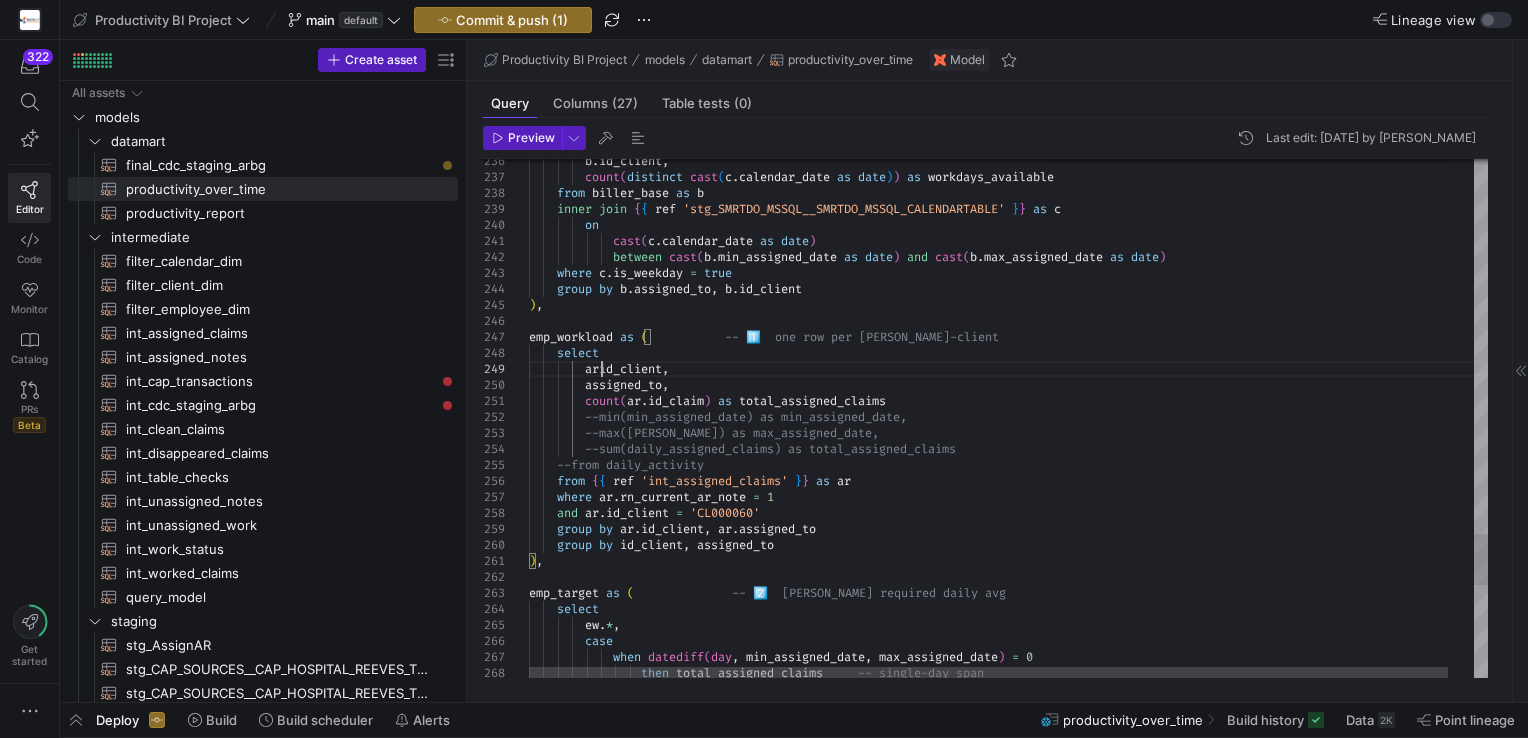 scroll, scrollTop: 127, scrollLeft: 78, axis: both 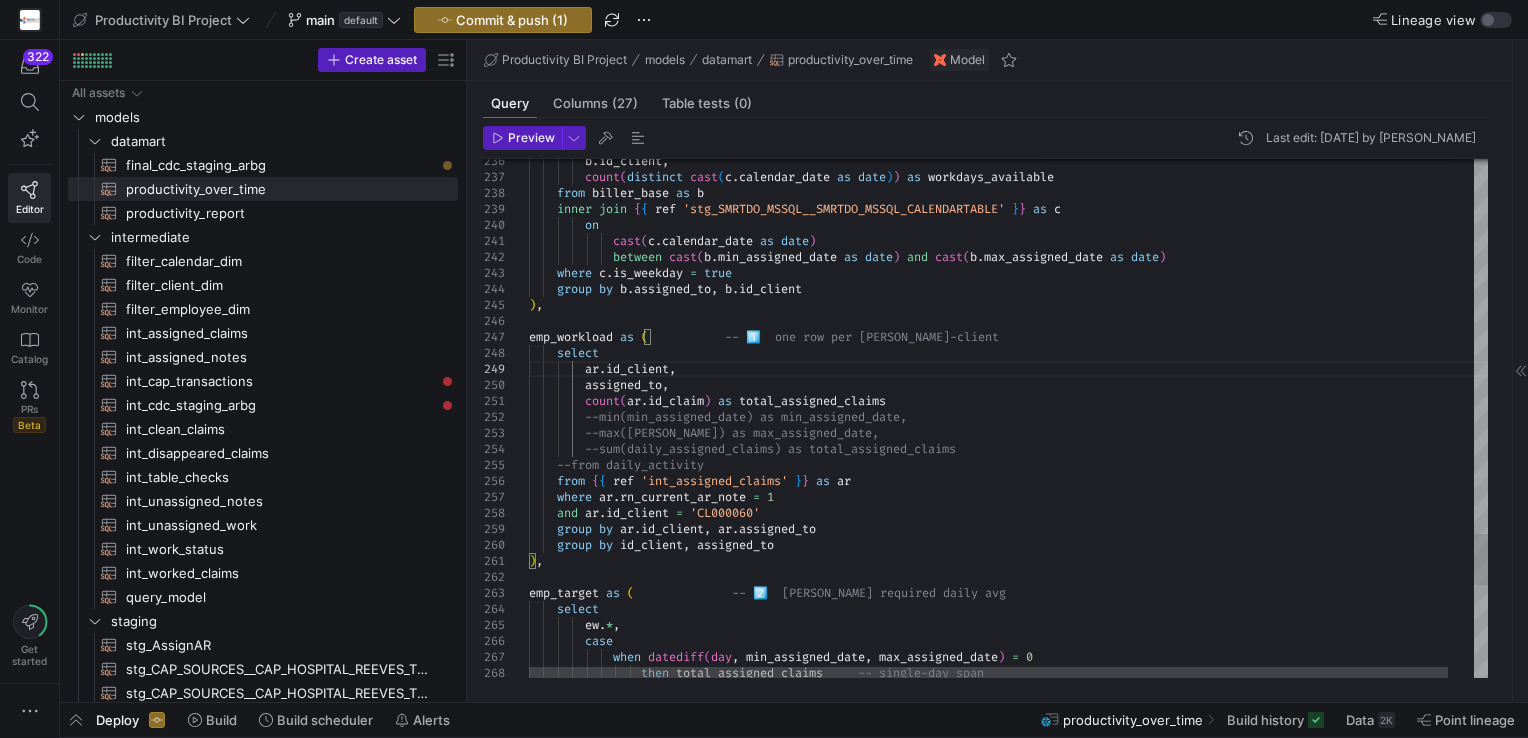 click on "b . id_client ,          count ( distinct   cast ( c . calendar_date   as   date ) )   as   workdays_available      from   biller_base   as   b      inner   join   { {   ref   'stg_SMRTDO_MSSQL__SMRTDO_MSSQL_CALENDARTABLE'   } }   as   c          on              cast ( c . calendar_date   as   date )              between   cast ( b . min_assigned_date   as   date )   and   cast ( b . [PERSON_NAME]   as   date )      where   c . is_weekday   =   true      group   by   b . assigned_to ,   b . id_client ) , emp_workload   as   (             -- 1️⃣  one row per [PERSON_NAME]-client      select          ar . id_client ,          assigned_to ,          --min(min_assigned_date) as min_assigned_date,          --max(max_assigned_date) as max_assigned_date,          --sum(daily_assigned_claims) as total_assigned_cla ims           group   by" at bounding box center (1022, -1001) 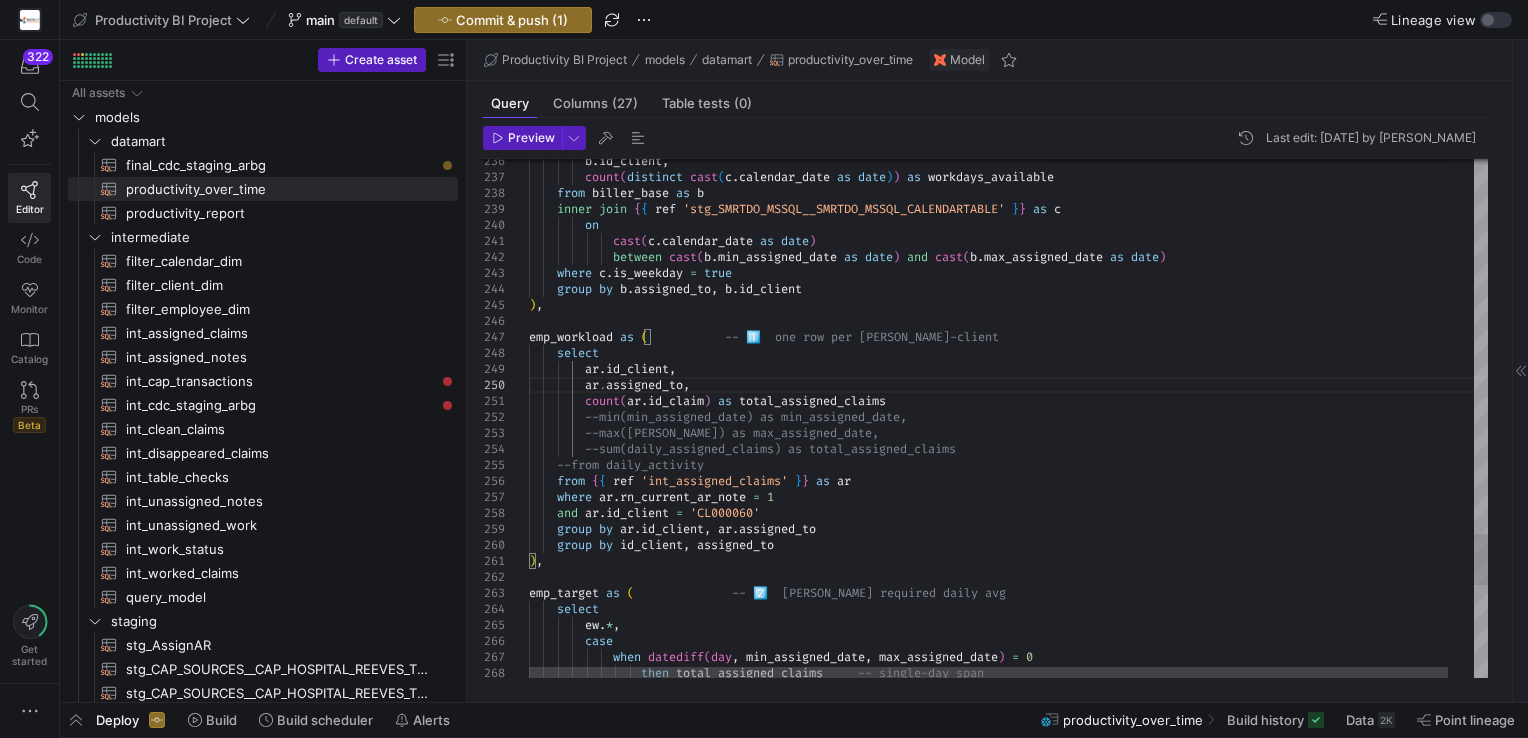 scroll, scrollTop: 143, scrollLeft: 78, axis: both 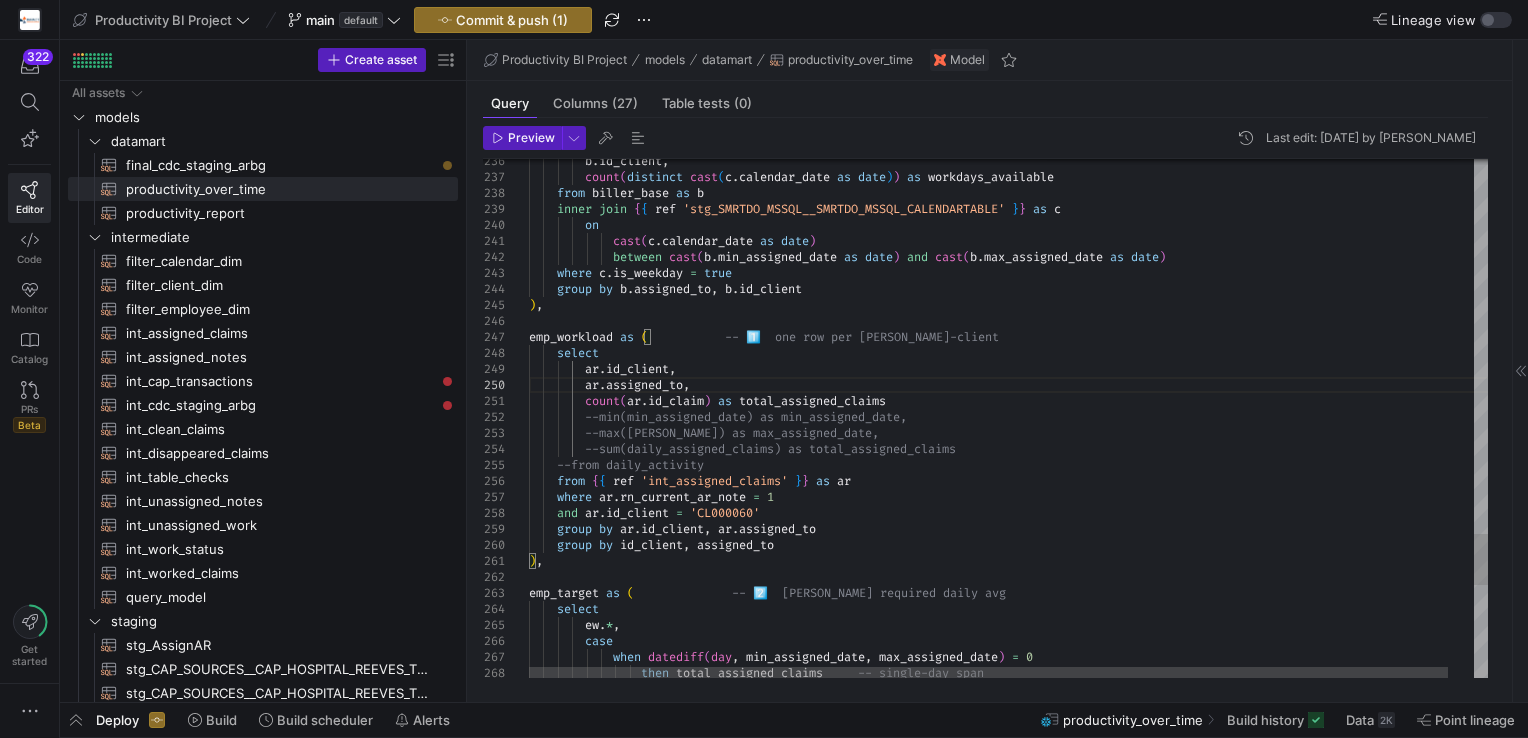 click on "b . id_client ,          count ( distinct   cast ( c . calendar_date   as   date ) )   as   workdays_available      from   biller_base   as   b      inner   join   { {   ref   'stg_SMRTDO_MSSQL__SMRTDO_MSSQL_CALENDARTABLE'   } }   as   c          on              cast ( c . calendar_date   as   date )              between   cast ( b . min_assigned_date   as   date )   and   cast ( b . [PERSON_NAME]   as   date )      where   c . is_weekday   =   true      group   by   b . assigned_to ,   b . id_client ) , emp_workload   as   (             -- 1️⃣  one row per [PERSON_NAME]-client      select          ar . id_client ,          ar . assigned_to ,          --min(min_assigned_date) as min_assigned_date,          --max(max_assigned_date) as max_assigned_date,          --sum(daily_assigned_claims) as total_assigned_cla ims           group" at bounding box center (1022, -1001) 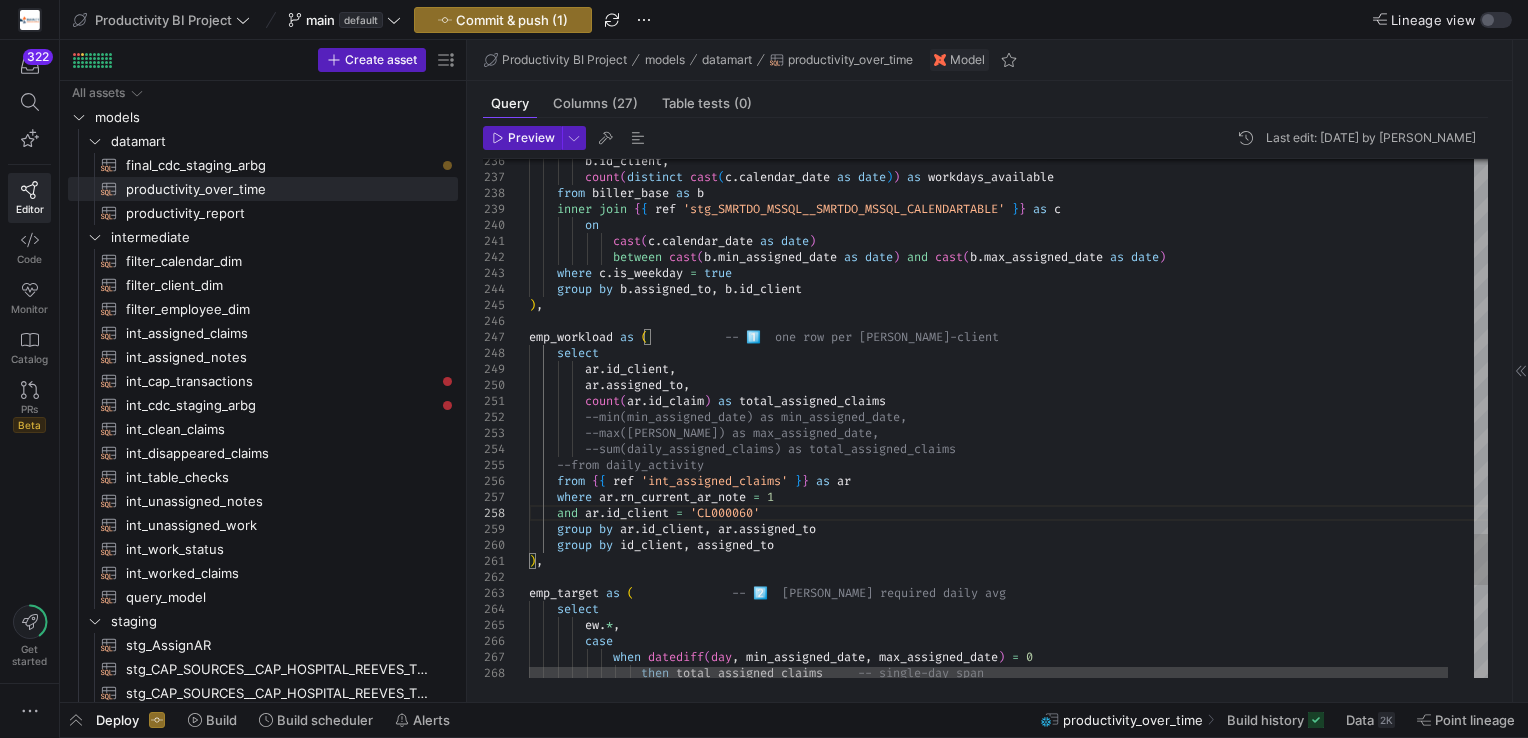 drag, startPoint x: 868, startPoint y: 499, endPoint x: 865, endPoint y: 488, distance: 11.401754 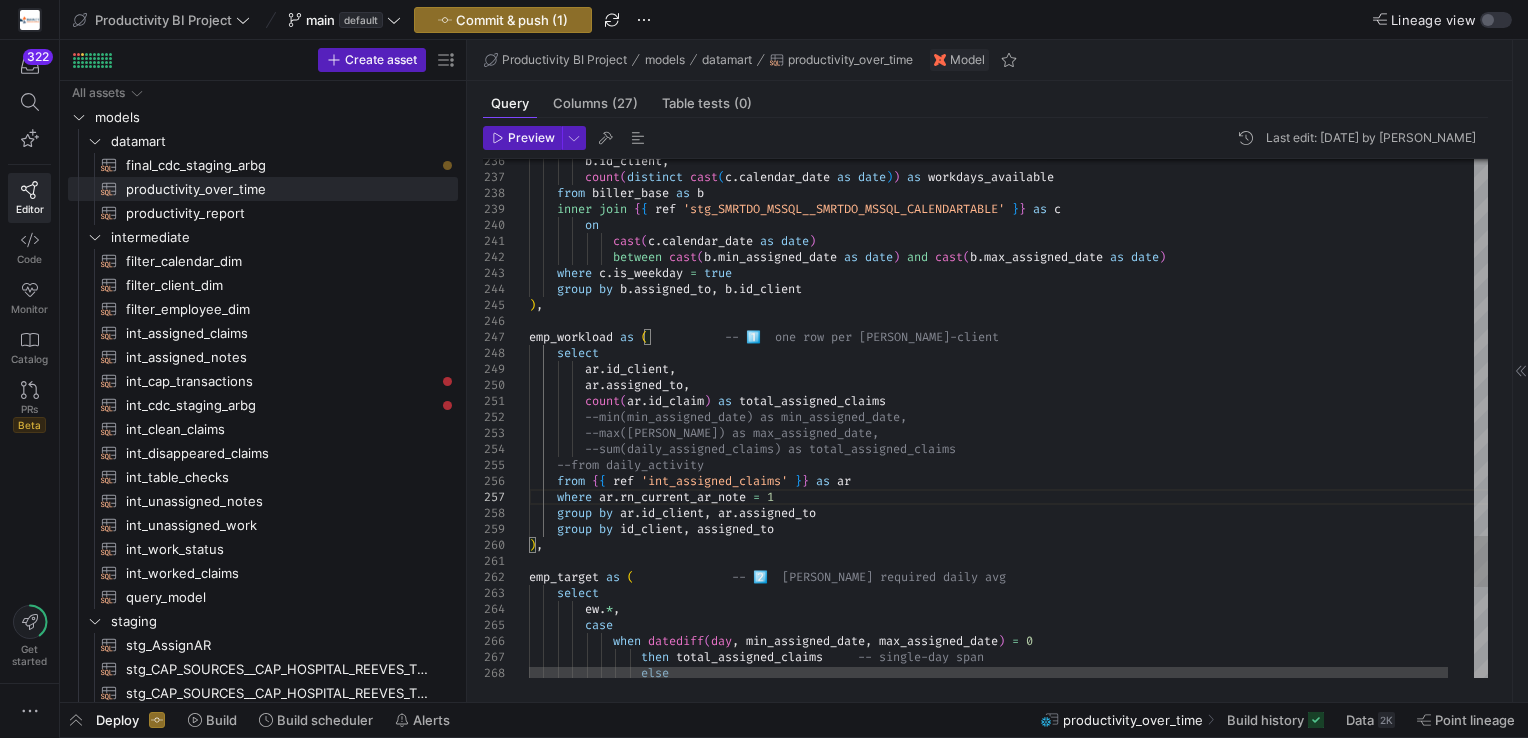 click on "b . id_client ,          count ( distinct   cast ( c . calendar_date   as   date ) )   as   workdays_available      from   biller_base   as   b      inner   join   { {   ref   'stg_SMRTDO_MSSQL__SMRTDO_MSSQL_CALENDARTABLE'   } }   as   c          on              cast ( c . calendar_date   as   date )              between   cast ( b . min_assigned_date   as   date )   and   cast ( b . [PERSON_NAME]   as   date )      where   c . is_weekday   =   true      group   by   b . assigned_to ,   b . id_client ) , emp_workload   as   (             -- 1️⃣  one row per [PERSON_NAME]-client      select          ar . id_client ,          ar . assigned_to ,          --min(min_assigned_date) as min_assigned_date,          --max(max_assigned_date) as max_assigned_date,          --sum(daily_assigned_claims) as total_assigned_cla ims           group" at bounding box center [1022, -1009] 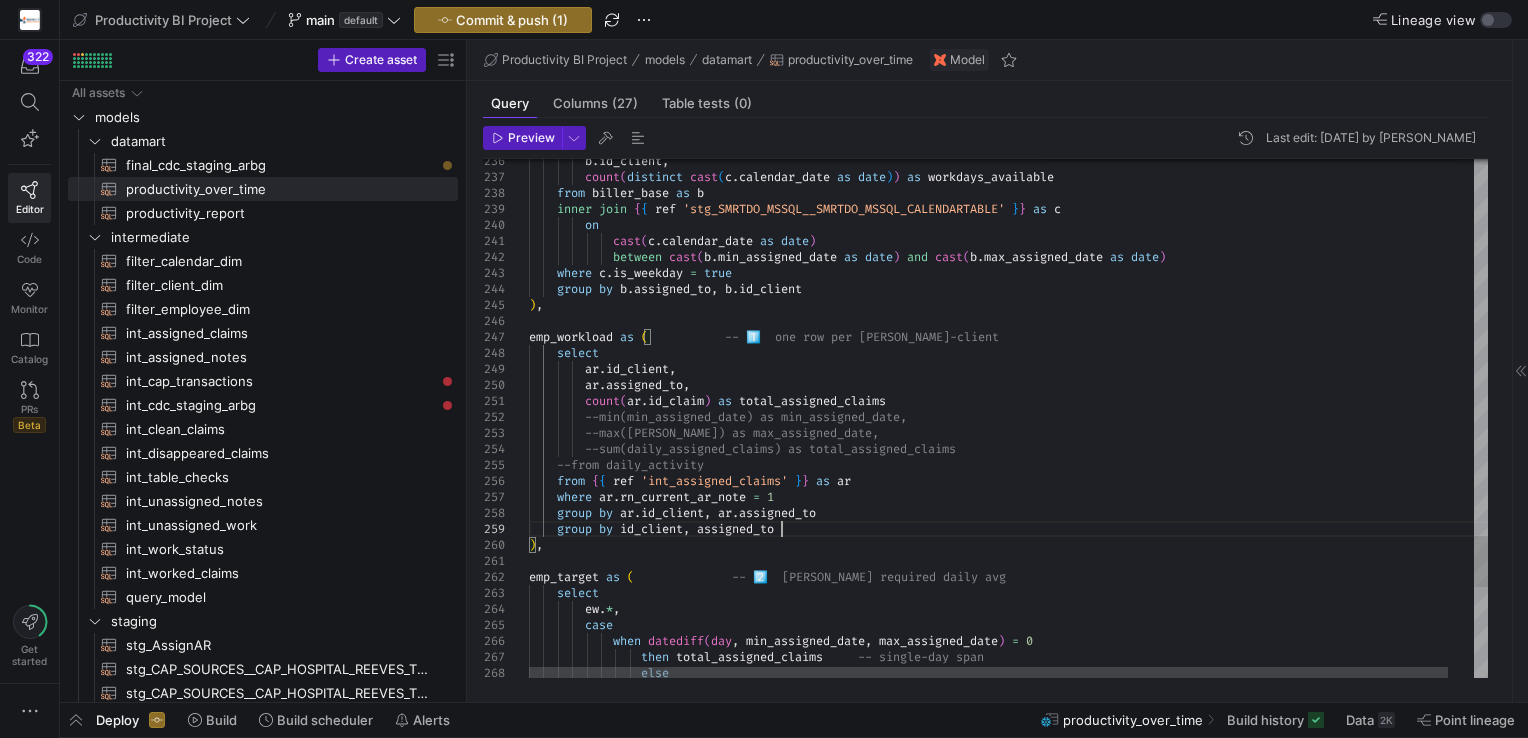 click on "b . id_client ,          count ( distinct   cast ( c . calendar_date   as   date ) )   as   workdays_available      from   biller_base   as   b      inner   join   { {   ref   'stg_SMRTDO_MSSQL__SMRTDO_MSSQL_CALENDARTABLE'   } }   as   c          on              cast ( c . calendar_date   as   date )              between   cast ( b . min_assigned_date   as   date )   and   cast ( b . [PERSON_NAME]   as   date )      where   c . is_weekday   =   true      group   by   b . assigned_to ,   b . id_client ) , emp_workload   as   (             -- 1️⃣  one row per [PERSON_NAME]-client      select          ar . id_client ,          ar . assigned_to ,          --min(min_assigned_date) as min_assigned_date,          --max(max_assigned_date) as max_assigned_date,          --sum(daily_assigned_claims) as total_assigned_cla ims           group" at bounding box center (1022, -1009) 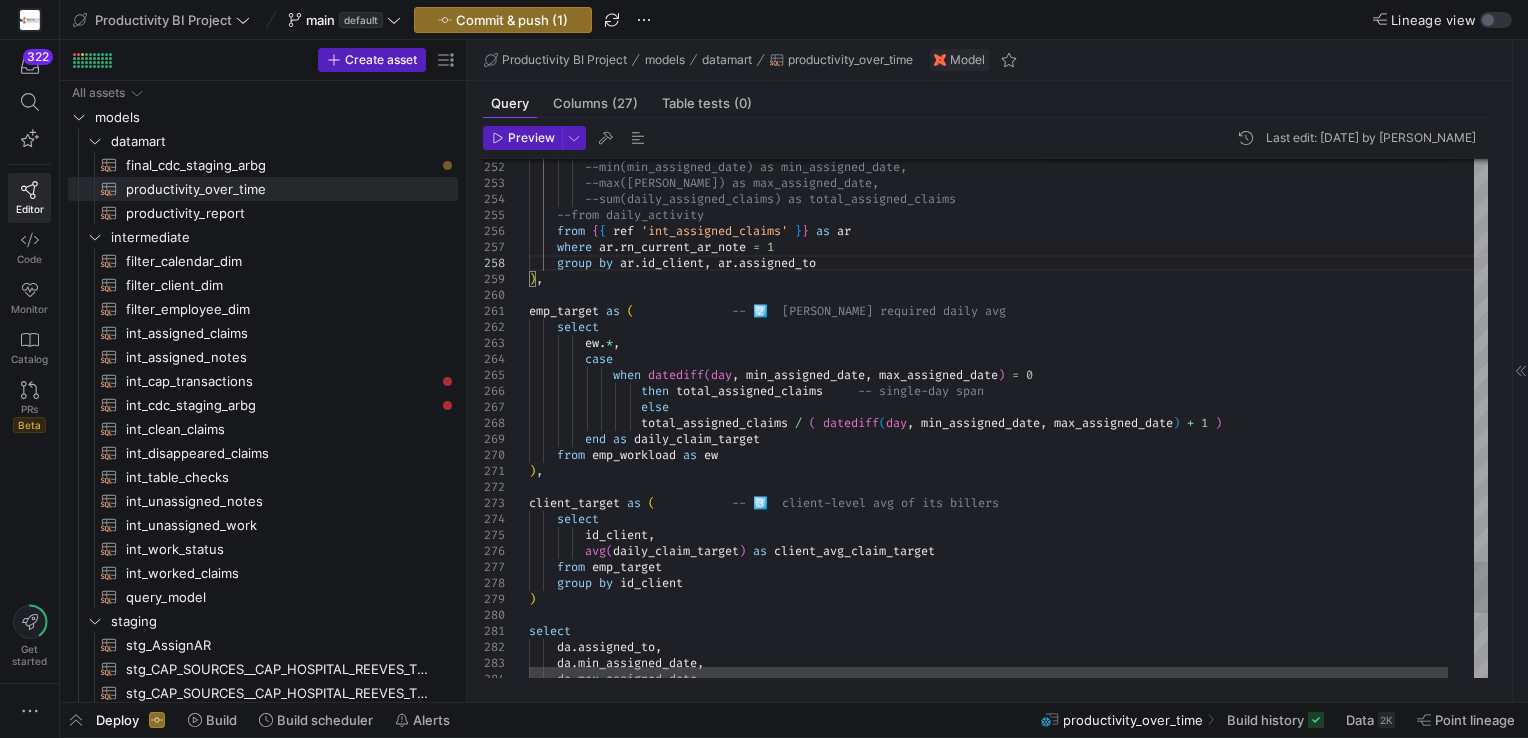 click on "--from daily_activity ) , emp_target   as   (                -- 2️⃣  [PERSON_NAME] required daily avg      select          ew . * ,          case              when   datediff ( day ,   min_assigned_date ,   max_assigned_date )   =   0      from   { {   ref   'int_assigned_claims'   } }   as   ar      where   ar . rn_current_ar_note   =   1      group   by   ar . id_client ,   ar . assigned_to                  then   total_assigned_claims       -- single-day span                  else                  total_assigned_claims   /   (   datediff ( day ,   min_assigned_date ,   max_assigned_date )   +   1   )          end   as   daily_claim_target      from   emp_workload   as   ew ) , client_target   as   (             -- 3️⃣  client-level avg of its billers      select          id_client ," at bounding box center (1022, -1267) 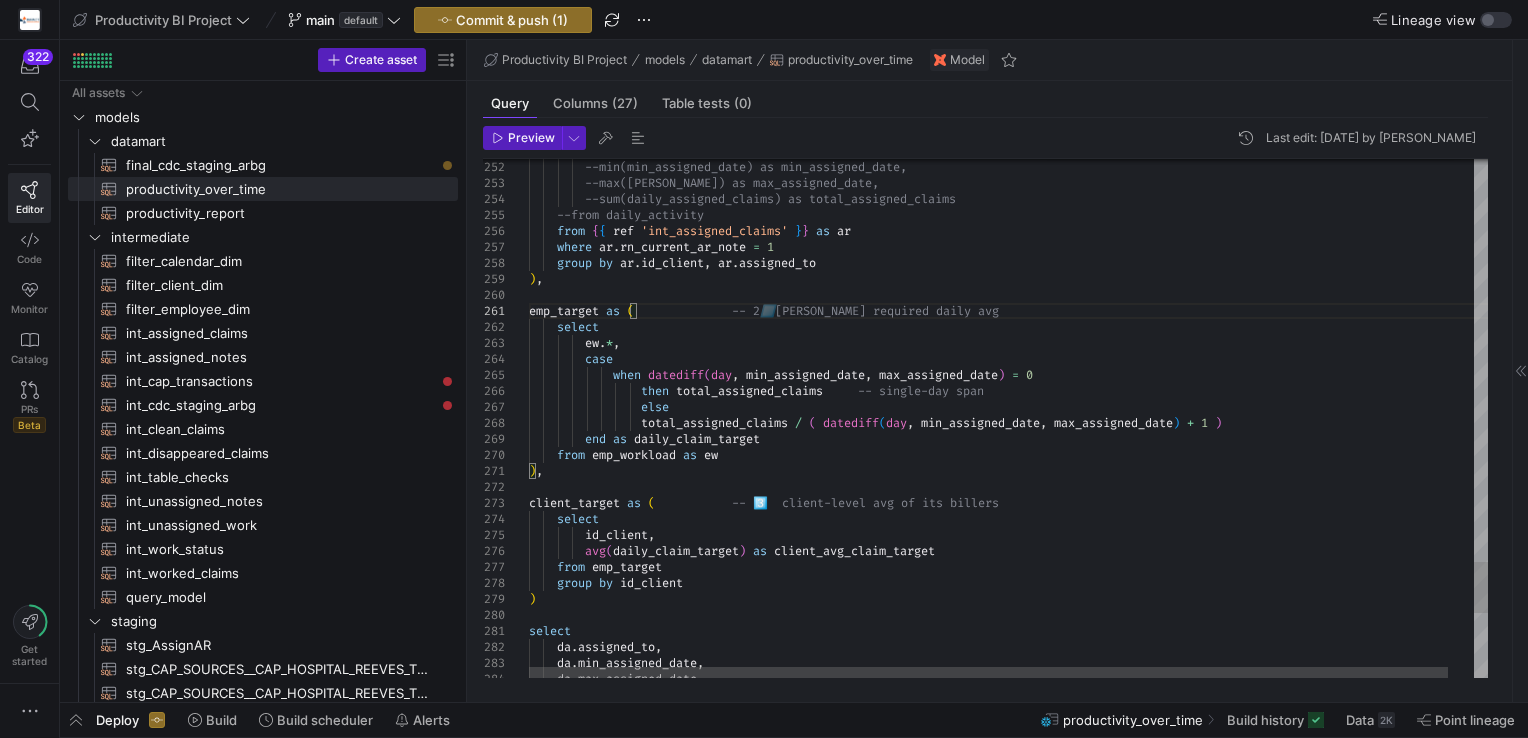 click on "--from daily_activity ) , emp_target   as   (                -- 2 ️⃣   [PERSON_NAME] required daily avg      select          ew . * ,          case              when   datediff ( day ,   min_assigned_date ,   max_assigned_date )   =   0      from   { {   ref   'int_assigned_claims'   } }   as   ar      where   ar . rn_current_ar_note   =   1      group   by   ar . id_client ,   ar . assigned_to                  then   total_assigned_claims       -- single-day span                  else                  total_assigned_claims   /   (   datediff ( day ,   min_assigned_date ,   max_assigned_date )   +   1   )          end   as   daily_claim_target      from   emp_workload   as   ew ) , client_target   as   (             -- 3️⃣  client-level avg of its billers      select          id_client , avg ( )   as" at bounding box center (1022, -1267) 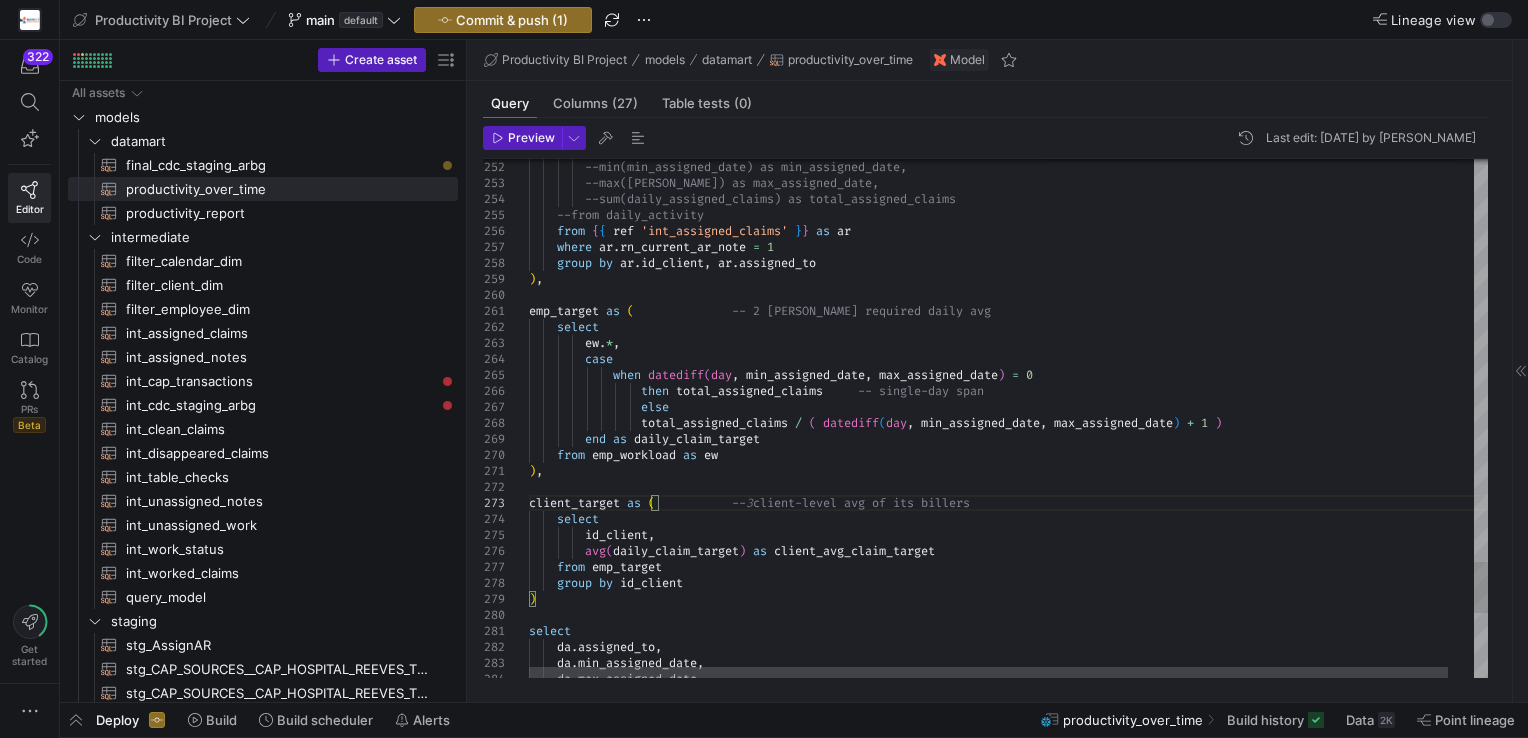 click on "--from daily_activity ) , emp_target   as   (                -- 2 [PERSON_NAME] required daily avg      select          ew . * ,          case              when   datediff ( day ,   min_assigned_date ,   max_assigned_date )   =   0      from   { {   ref   'int_assigned_claims'   } }   as   ar      where   ar . rn_current_ar_note   =   1      group   by   ar . id_client ,   ar . assigned_to                  then   total_assigned_claims       -- single-day span                  else                  total_assigned_claims   /   (   datediff ( day ,   min_assigned_date ,   max_assigned_date )   +   1   )          end   as   daily_claim_target      from   emp_workload   as   ew ) , client_target   as   (             --  3  client-level avg of its billers      select          id_client ,          avg ( )   as" at bounding box center [1022, -1267] 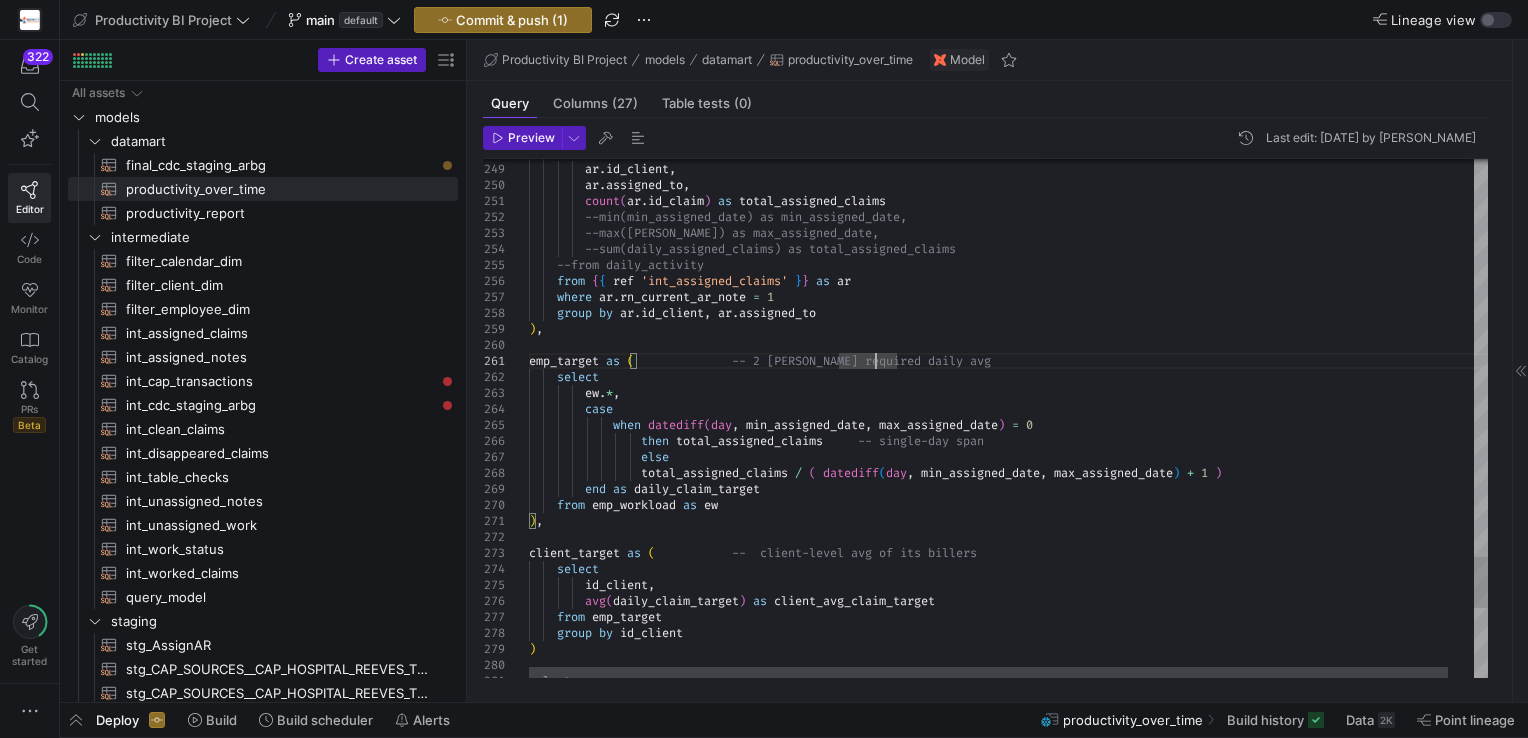 click on "--from daily_activity ) , emp_target   as   (                -- 2 [PERSON_NAME] required daily avg      select          ew . * ,          case              when   datediff ( day ,   min_assigned_date ,   max_assigned_date )   =   0      from   { {   ref   'int_assigned_claims'   } }   as   ar      where   ar . rn_current_ar_note   =   1      group   by   ar . id_client ,   ar . assigned_to                  then   total_assigned_claims       -- single-day span                  else                  total_assigned_claims   /   (   datediff ( day ,   min_assigned_date ,   max_assigned_date )   +   1   )          end   as   daily_claim_target      from   emp_workload   as   ew ) , client_target   as   (             --  client-level avg of its billers      select          id_client ,          avg ( )   as" at bounding box center [1022, -1217] 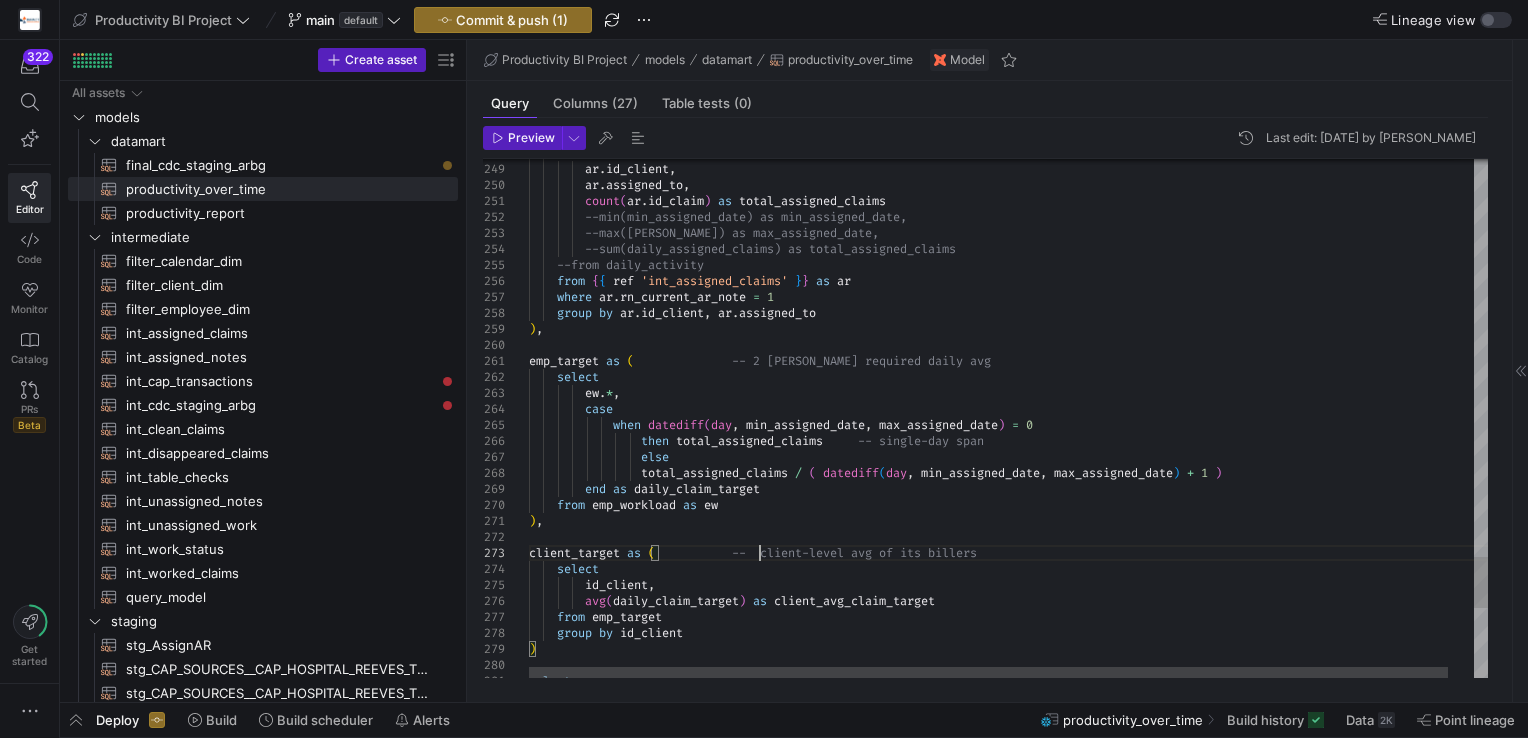 scroll, scrollTop: 47, scrollLeft: 236, axis: both 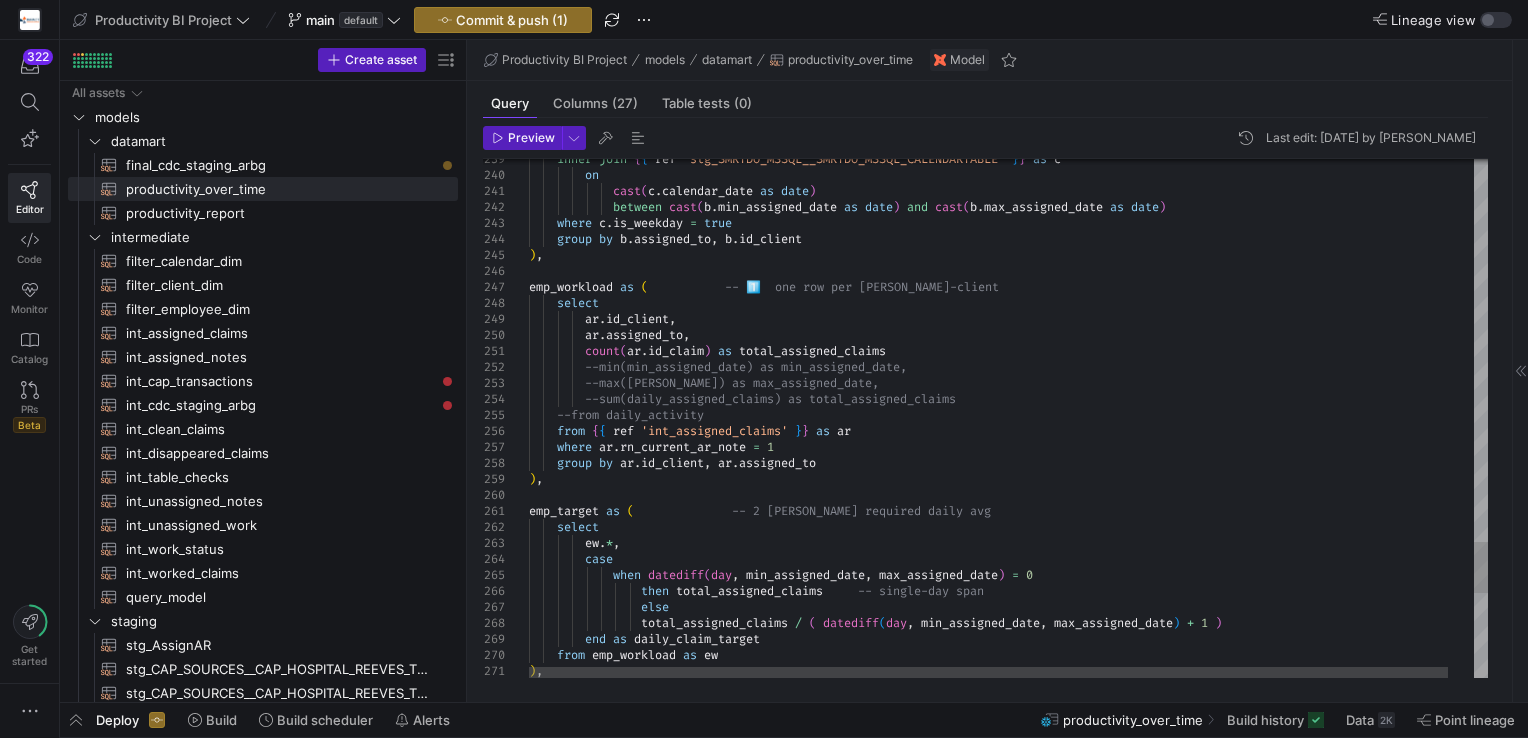 click on "--from daily_activity ) , emp_target   as   (                -- 2 [PERSON_NAME] required daily avg      select          ew . * ,          case              when   datediff ( day ,   min_assigned_date ,   max_assigned_date )   =   0      from   { {   ref   'int_assigned_claims'   } }   as   ar      where   ar . rn_current_ar_note   =   1      group   by   ar . id_client ,   ar . assigned_to                  then   total_assigned_claims       -- single-day span                  else                  total_assigned_claims   /   (   datediff ( day ,   min_assigned_date ,   max_assigned_date )   +   1   )          end   as   daily_claim_target      from   emp_workload   as   ew ) ,          --min(min_assigned_date) as min_assigned_date,          --max(max_assigned_date) as max_assigned_date,          ims      select" at bounding box center [1022, -1067] 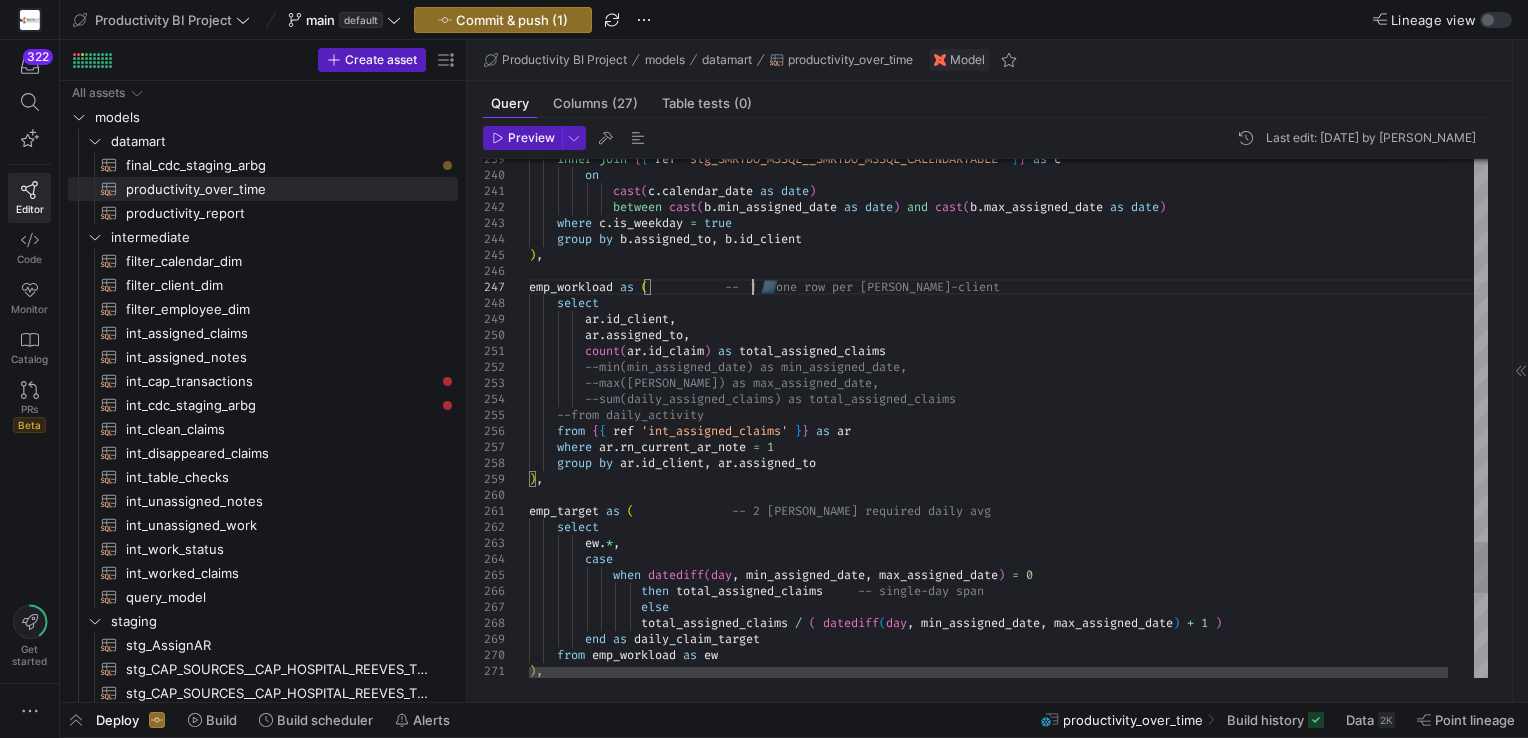 click on "--from daily_activity ) , emp_target   as   (                -- 2 [PERSON_NAME] required daily avg      select          ew . * ,          case              when   datediff ( day ,   min_assigned_date ,   max_assigned_date )   =   0      from   { {   ref   'int_assigned_claims'   } }   as   ar      where   ar . rn_current_ar_note   =   1      group   by   ar . id_client ,   ar . assigned_to                  then   total_assigned_claims       -- single-day span                  else                  total_assigned_claims   /   (   datediff ( day ,   min_assigned_date ,   max_assigned_date )   +   1   )          end   as   daily_claim_target      from   emp_workload   as   ew ) ,          --min(min_assigned_date) as min_assigned_date,          --max(max_assigned_date) as max_assigned_date,          ims      select" at bounding box center (1022, -1067) 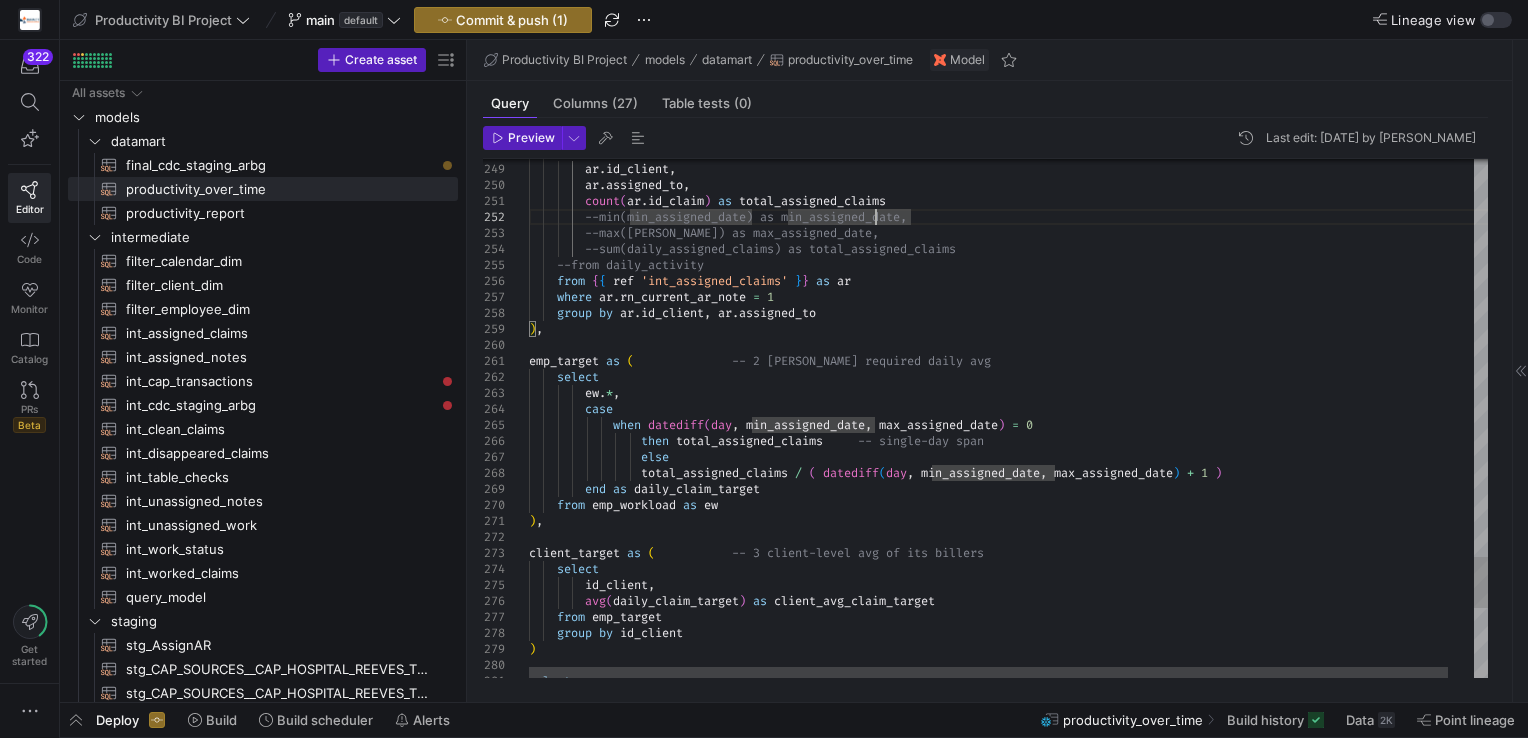 click on "--from daily_activity ) , emp_target   as   (                -- 2 [PERSON_NAME] required daily avg      select          ew . * ,          case              when   datediff ( day ,   min_assigned_date ,   max_assigned_date )   =   0      from   { {   ref   'int_assigned_claims'   } }   as   ar      where   ar . rn_current_ar_note   =   1      group   by   ar . id_client ,   ar . assigned_to                  then   total_assigned_claims       -- single-day span                  else                  total_assigned_claims   /   (   datediff ( day ,   min_assigned_date ,   max_assigned_date )   +   1   )          end   as   daily_claim_target      from   emp_workload   as   ew ) ,          --min(min_assigned_date) as min_assigned_date,          --max(max_assigned_date) as max_assigned_date,          ims      select" at bounding box center [1022, -1217] 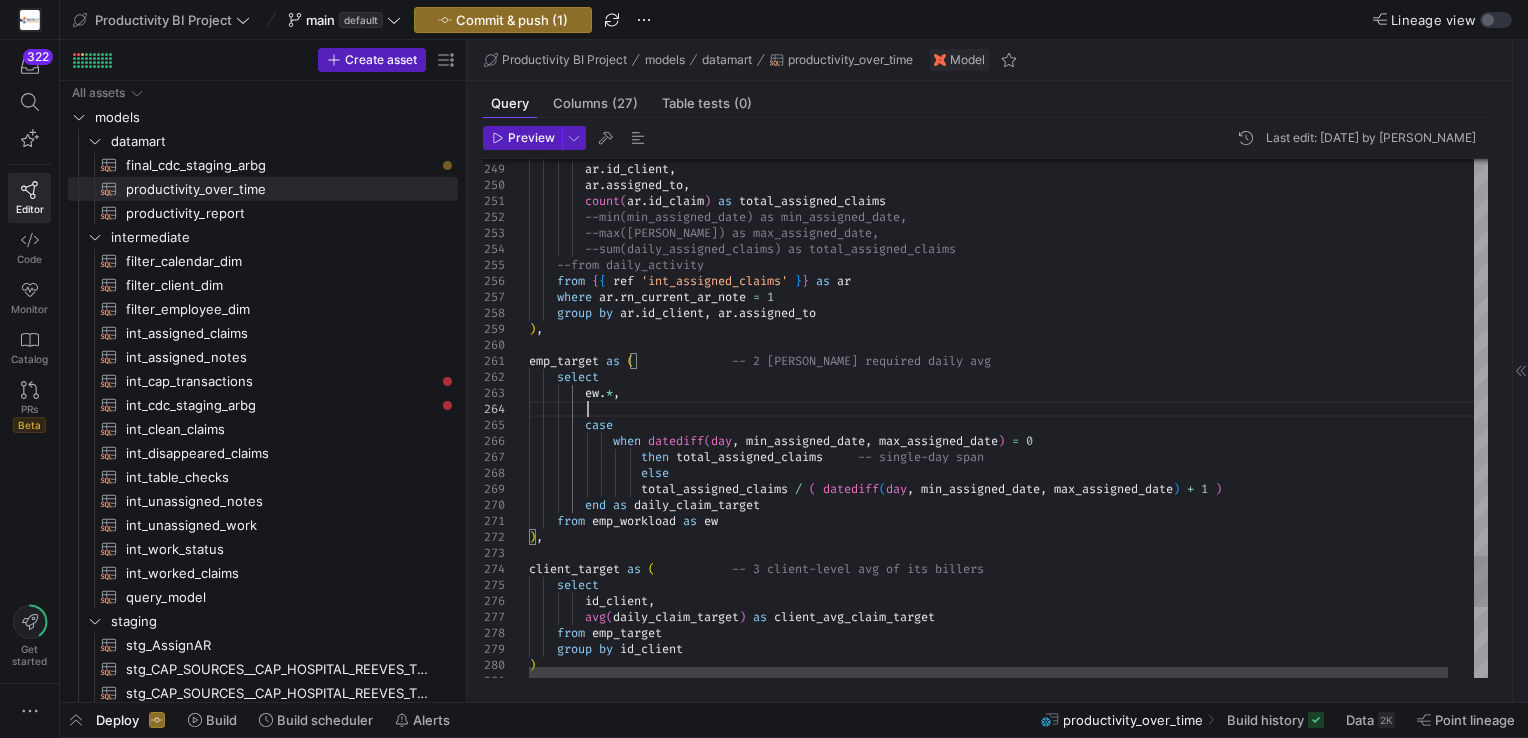 scroll, scrollTop: 47, scrollLeft: 56, axis: both 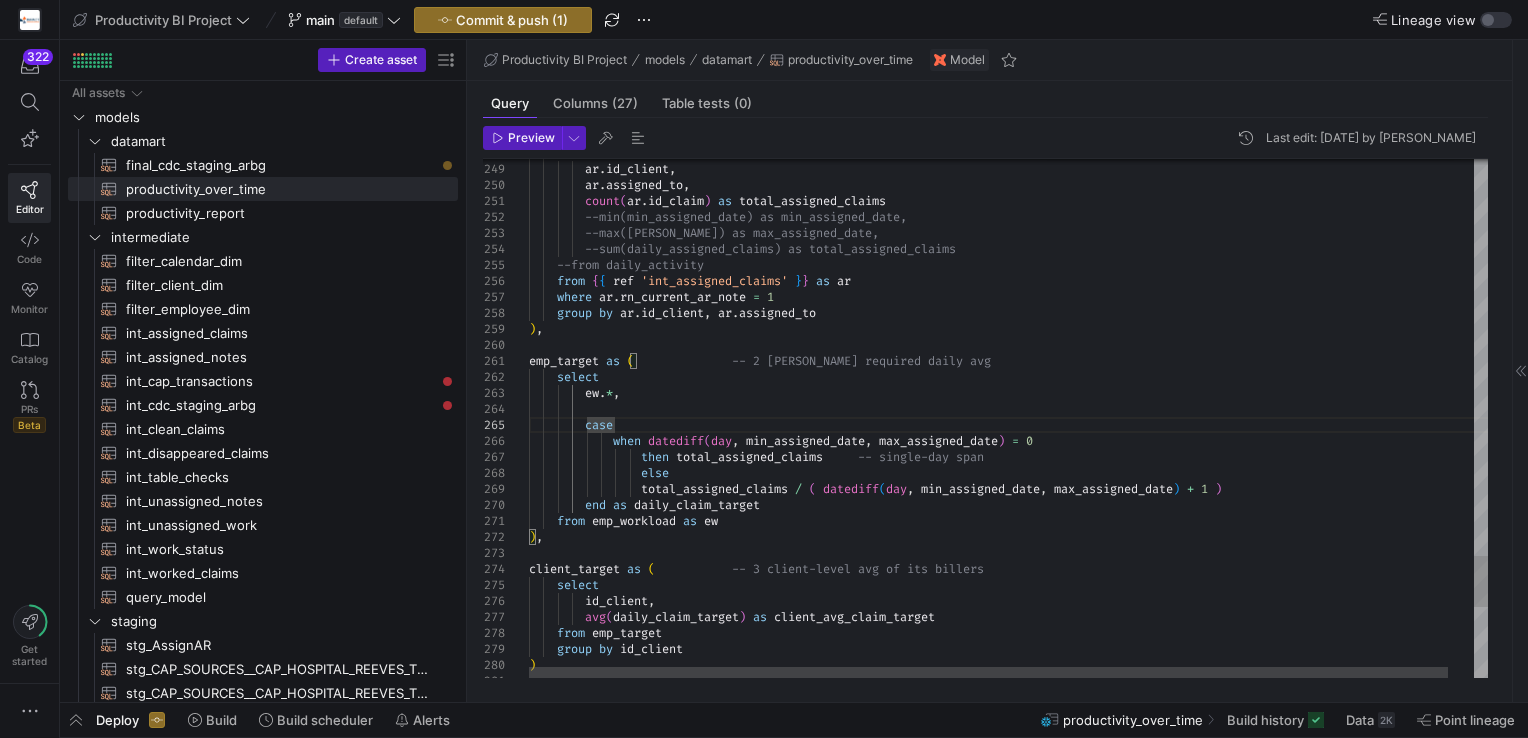 click on "--from daily_activity ) , emp_target   as   (                -- 2 [PERSON_NAME] required daily avg      select          ew . * ,          case              when   datediff ( day ,   min_assigned_date ,   max_assigned_date )   =   0      from   { {   ref   'int_assigned_claims'   } }   as   ar      where   ar . rn_current_ar_note   =   1      group   by   ar . id_client ,   ar . assigned_to                  then   total_assigned_claims       -- single-day span                  else                  total_assigned_claims   /   (   datediff ( day ,   min_assigned_date ,   max_assigned_date )   +   1   )          end   as   daily_claim_target      from   emp_workload   as   ew ) ,          --min(min_assigned_date) as min_assigned_date,          --max(max_assigned_date) as max_assigned_date,          ims      select" at bounding box center (1022, -1209) 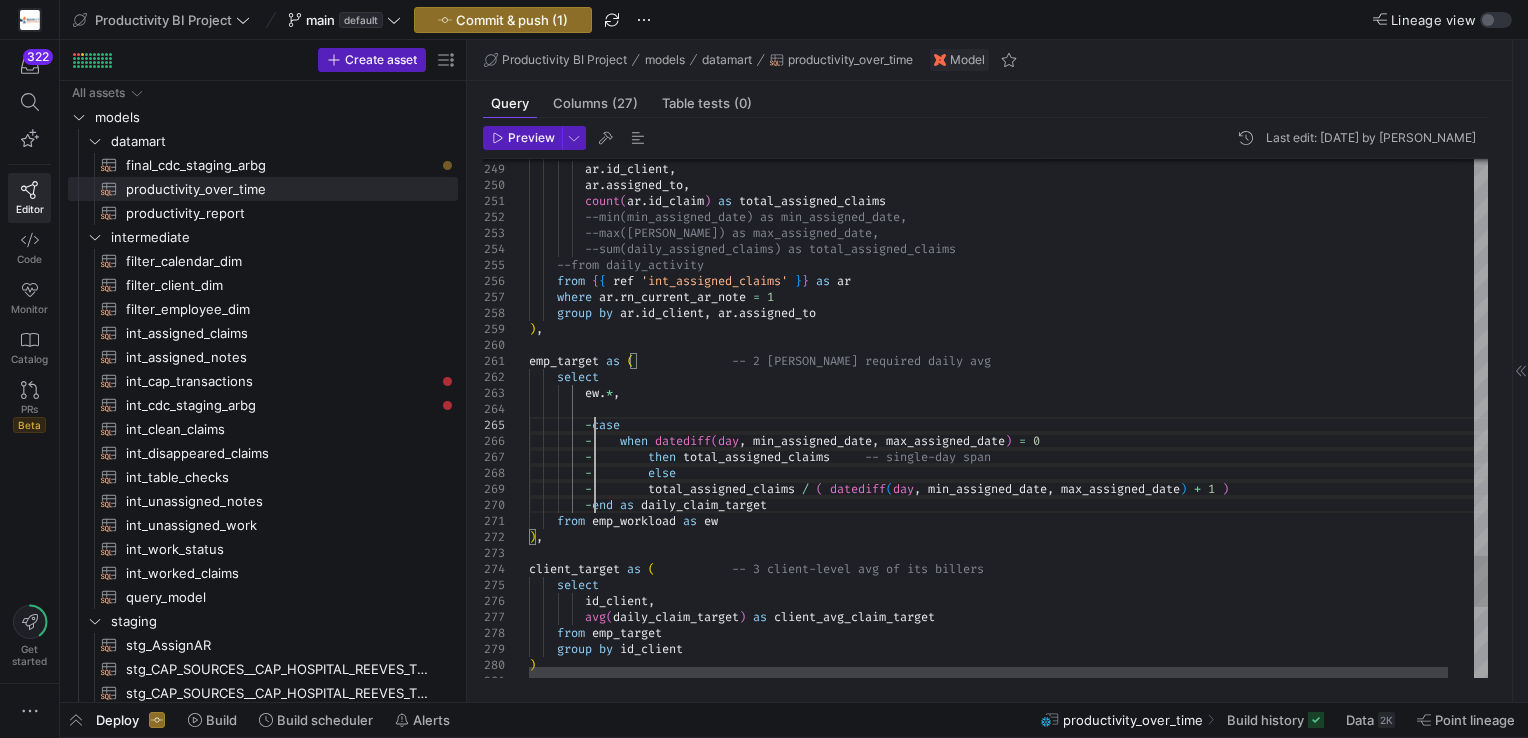 scroll, scrollTop: 63, scrollLeft: 71, axis: both 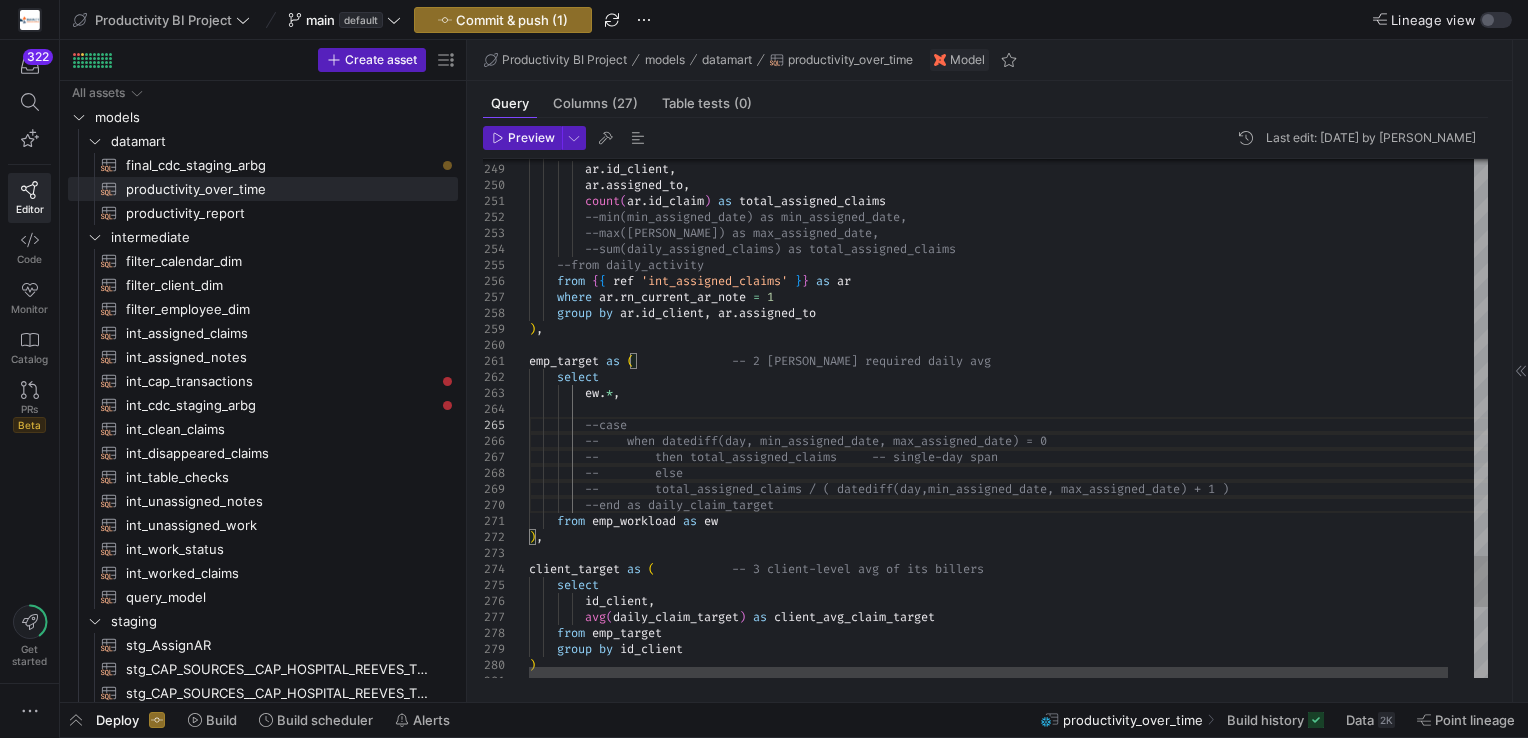 click on "--from daily_activity ) , emp_target   as   (                -- 2 [PERSON_NAME] required daily avg      select          ew . * ,          --case          --    when datediff(day, min_assigned_date, max_as signed_date) = 0      from   { {   ref   'int_assigned_claims'   } }   as   ar      where   ar . rn_current_ar_note   =   1      group   by   ar . id_client ,   ar . assigned_to          --        then total_assigned_claims     -- single -day span          --        else          --        total_assigned_claims / ( datediff(day,  min_assigned_date, max_assigned_date) + 1 )          --end as daily_claim_target      from   emp_workload   as   ew ) ,          --min(min_assigned_date) as min_assigned_date,          --max(max_assigned_date) as max_assigned_date,          ims      select          ar . , ar ." at bounding box center [1022, -1209] 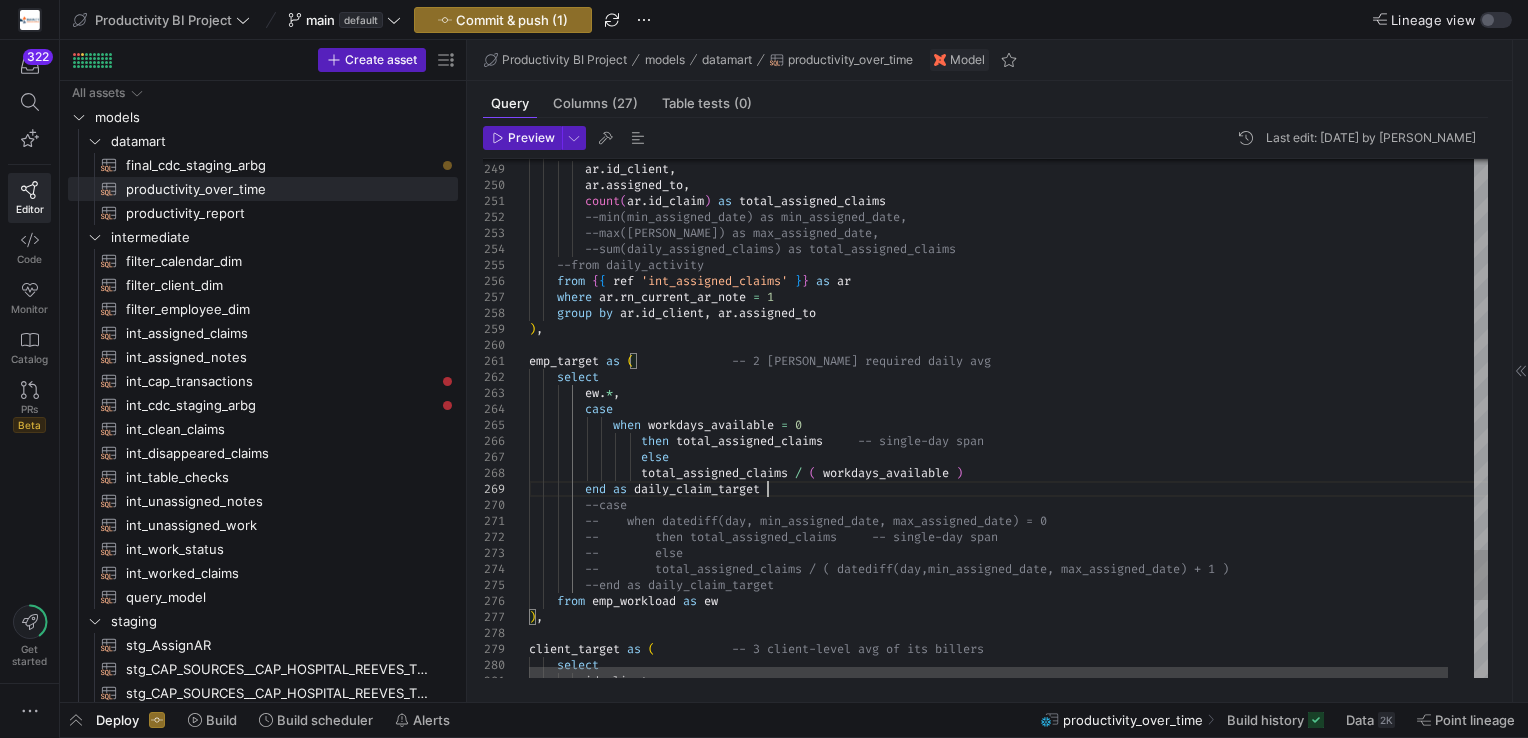 drag, startPoint x: 724, startPoint y: 598, endPoint x: 558, endPoint y: 597, distance: 166.003 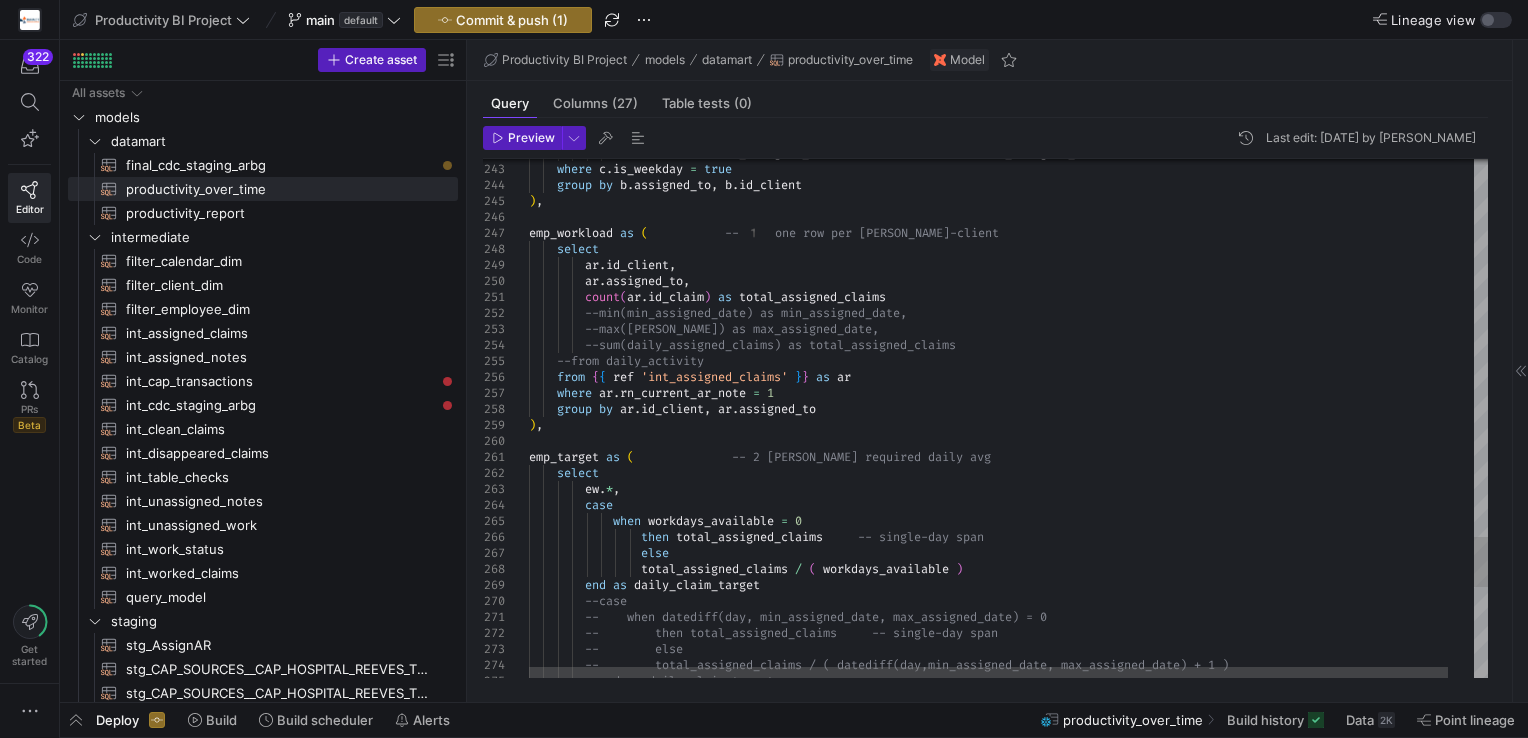 click on "--        total_assigned_claims / ( datediff(day,  min_assigned_date, max_assigned_date) + 1 )          --end as daily_claim_target          --    when datediff(day, min_assigned_date, max_as signed_date) = 0          --        then total_assigned_claims     -- single -day span          --        else                  else                  total_assigned_claims   /   (   workdays_available   )          end   as   daily_claim_target          --case          case              when   workdays_available   =   0                  then   total_assigned_claims       -- single-day span emp_target   as   (                -- 2 [PERSON_NAME] required daily avg      select          ew . * ,      group   by   ar . id_client ,   ar . assigned_to ) ,      --from daily_activity" at bounding box center [1022, -1049] 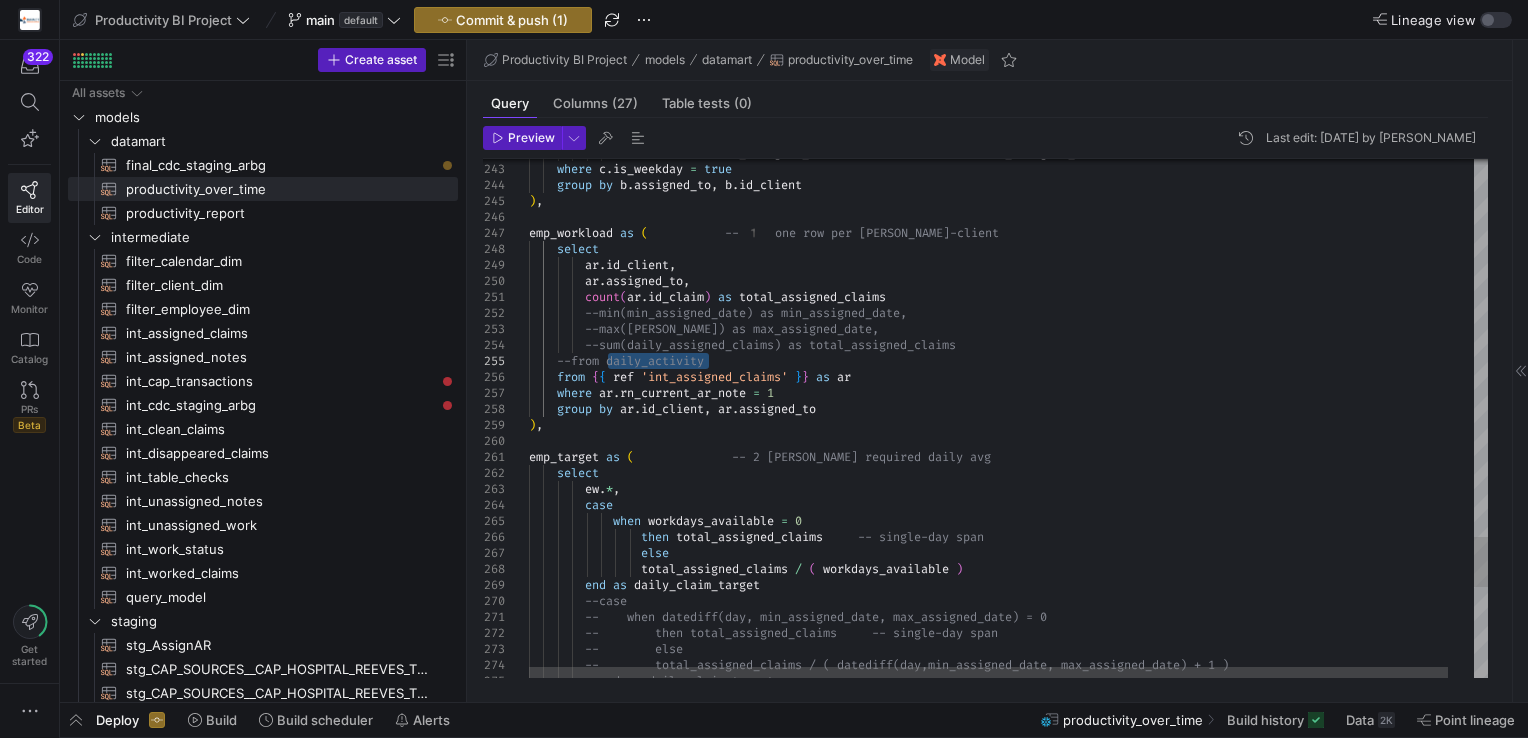 click on "--        total_assigned_claims / ( datediff(day,  min_assigned_date, max_assigned_date) + 1 )          --end as daily_claim_target          --    when datediff(day, min_assigned_date, max_as signed_date) = 0          --        then total_assigned_claims     -- single -day span          --        else                  else                  total_assigned_claims   /   (   workdays_available   )          end   as   daily_claim_target          --case          case              when   workdays_available   =   0                  then   total_assigned_claims       -- single-day span emp_target   as   (                -- 2 [PERSON_NAME] required daily avg      select          ew . * ,      group   by   ar . id_client ,   ar . assigned_to ) ,      --from daily_activity" at bounding box center (1022, -1049) 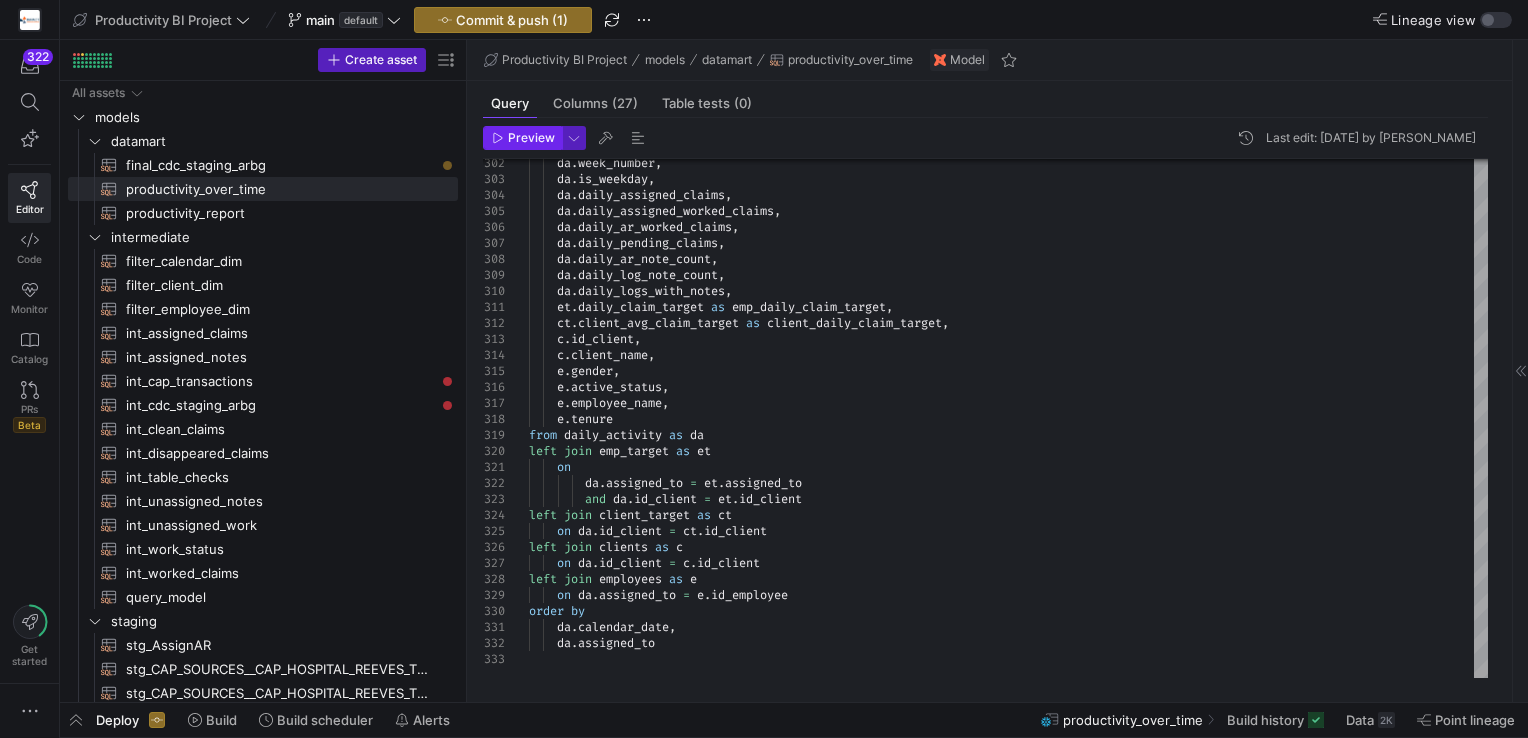 click at bounding box center [522, 138] 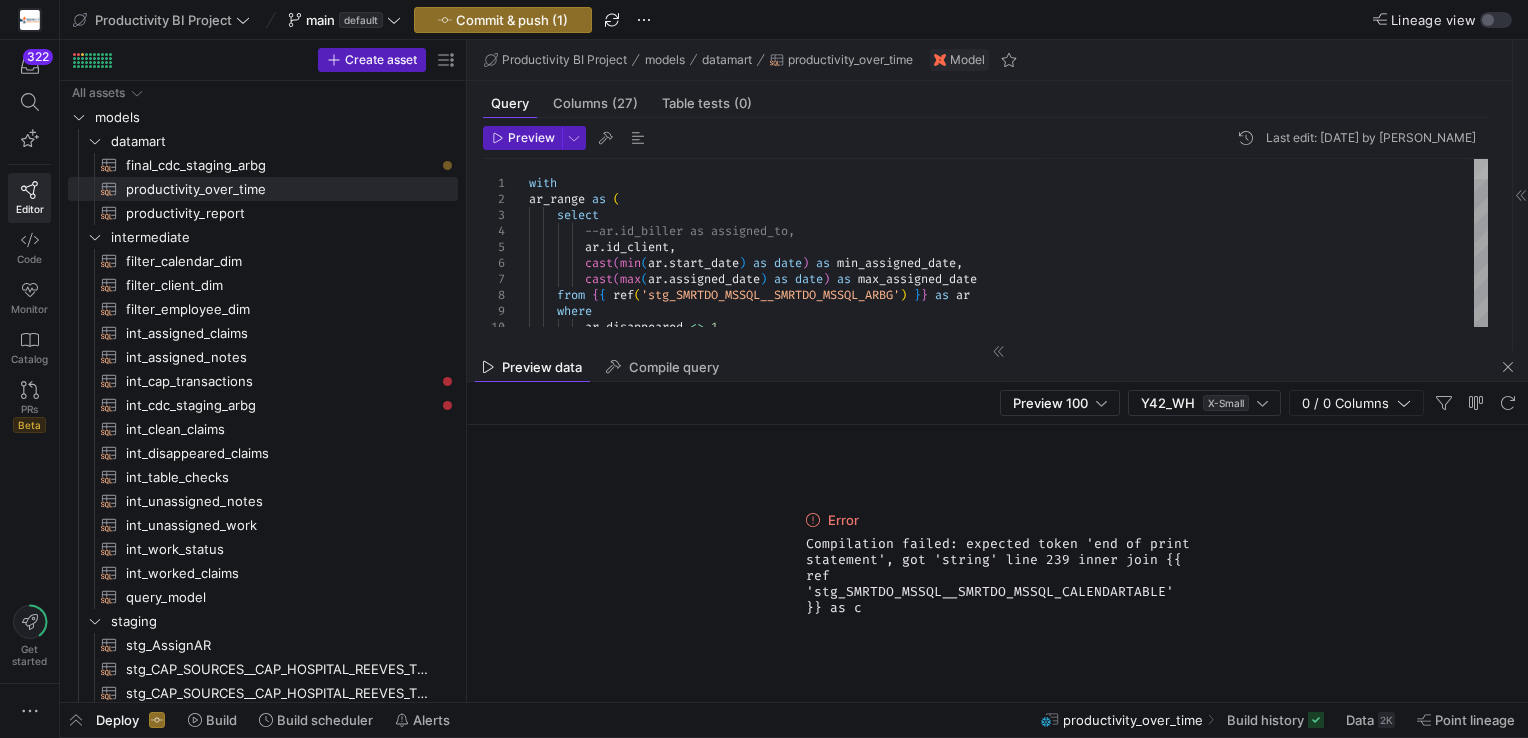click at bounding box center (1481, 169) 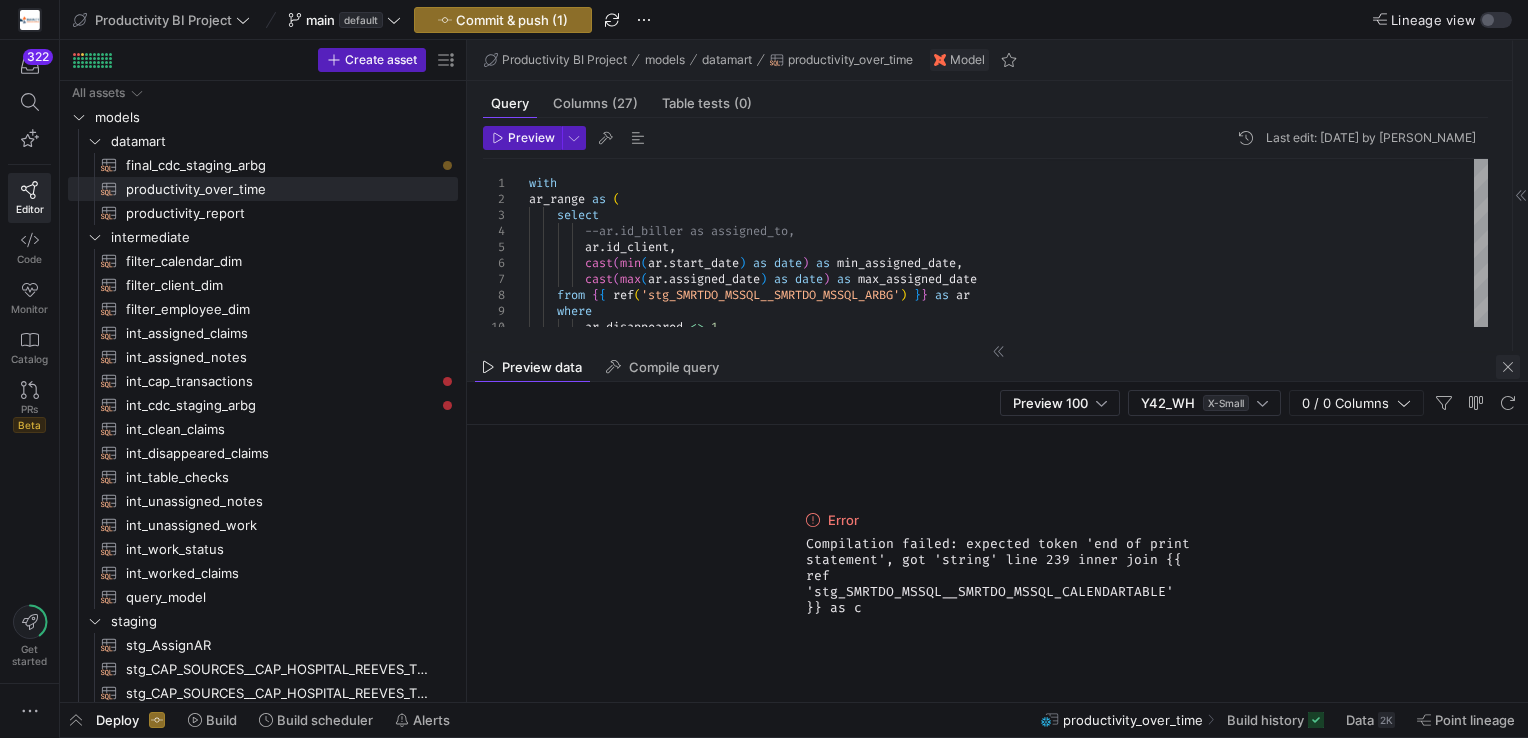click 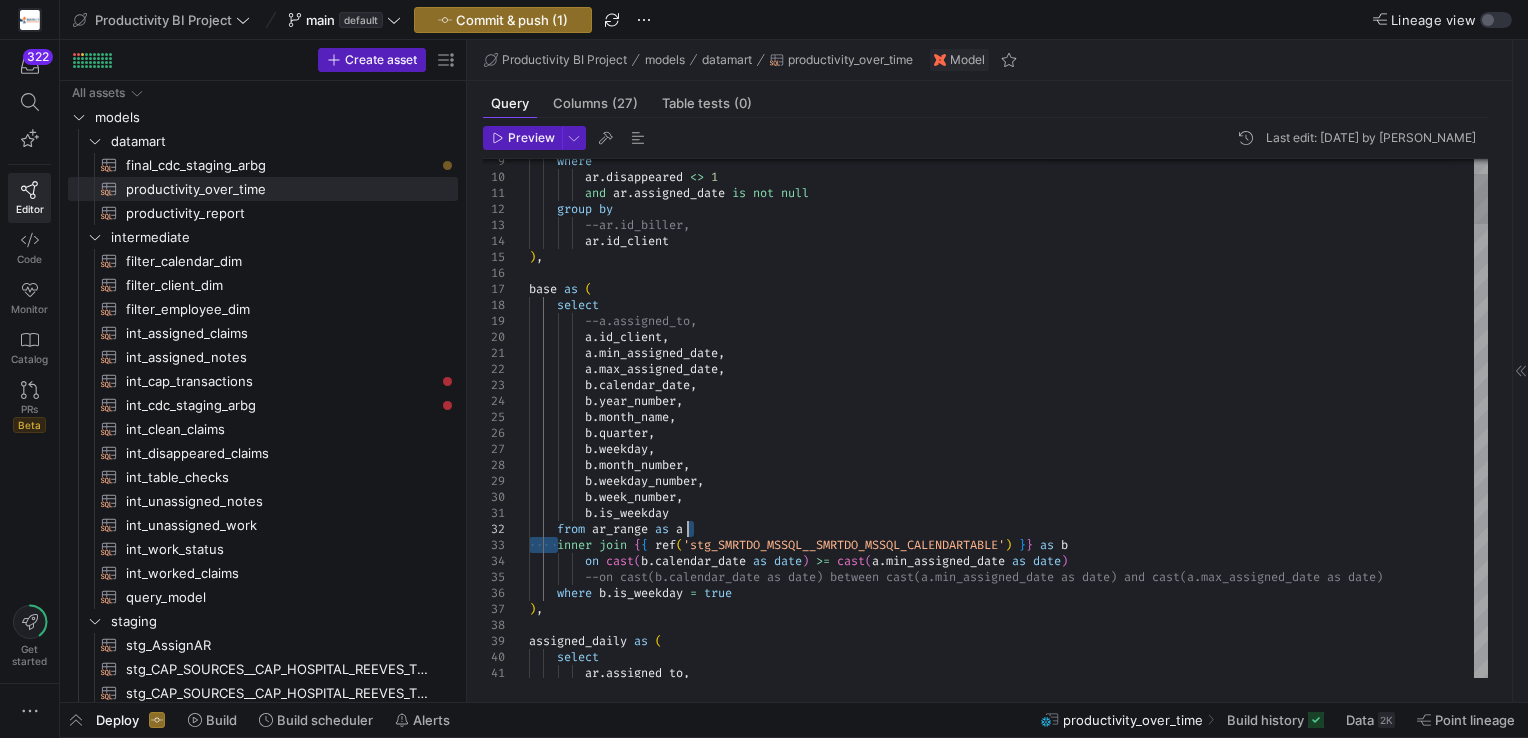 scroll, scrollTop: 63, scrollLeft: 0, axis: vertical 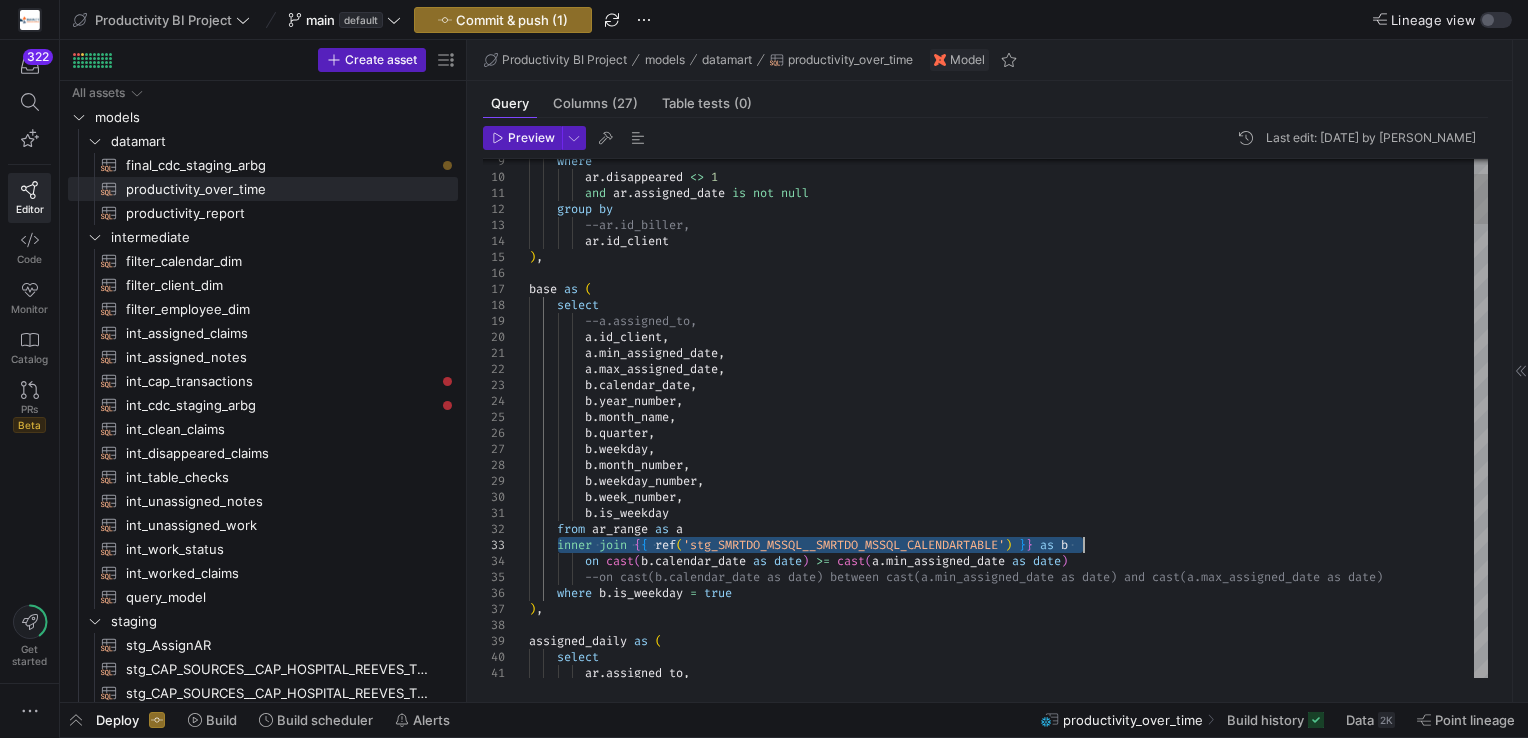 drag, startPoint x: 556, startPoint y: 542, endPoint x: 1088, endPoint y: 542, distance: 532 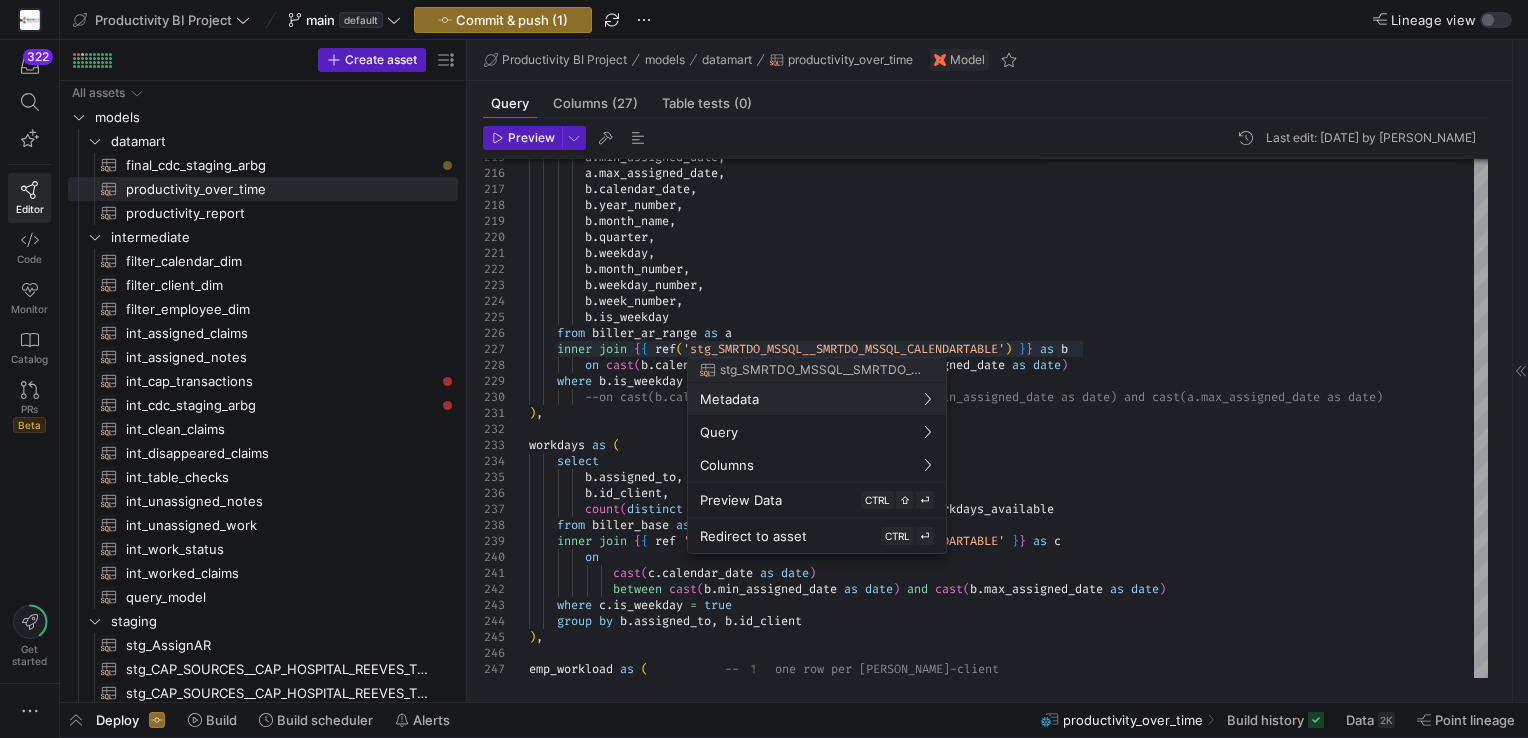 click at bounding box center [764, 369] 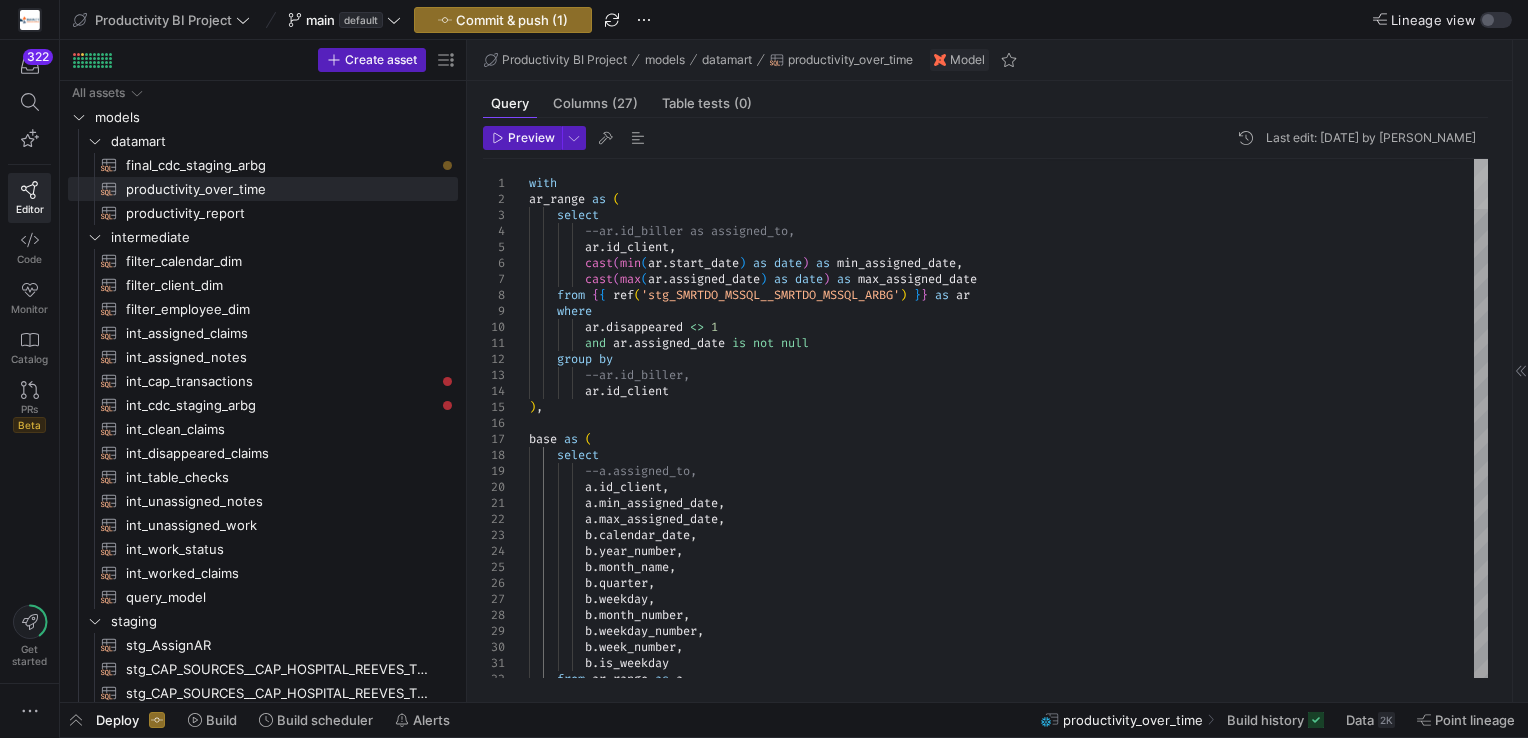 click at bounding box center [1481, 184] 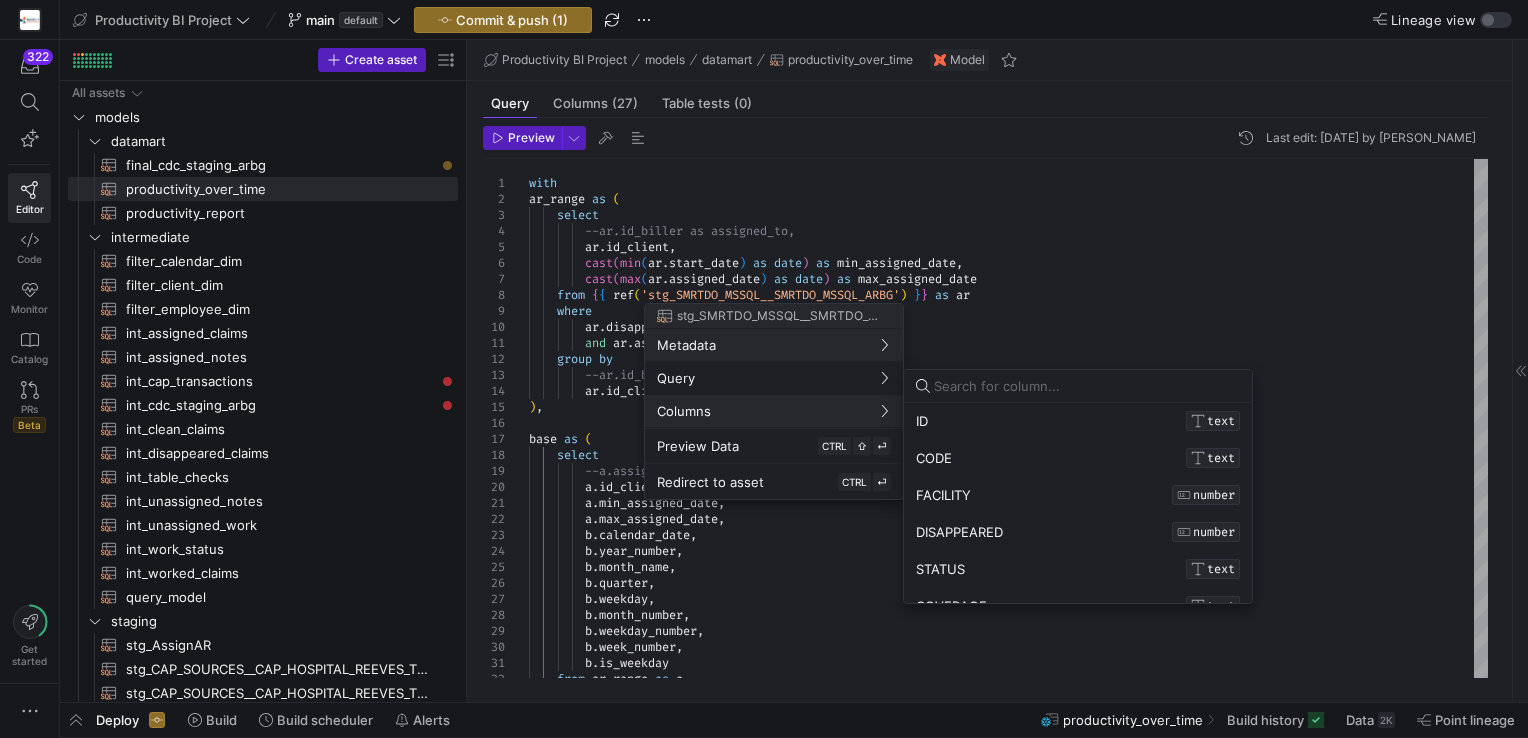click at bounding box center (764, 369) 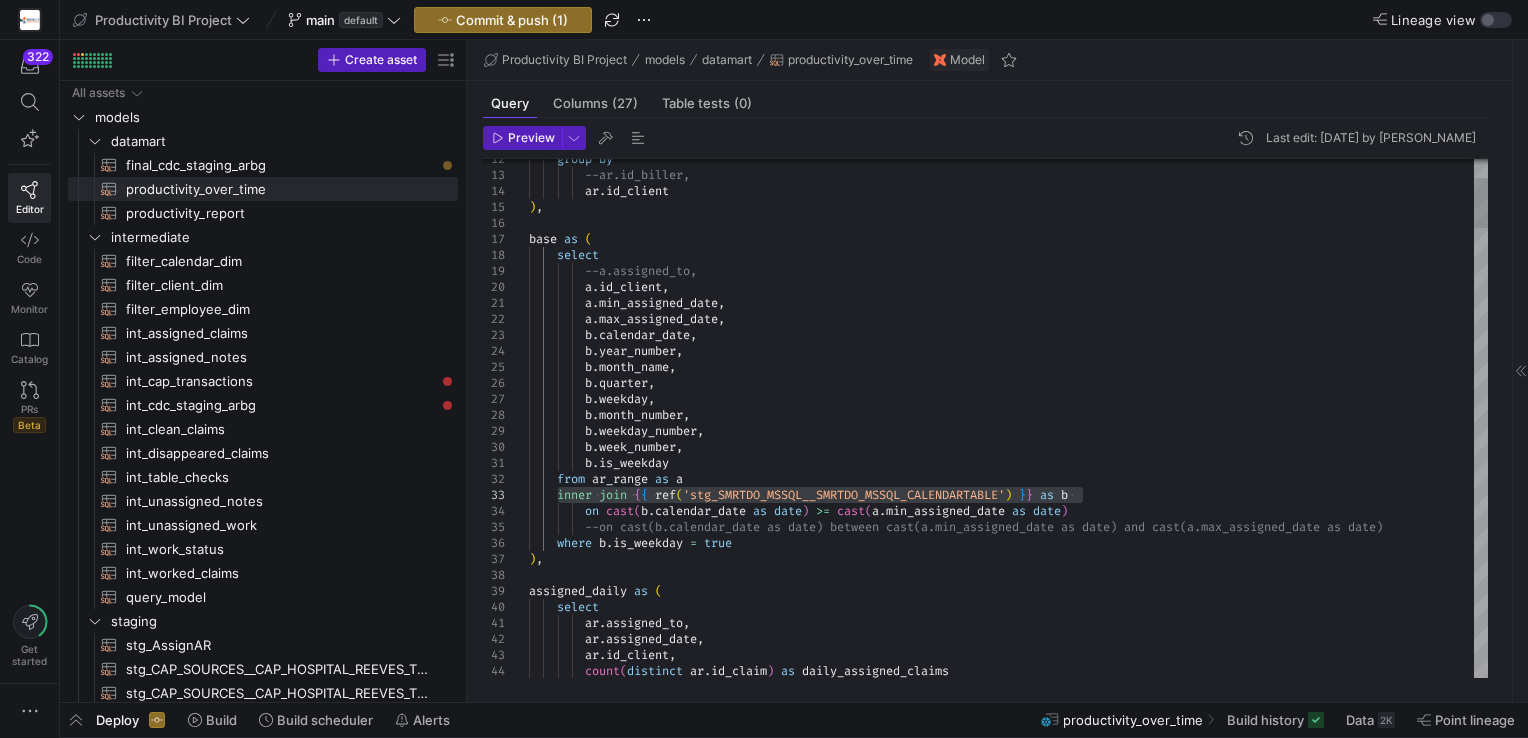click on ") , base   as   (      select          --a.assigned_to,          a . id_client ,          a . min_assigned_date ,          a . max_assigned_date ,          b . calendar_date ,          b . year_number ,          b . month_name ,          [PERSON_NAME] quarter ,          b . weekday ,          b . month_number ,          b . weekday_number ,          b . week_number ,          b . is_weekday      from   ar_range   as   a      group   by          --ar.id_biller,          ar . id_client      inner   join   { {   ref ( 'stg_SMRTDO_MSSQL__SMRTDO_MSSQL_CALENDARTABLE' )   } }   as   b          on   cast ( b . calendar_date   as   date )   >=   cast ( a . min_assigned_date   as   date )          --on cast(b.calendar_date as date) between cast(a. min_assigned_date as date) and cast(a.[PERSON_NAME] _date as date)      where   b . is_weekday   =" at bounding box center [1008, 2631] 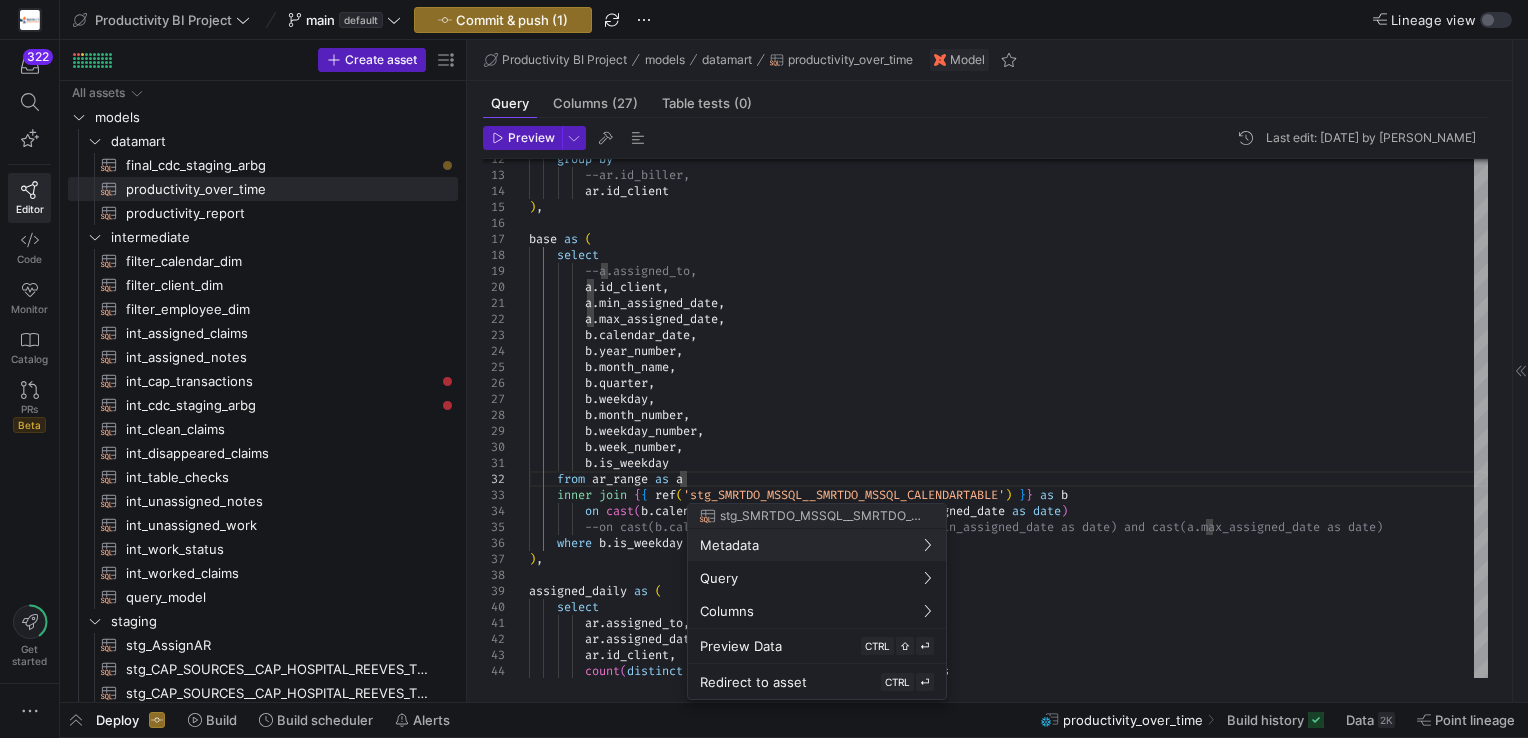 click at bounding box center (764, 369) 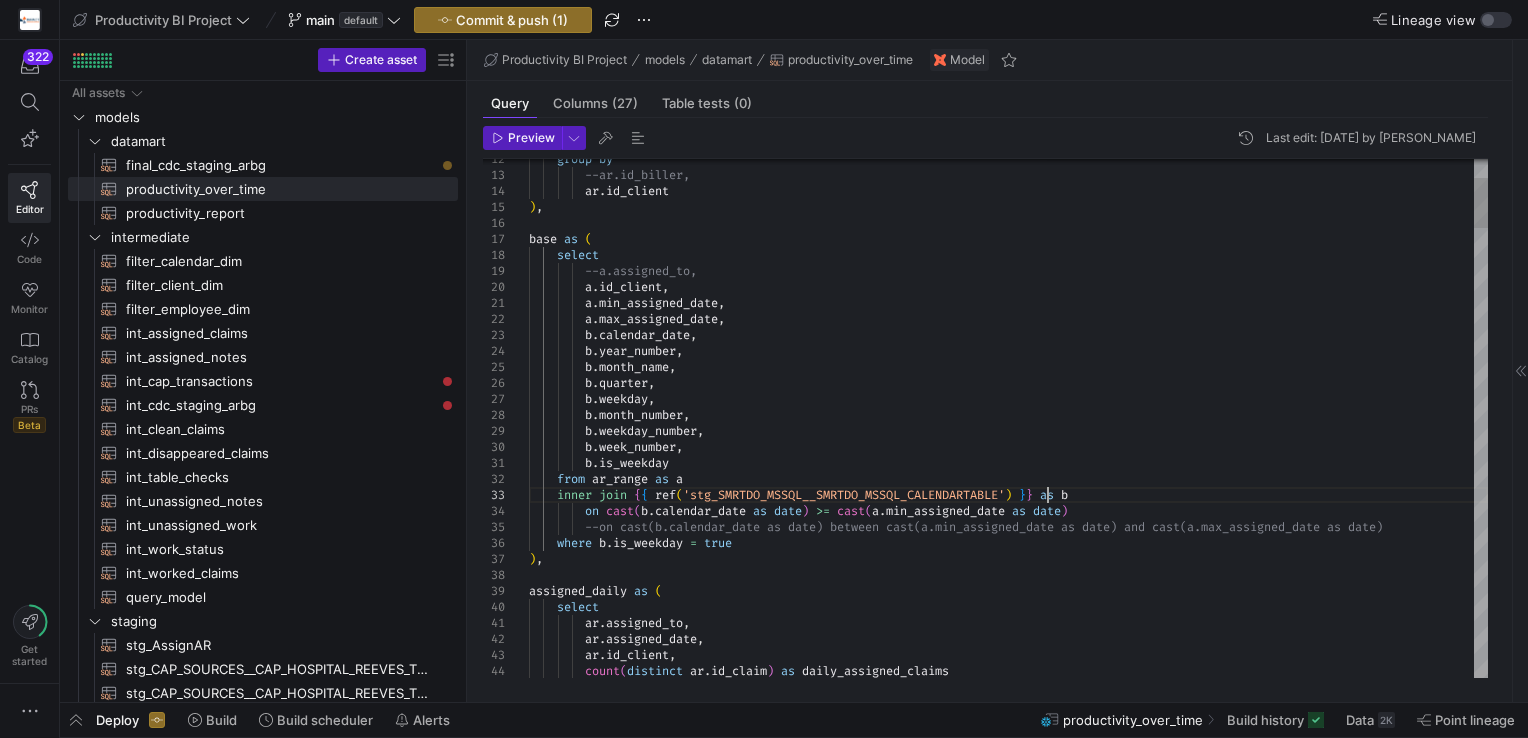scroll, scrollTop: 63, scrollLeft: 156, axis: both 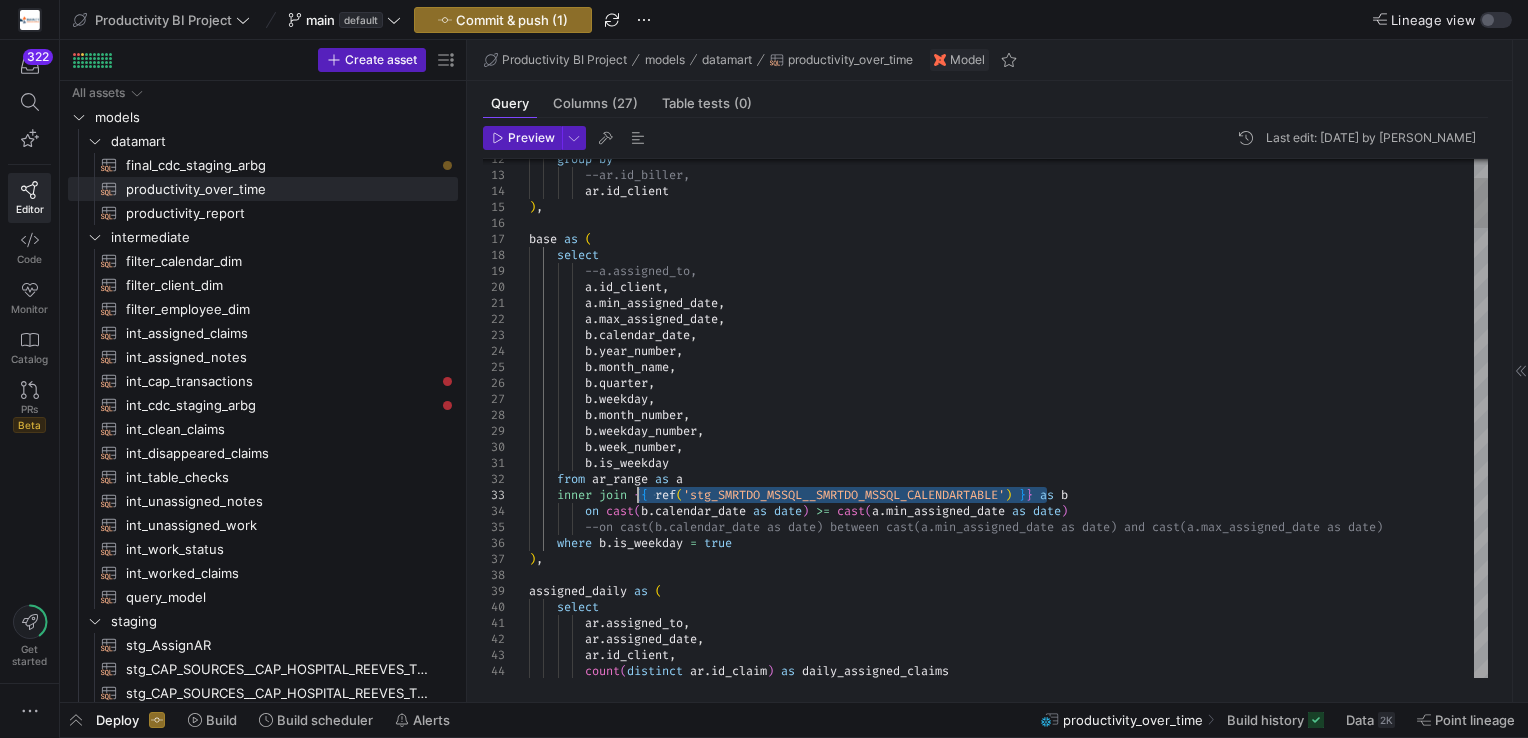 drag, startPoint x: 1044, startPoint y: 490, endPoint x: 635, endPoint y: 498, distance: 409.07825 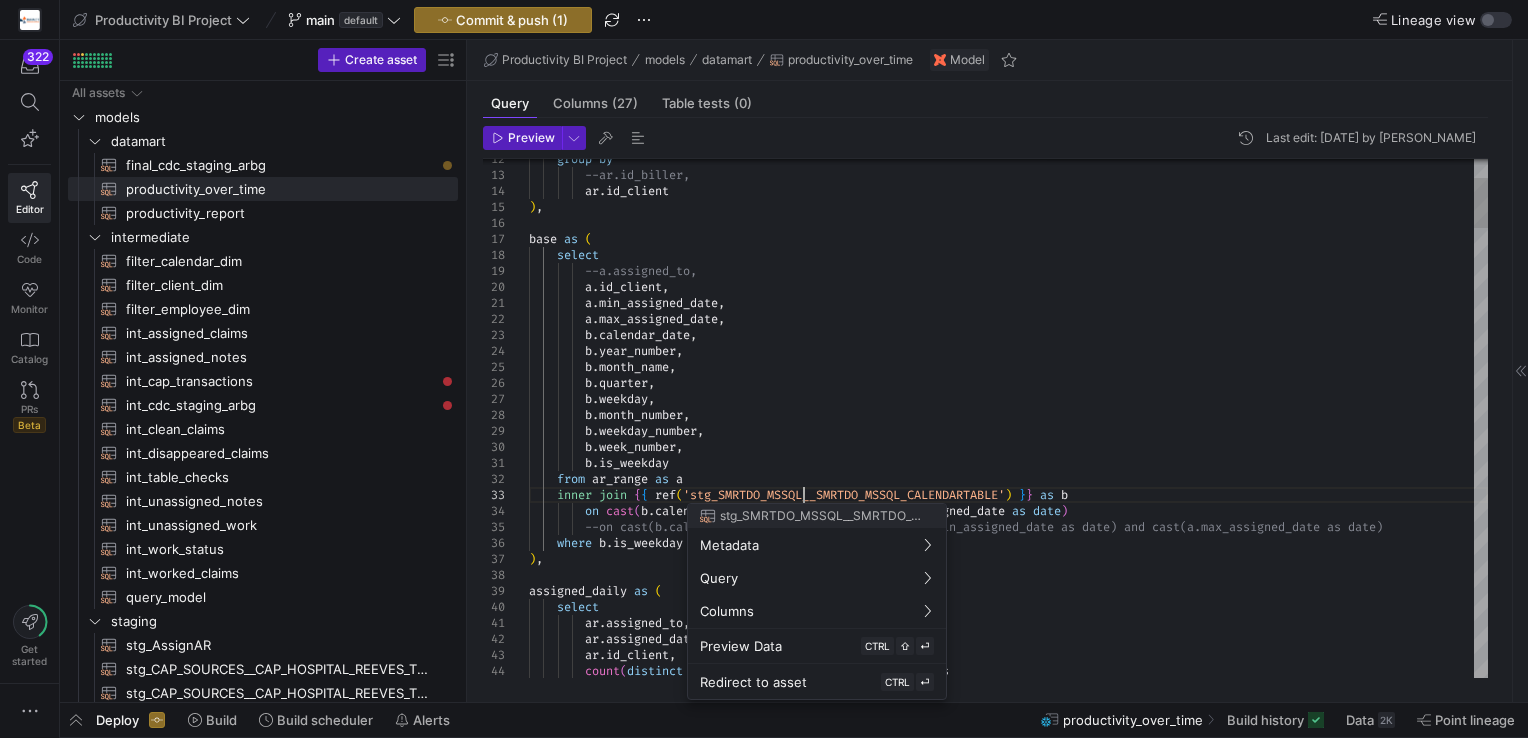 click at bounding box center [764, 369] 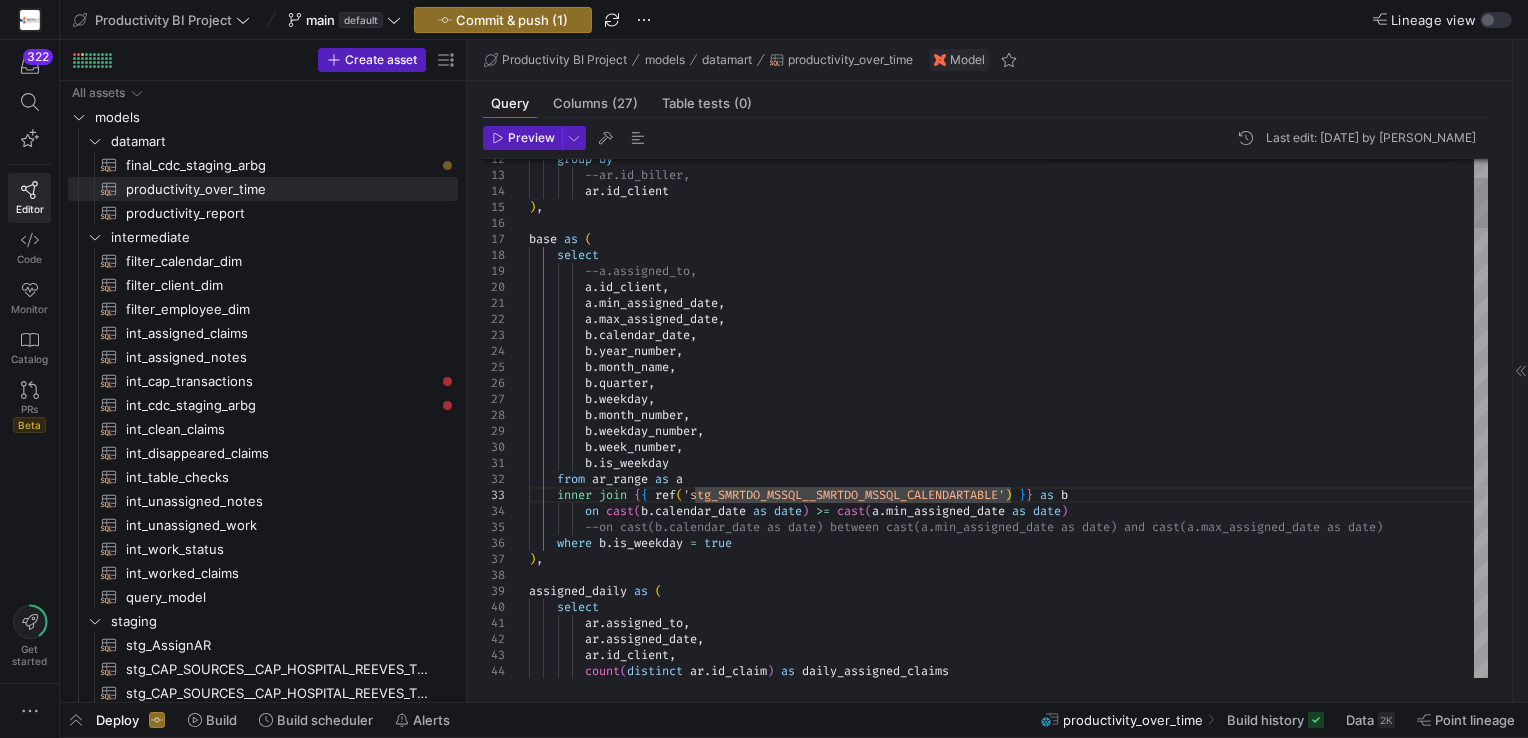 drag, startPoint x: 715, startPoint y: 398, endPoint x: 776, endPoint y: 486, distance: 107.07474 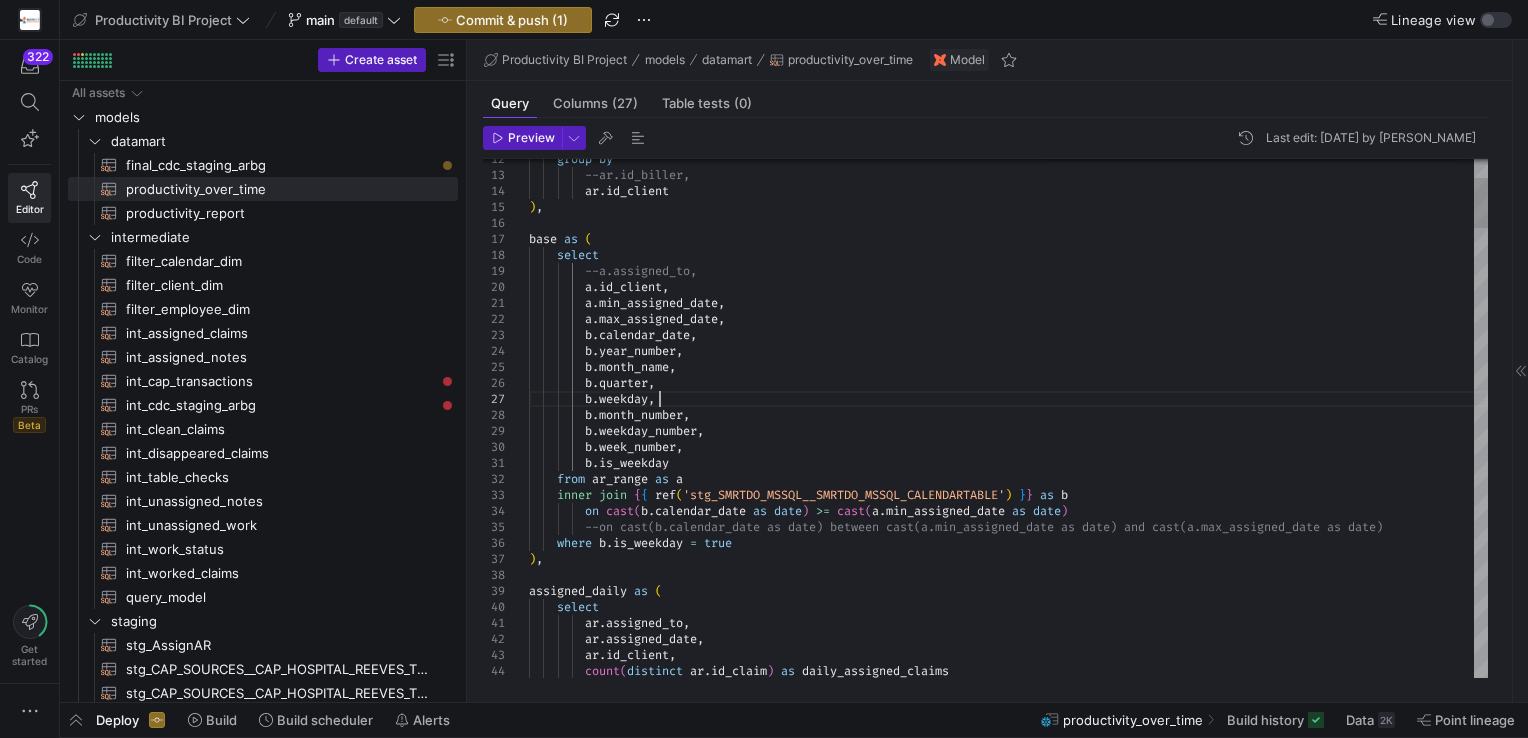 scroll, scrollTop: 63, scrollLeft: 200, axis: both 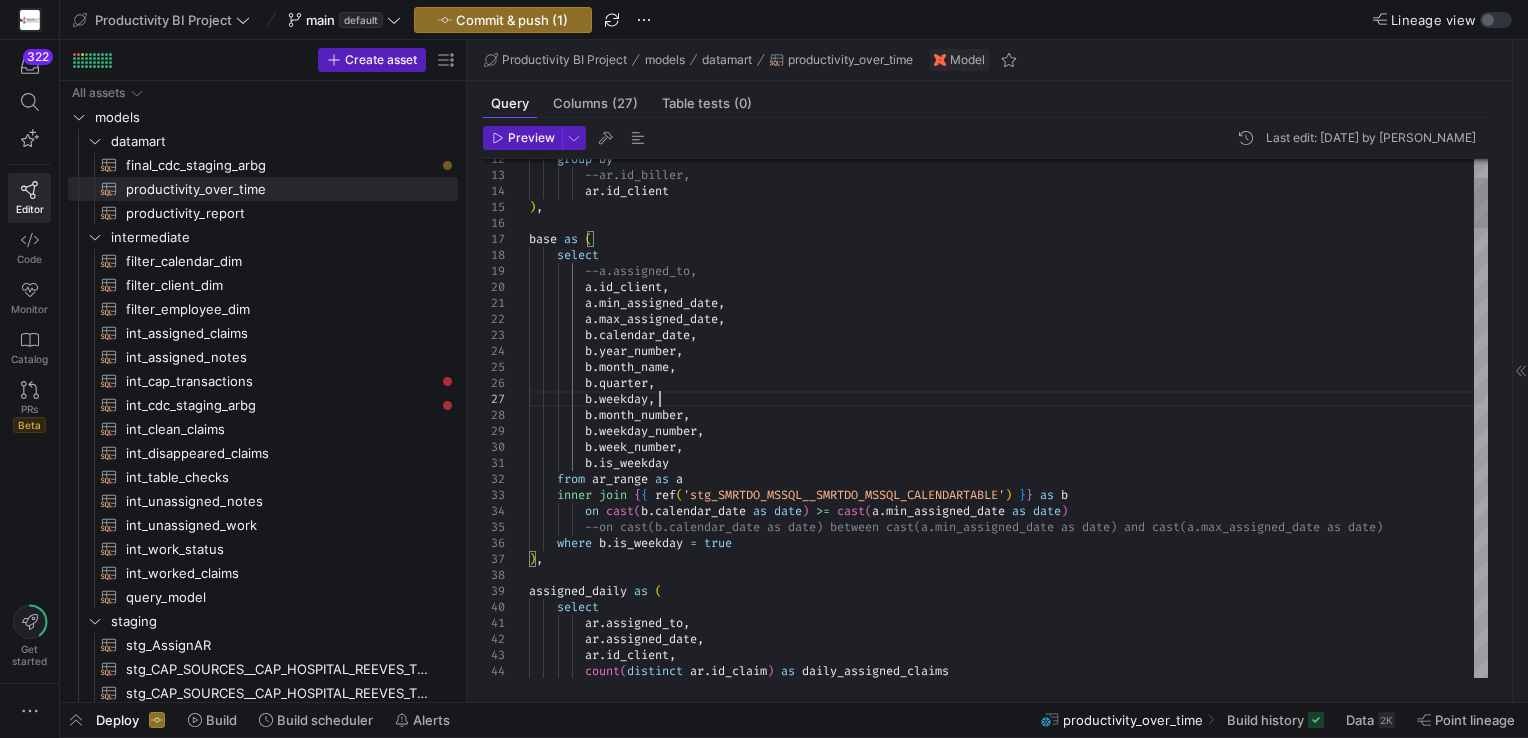 click on ") , base   as   (      select          --a.assigned_to,          a . id_client ,          a . min_assigned_date ,          a . max_assigned_date ,          b . calendar_date ,          b . year_number ,          b . month_name ,          [PERSON_NAME] quarter ,          b . weekday ,          b . month_number ,          b . weekday_number ,          b . week_number ,          b . is_weekday      from   ar_range   as   a      group   by          --ar.id_biller,          ar . id_client      inner   join   { {   ref ( 'stg_SMRTDO_MSSQL__SMRTDO_MSSQL_CALENDARTABLE' )   } }   as   b          on   cast ( b . calendar_date   as   date )   >=   cast ( a . min_assigned_date   as   date )          --on cast(b.calendar_date as date) between cast(a. min_assigned_date as date) and cast(a.[PERSON_NAME] _date as date)      where   b . is_weekday   =" at bounding box center (1008, 2631) 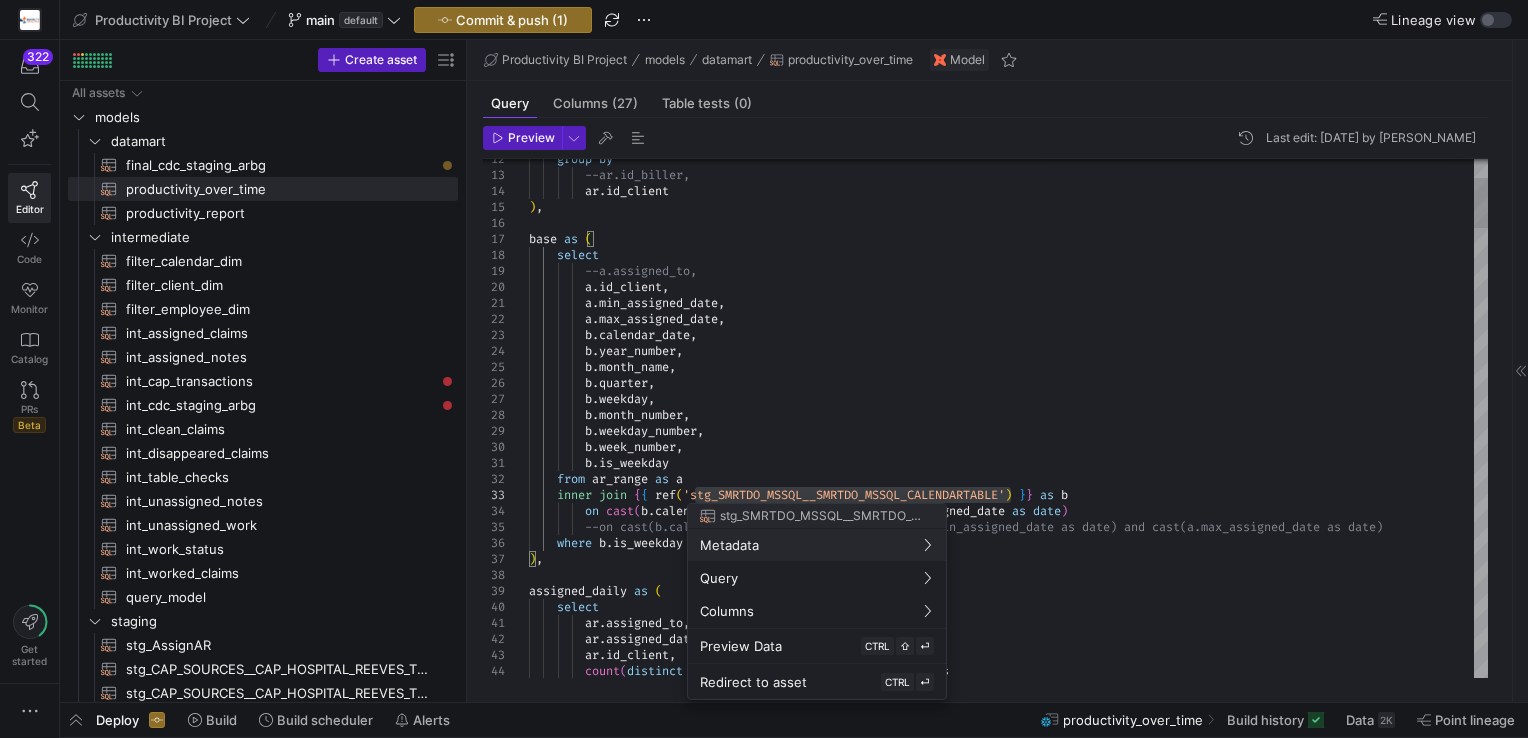 type on "[DOMAIN_NAME]_weekday
from ar_range as a
inner join {{ ref('stg_SMRTDO_MSSQL__SMRTDO_MSSQL_CALENDARTABLE') }} as b
on cast(b.calendar_date as date) >= cast(a.min_assigned_date as date)
--on cast(b.calendar_date as date) between cast(a.min_assigned_date as date) and cast(a.[PERSON_NAME] as date)
where [DOMAIN_NAME]_weekday = true
),
assigned_daily as (
select" 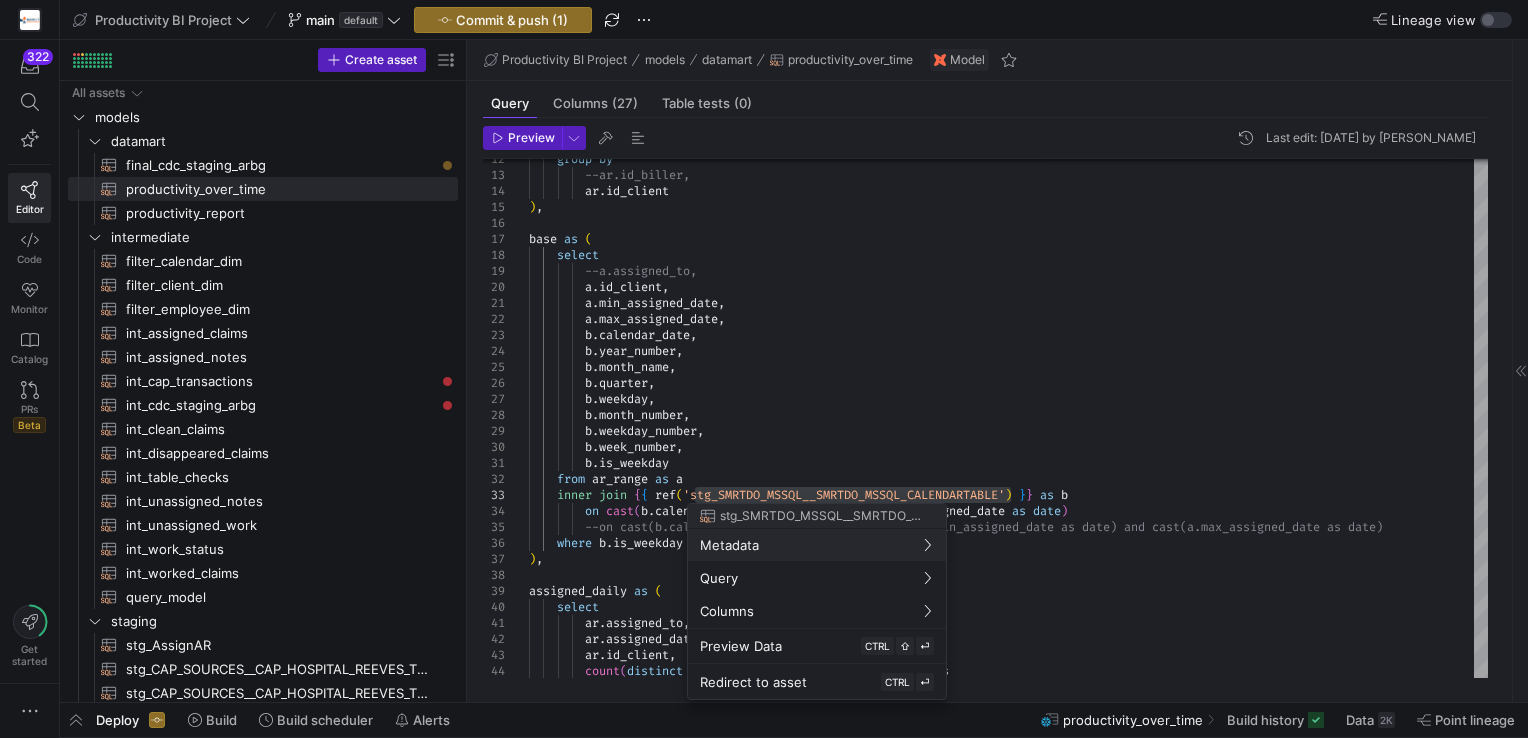 type 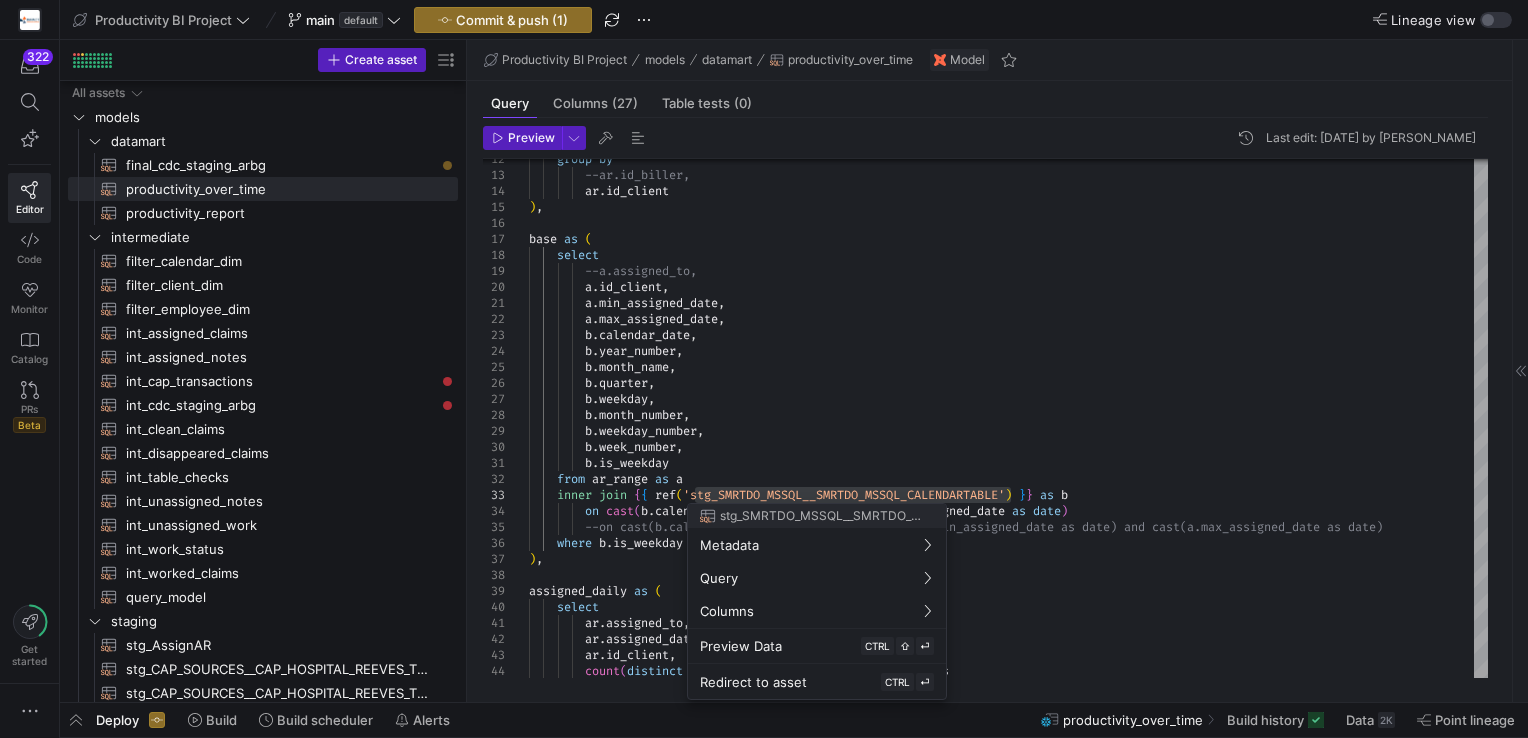 scroll, scrollTop: 492, scrollLeft: 0, axis: vertical 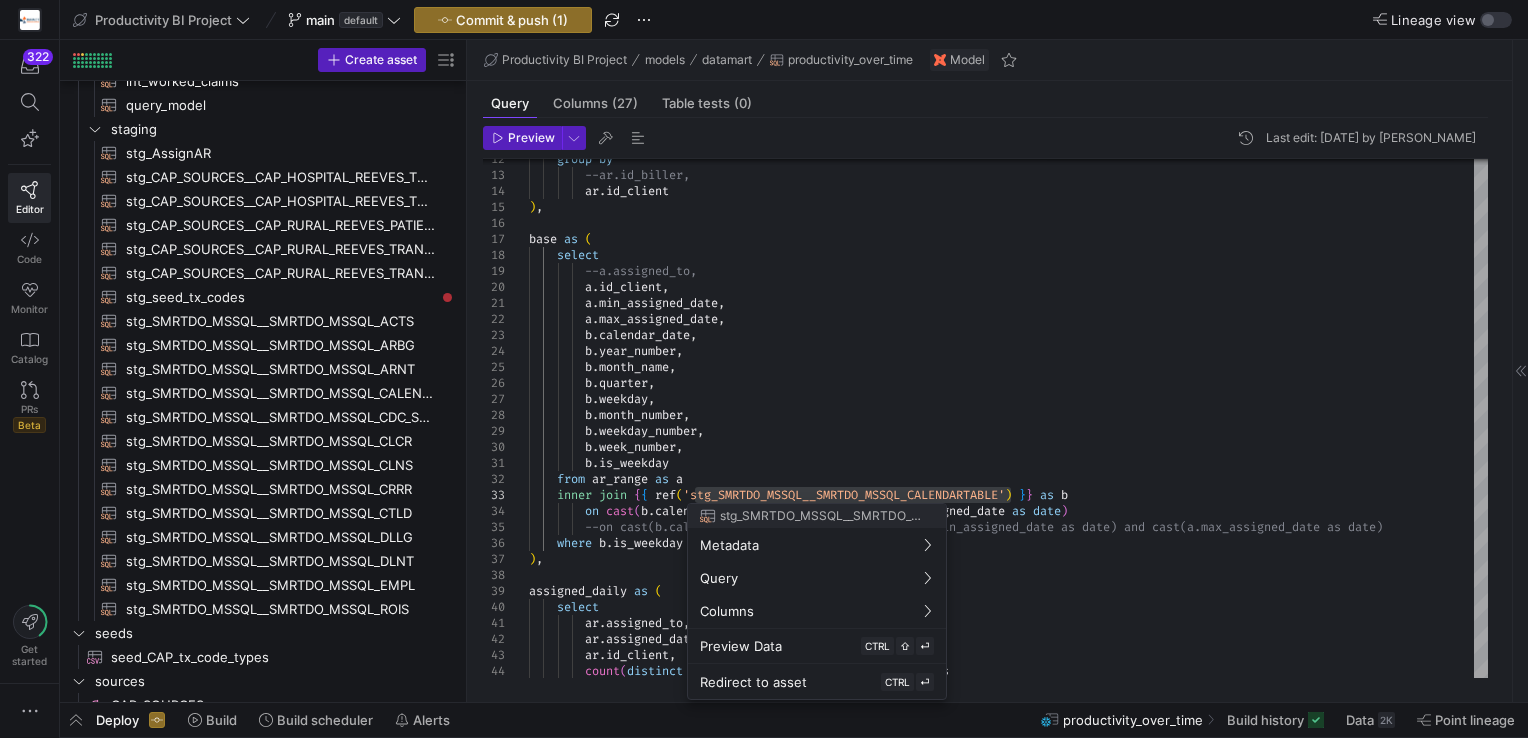 click at bounding box center [764, 369] 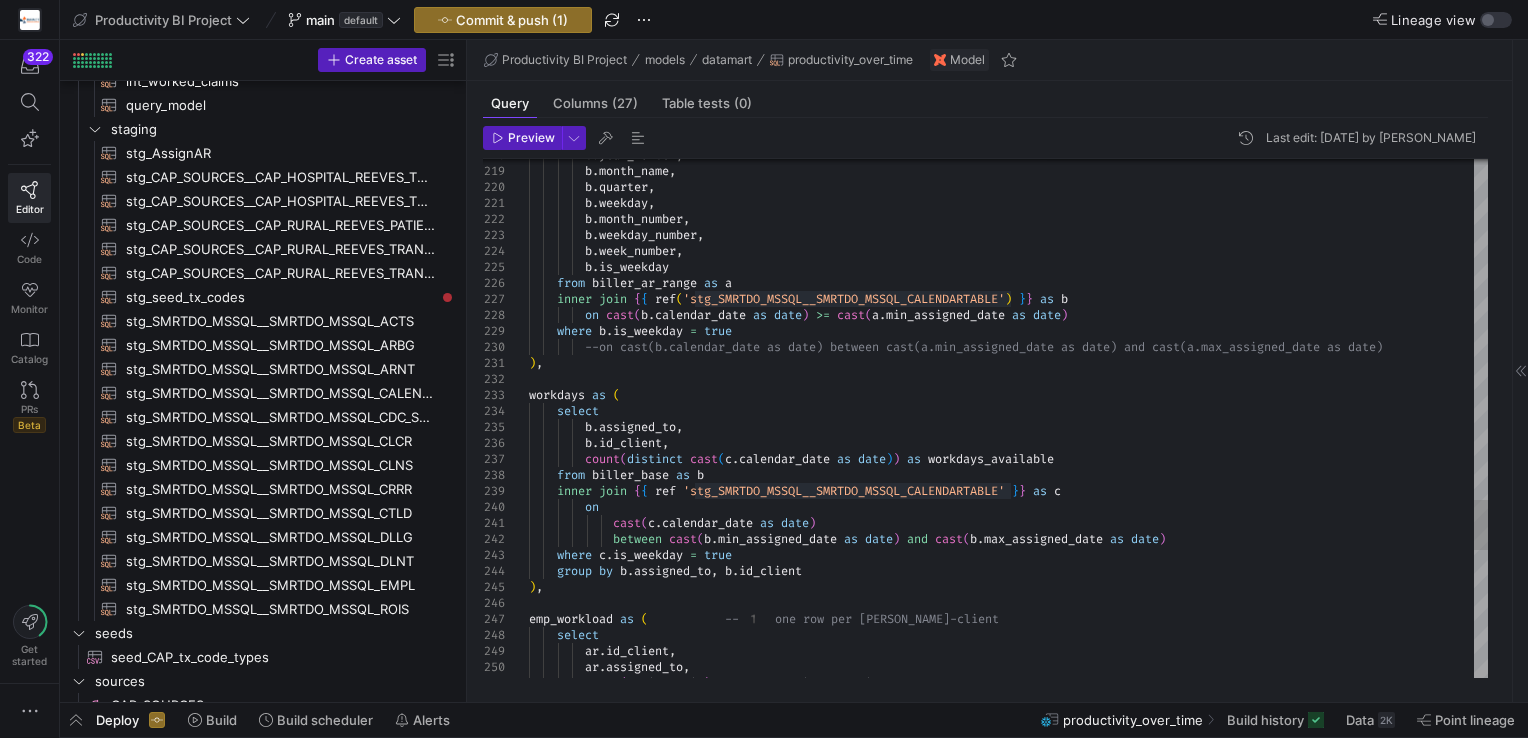 click on "b . year_number ,          b . month_name ,          [PERSON_NAME] quarter ,          b . weekday ,          b . month_number ,          b . weekday_number ,          b . week_number ,          b . is_weekday      from   biller_ar_range   as   a      inner   join   { {   ref ( 'stg_SMRTDO_MSSQL__SMRTDO_MSSQL_CALENDARTABLE' )   } }   as   b            on   cast ( b . calendar_date   as   date )   >=   cast ( a . min_assigned_date   as   date )      where   b . is_weekday   =   true          --on cast(b.calendar_date as date) between cast(a. min_assigned_date as date) and cast(a.[PERSON_NAME] _date as date) ) , workdays   as   (      select          b . assigned_to ,          b . id_client ,          count ( distinct   cast ( c . calendar_date   as   date ) )   as   workdays_available      from   biller_base   as   b      inner   join   { {   }" at bounding box center [1008, -669] 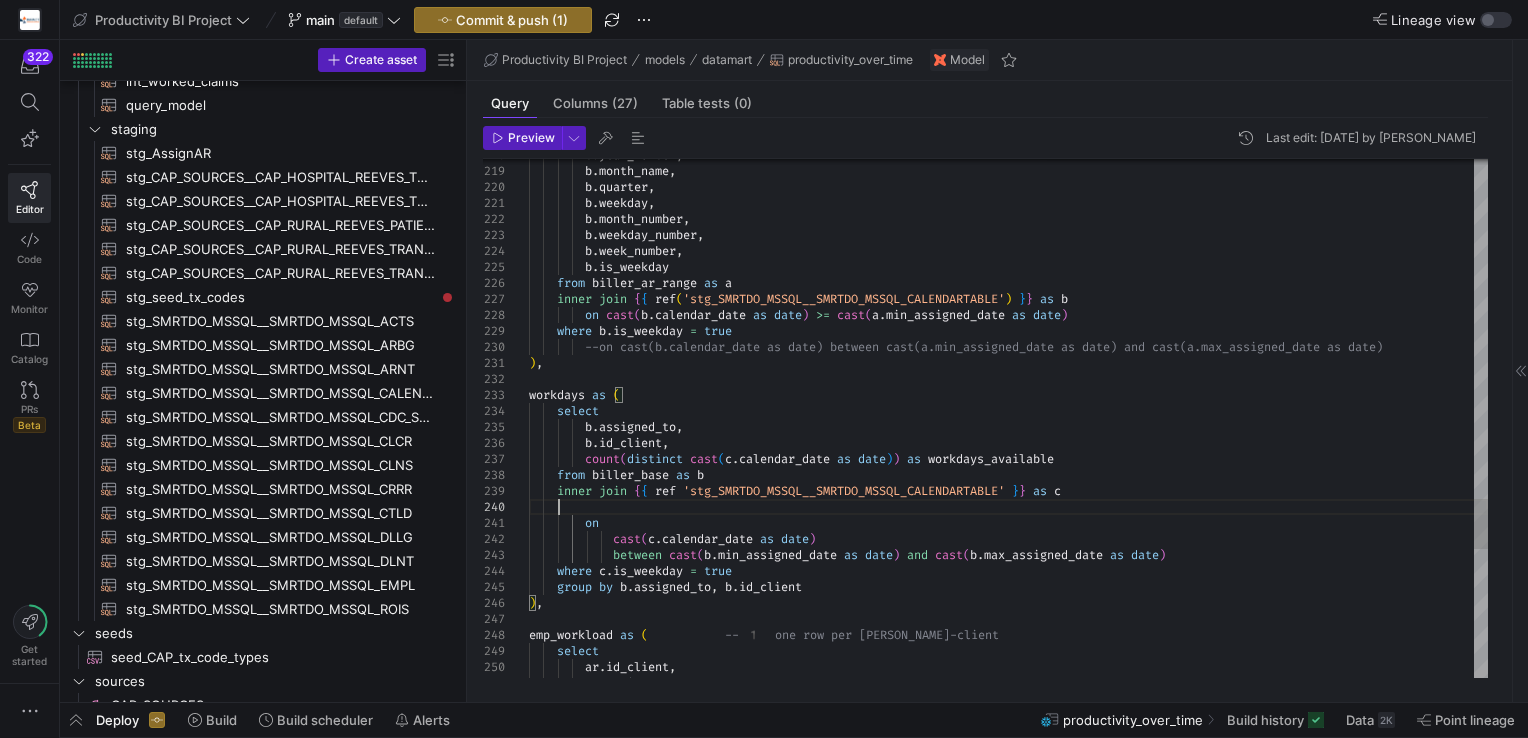 scroll, scrollTop: 144, scrollLeft: 28, axis: both 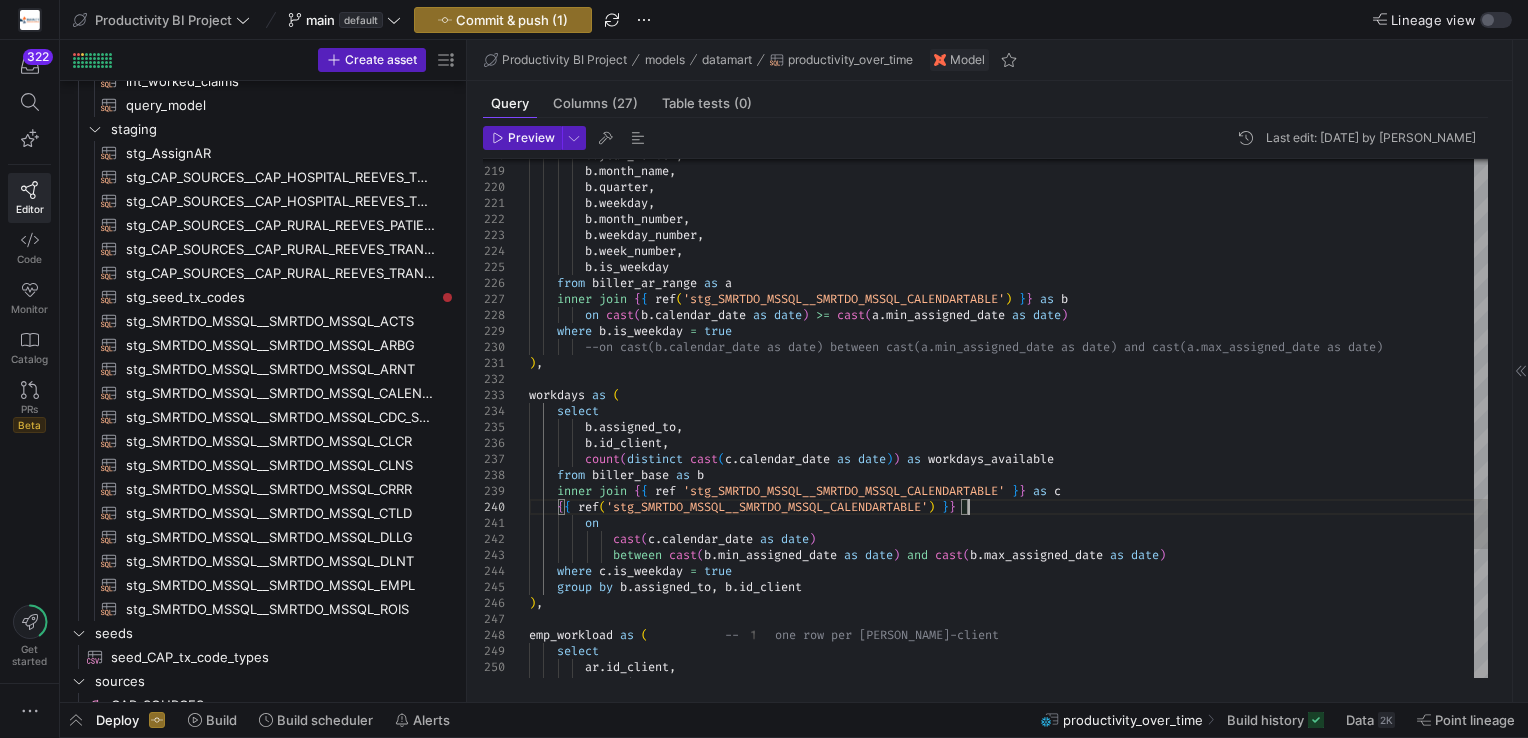 click on "b . year_number ,          b . month_name ,          [PERSON_NAME] quarter ,          b . weekday ,          b . month_number ,          b . weekday_number ,          b . week_number ,          b . is_weekday      from   biller_ar_range   as   a      inner   join   { {   ref ( 'stg_SMRTDO_MSSQL__SMRTDO_MSSQL_CALENDARTABLE' )   } }   as   b            on   cast ( b . calendar_date   as   date )   >=   cast ( a . min_assigned_date   as   date )      where   b . is_weekday   =   true          --on cast(b.calendar_date as date) between cast(a. min_assigned_date as date) and cast(a.[PERSON_NAME] _date as date) ) , workdays   as   (      select          b . assigned_to ,          b . id_client ,          count ( distinct   cast ( c . calendar_date   as   date ) )   as   workdays_available      from   biller_base   as   b      inner   join   { {   }" at bounding box center (1008, -661) 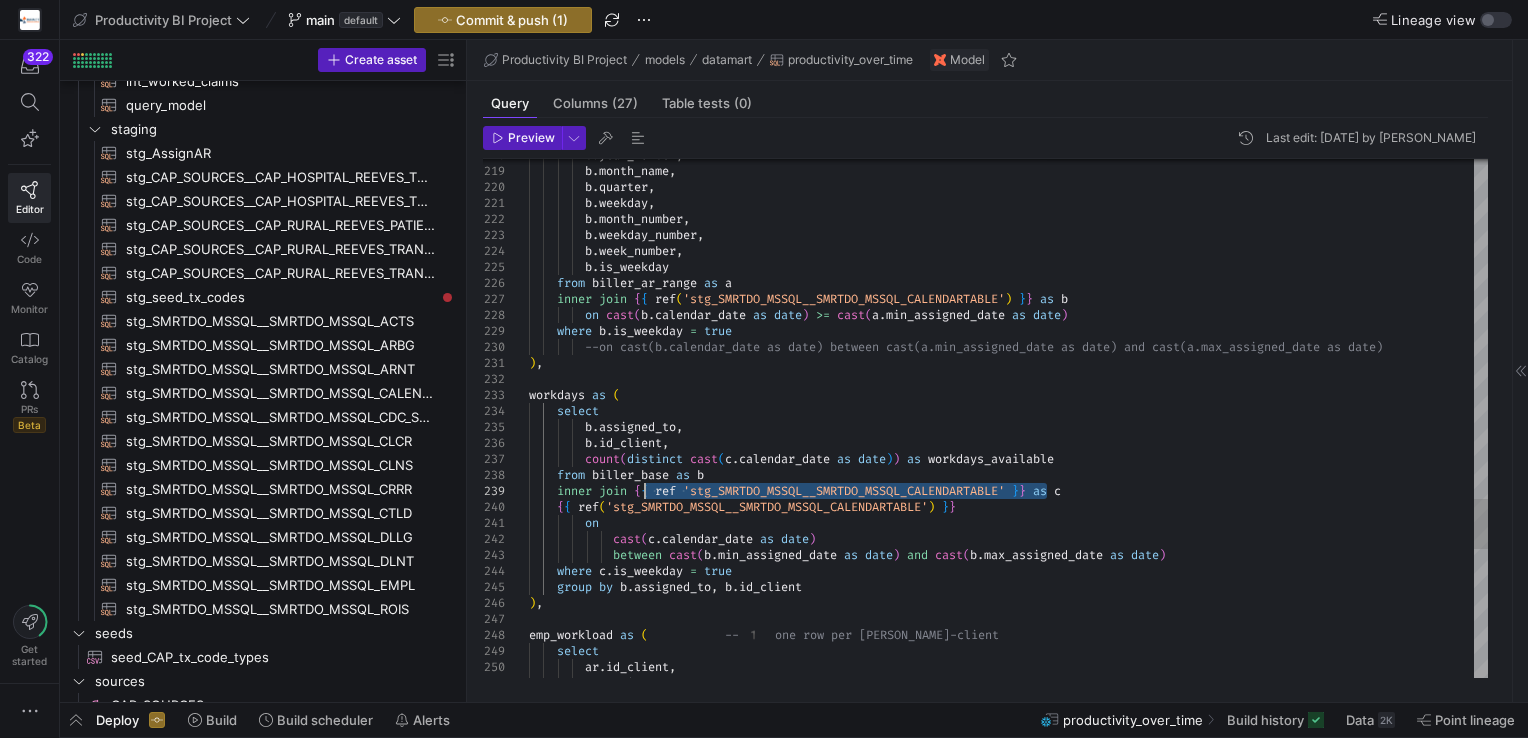 drag, startPoint x: 1050, startPoint y: 488, endPoint x: 641, endPoint y: 491, distance: 409.01102 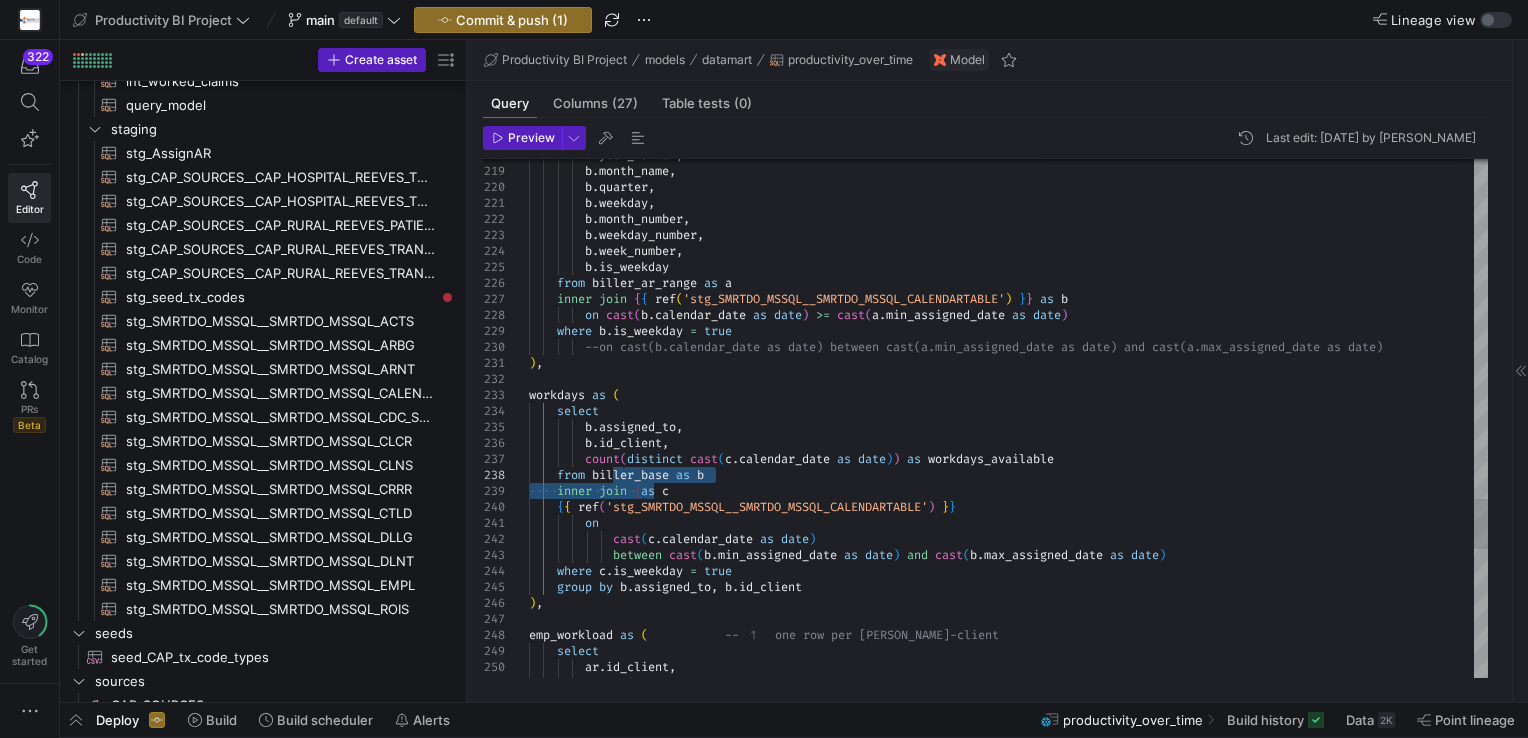 click on "b . year_number ,          b . month_name ,          [PERSON_NAME] quarter ,          b . weekday ,          b . month_number ,          b . weekday_number ,          b . week_number ,          b . is_weekday      from   biller_ar_range   as   a      inner   join   { {   ref ( 'stg_SMRTDO_MSSQL__SMRTDO_MSSQL_CALENDARTABLE' )   } }   as   b            on   cast ( b . calendar_date   as   date )   >=   cast ( a . min_assigned_date   as   date )      where   b . is_weekday   =   true          --on cast(b.calendar_date as date) between cast(a. min_assigned_date as date) and cast(a.[PERSON_NAME] _date as date) ) , workdays   as   (      select          b . assigned_to ,          b . id_client ,          count ( distinct   cast ( c . calendar_date   as   date ) )   as   workdays_available      from   biller_base   as   b      inner   join   { as" at bounding box center [1008, -661] 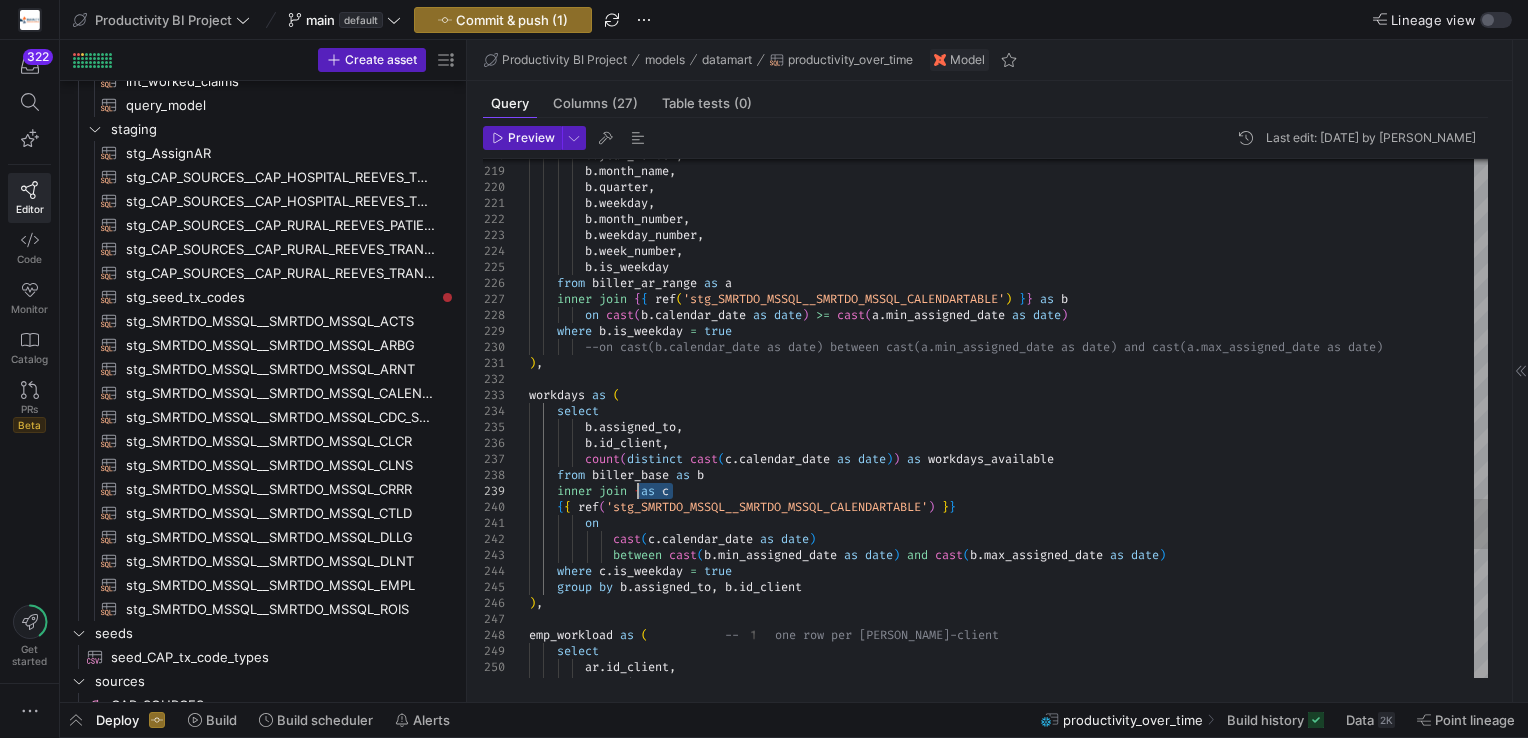 drag, startPoint x: 688, startPoint y: 490, endPoint x: 640, endPoint y: 487, distance: 48.09366 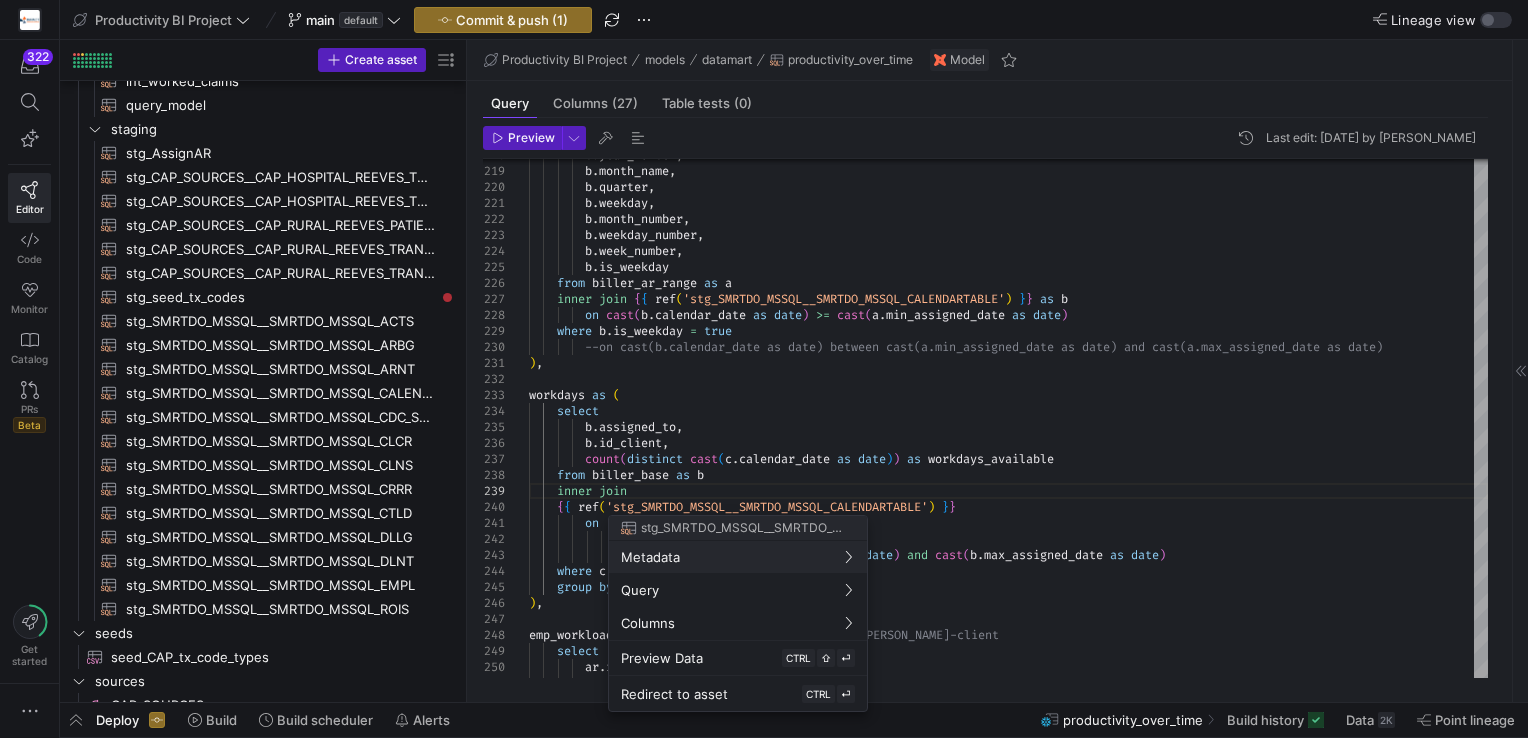 type 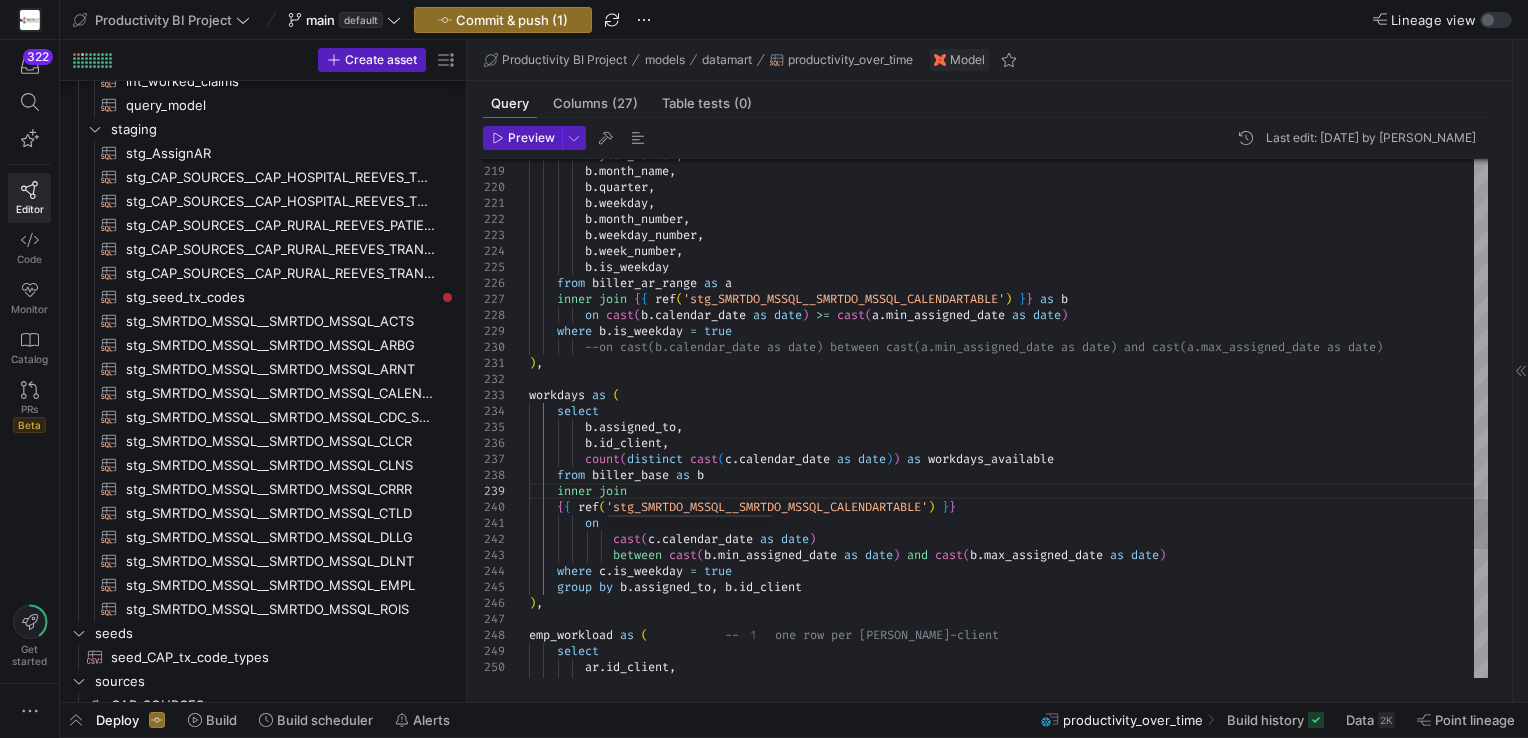 click on "b . year_number ,          b . month_name ,          [PERSON_NAME] quarter ,          b . weekday ,          b . month_number ,          b . weekday_number ,          b . week_number ,          b . is_weekday      from   biller_ar_range   as   a      inner   join   { {   ref ( 'stg_SMRTDO_MSSQL__SMRTDO_MSSQL_CALENDARTABLE' )   } }   as   b            on   cast ( b . calendar_date   as   date )   >=   cast ( a . min_assigned_date   as   date )      where   b . is_weekday   =   true          --on cast(b.calendar_date as date) between cast(a. min_assigned_date as date) and cast(a.[PERSON_NAME] _date as date) ) , workdays   as   (      select          b . assigned_to ,          b . id_client ,          count ( distinct   cast ( c . calendar_date   as   date ) )   as   workdays_available      from   biller_base   as   b      inner   join   on cast" at bounding box center (1008, -661) 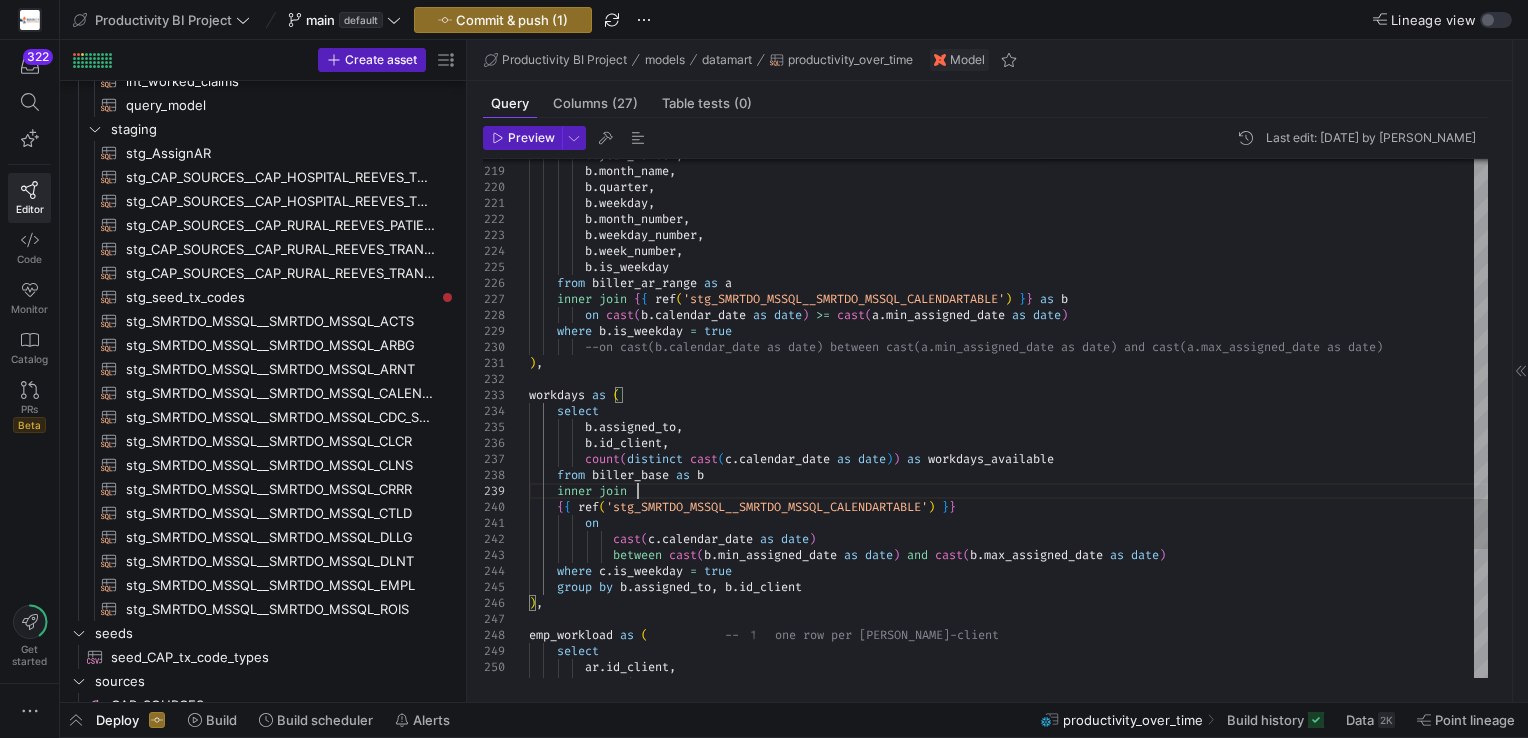 scroll, scrollTop: 144, scrollLeft: 106, axis: both 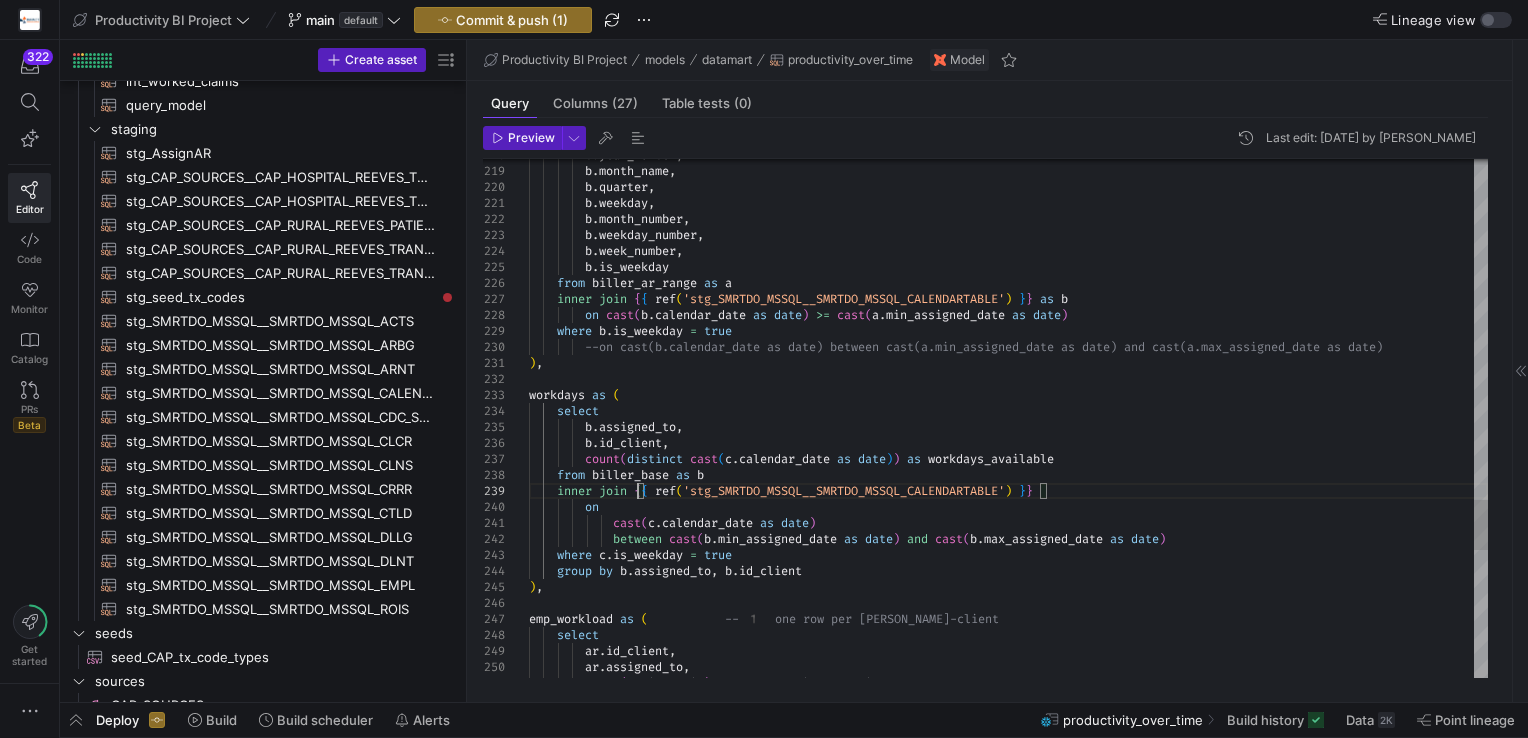 click on "b . year_number ,          b . month_name ,          [PERSON_NAME] quarter ,          b . weekday ,          b . month_number ,          b . weekday_number ,          b . week_number ,          b . is_weekday      from   biller_ar_range   as   a      inner   join   { {   ref ( 'stg_SMRTDO_MSSQL__SMRTDO_MSSQL_CALENDARTABLE' )   } }   as   b            on   cast ( b . calendar_date   as   date )   >=   cast ( a . min_assigned_date   as   date )      where   b . is_weekday   =   true          --on cast(b.calendar_date as date) between cast(a. min_assigned_date as date) and cast(a.[PERSON_NAME] _date as date) ) , workdays   as   (      select          b . assigned_to ,          b . id_client ,          count ( distinct   cast ( c . calendar_date   as   date ) )   as   workdays_available      from   biller_base   as   b      inner   join   { {   (" at bounding box center [1008, -669] 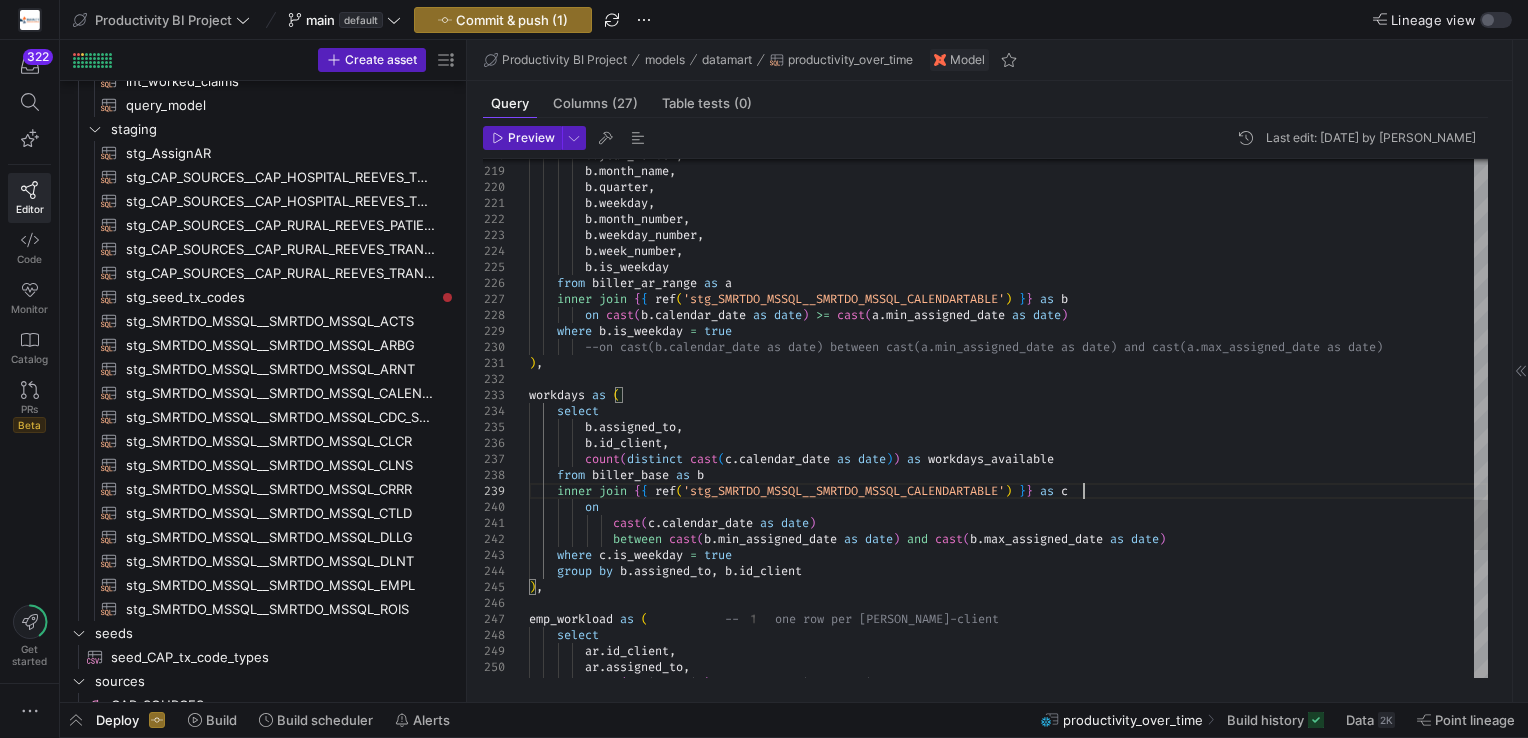 scroll, scrollTop: 144, scrollLeft: 552, axis: both 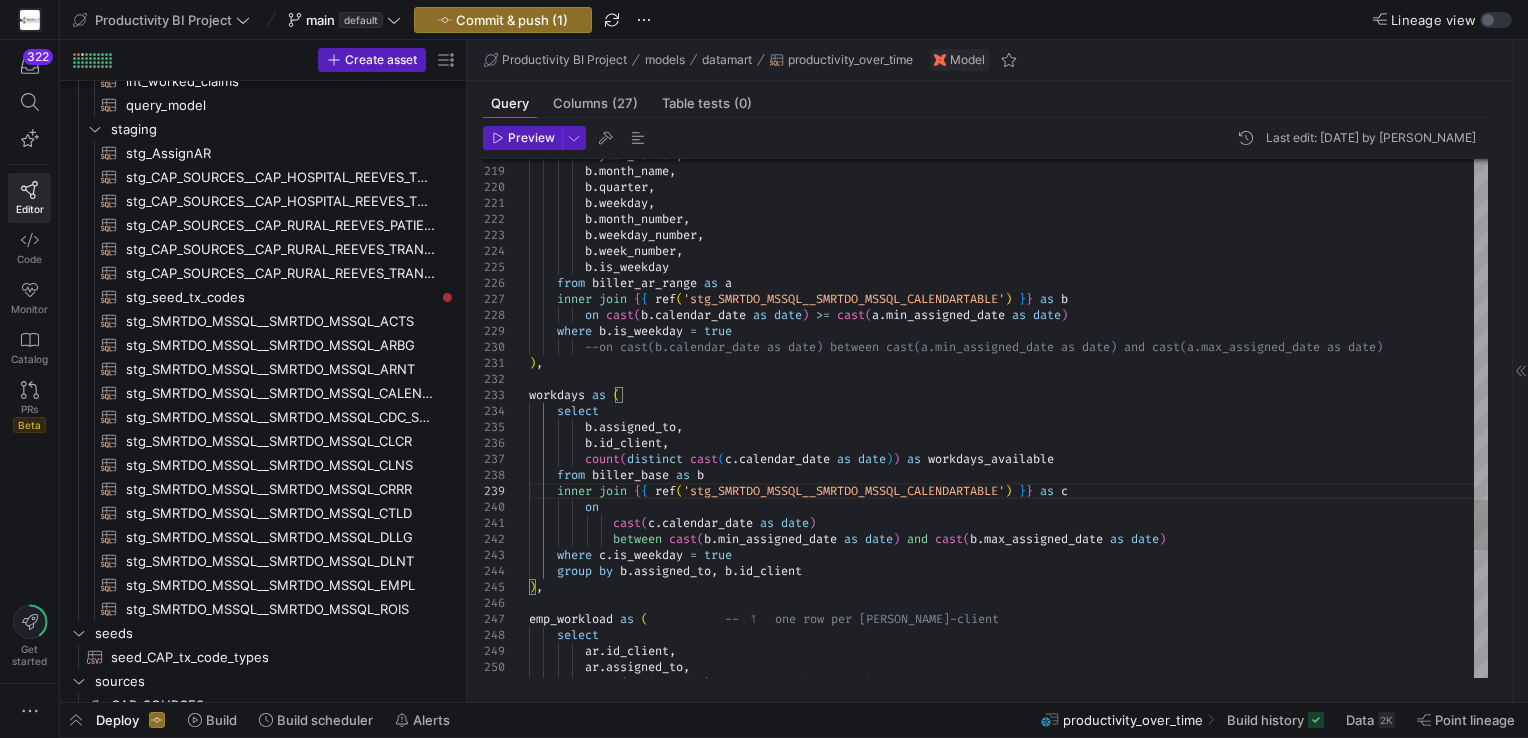 click on "b . year_number ,          b . month_name ,          [PERSON_NAME] quarter ,          b . weekday ,          b . month_number ,          b . weekday_number ,          b . week_number ,          b . is_weekday      from   biller_ar_range   as   a      inner   join   { {   ref ( 'stg_SMRTDO_MSSQL__SMRTDO_MSSQL_CALENDARTABLE' )   } }   as   b            on   cast ( b . calendar_date   as   date )   >=   cast ( a . min_assigned_date   as   date )      where   b . is_weekday   =   true          --on cast(b.calendar_date as date) between cast(a. min_assigned_date as date) and cast(a.[PERSON_NAME] _date as date) ) , workdays   as   (      select          b . assigned_to ,          b . id_client ,          count ( distinct   cast ( c . calendar_date   as   date ) )   as   workdays_available      from   biller_base   as   b      inner   join   { {   (" at bounding box center (1008, -669) 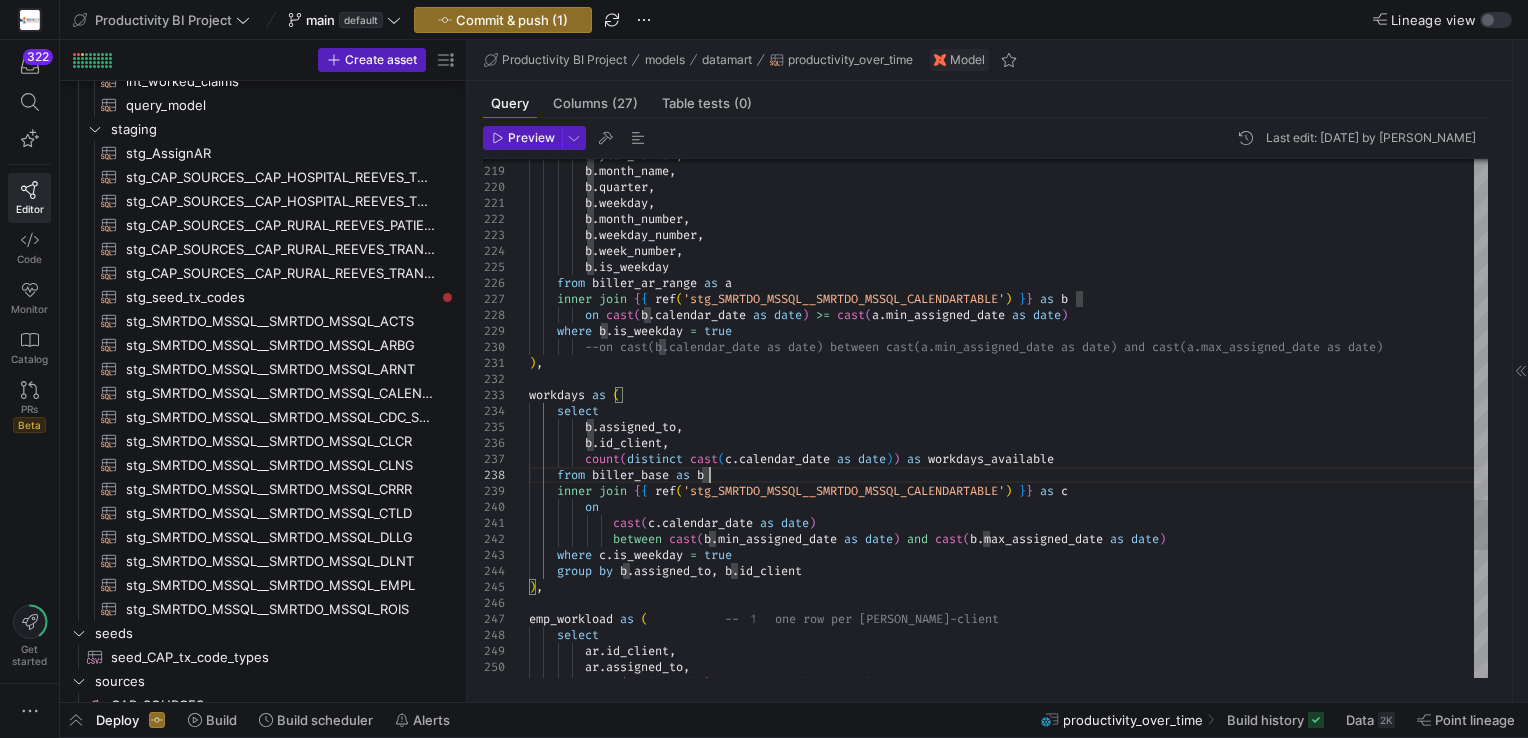 click on "b . year_number ,          b . month_name ,          [PERSON_NAME] quarter ,          b . weekday ,          b . month_number ,          b . weekday_number ,          b . week_number ,          b . is_weekday      from   biller_ar_range   as   a      inner   join   { {   ref ( 'stg_SMRTDO_MSSQL__SMRTDO_MSSQL_CALENDARTABLE' )   } }   as   b            on   cast ( b . calendar_date   as   date )   >=   cast ( a . min_assigned_date   as   date )      where   b . is_weekday   =   true          --on cast(b.calendar_date as date) between cast(a. min_assigned_date as date) and cast(a.[PERSON_NAME] _date as date) ) , workdays   as   (      select          b . assigned_to ,          b . id_client ,          count ( distinct   cast ( c . calendar_date   as   date ) )   as   workdays_available      from   biller_base   as   b      inner   join   { {   (" at bounding box center (1008, -669) 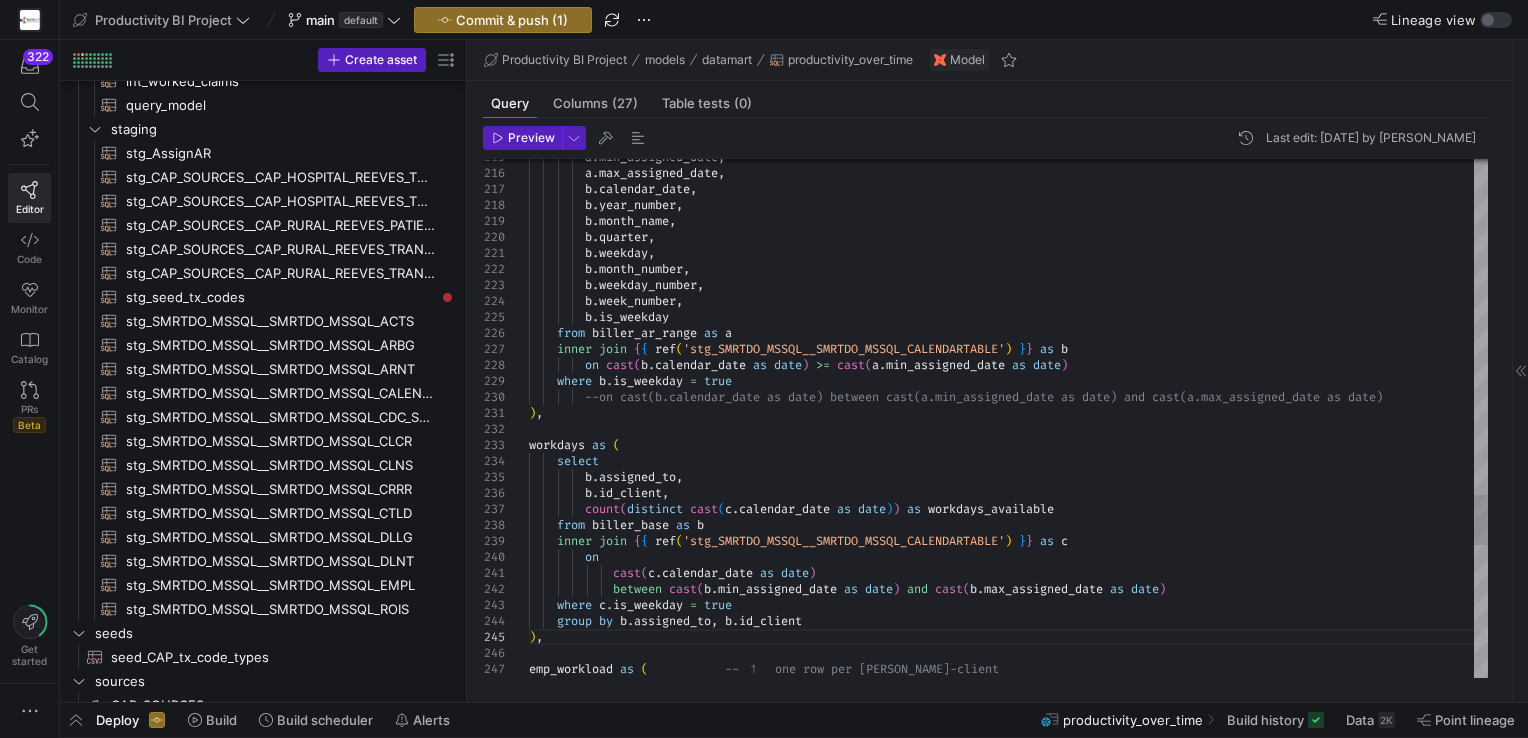 drag, startPoint x: 1045, startPoint y: 346, endPoint x: 638, endPoint y: 346, distance: 407 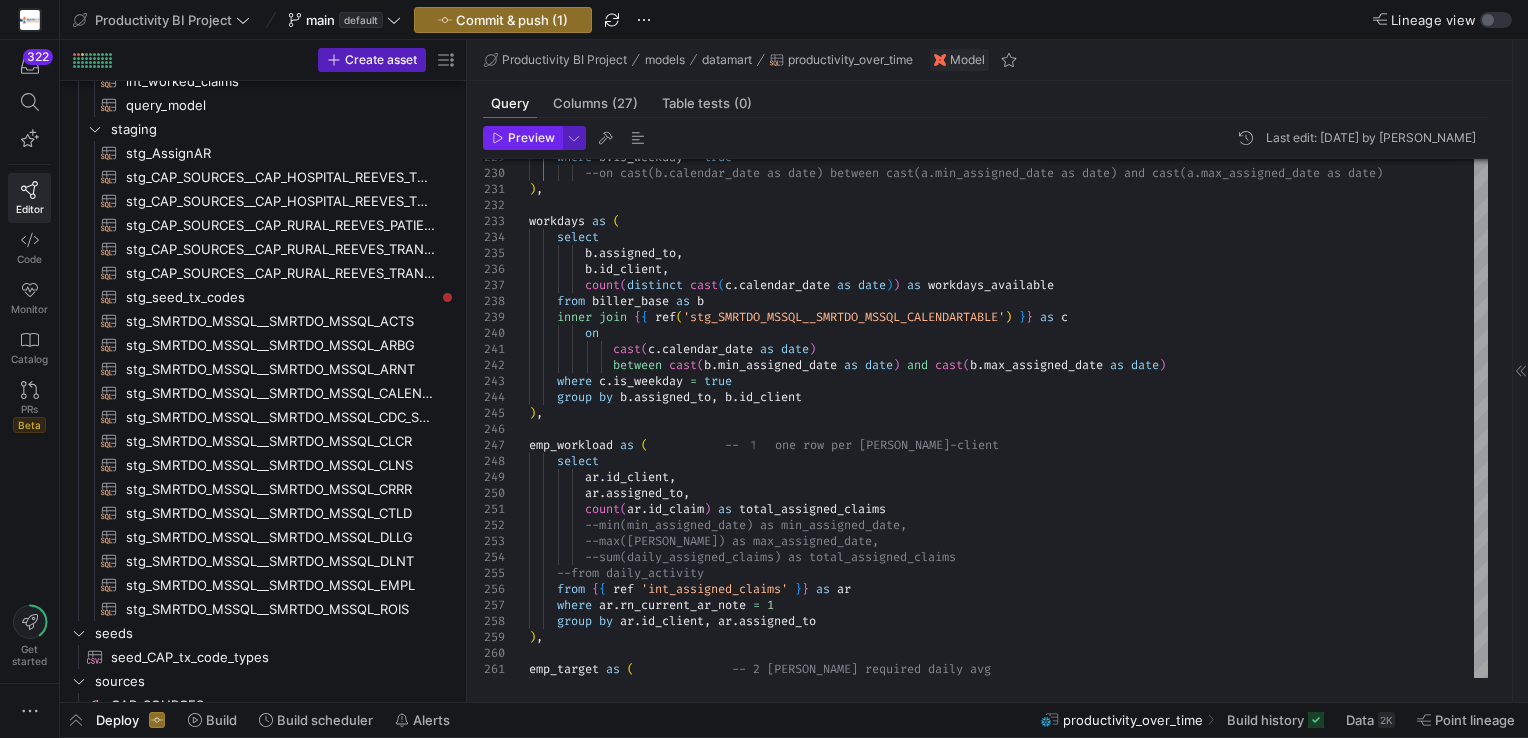 click on "Preview" at bounding box center [531, 138] 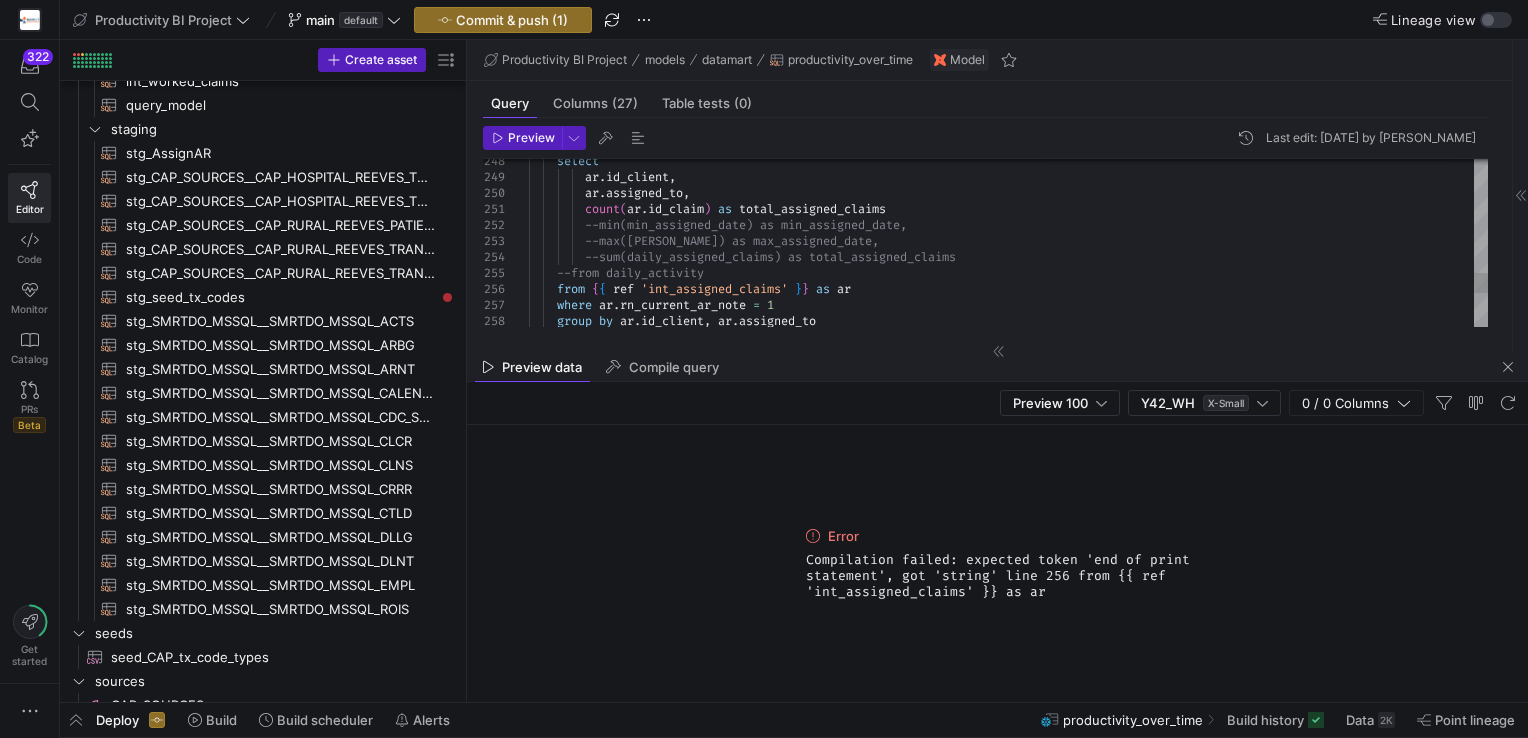click on "where   ar . rn_current_ar_note   =   1      group   by   ar . id_client ,   ar . assigned_to          --sum(daily_assigned_claims) as total_assigned_cla ims      --from daily_activity      from   { {   ref   'int_assigned_claims'   } }   as   ar          count ( ar . id_claim )   as   total_assigned_claims          --min(min_assigned_date) as min_assigned_date,          --max(max_assigned_date) as max_assigned_date,      select          ar . id_client ,          ar . assigned_to ," at bounding box center (1008, -1143) 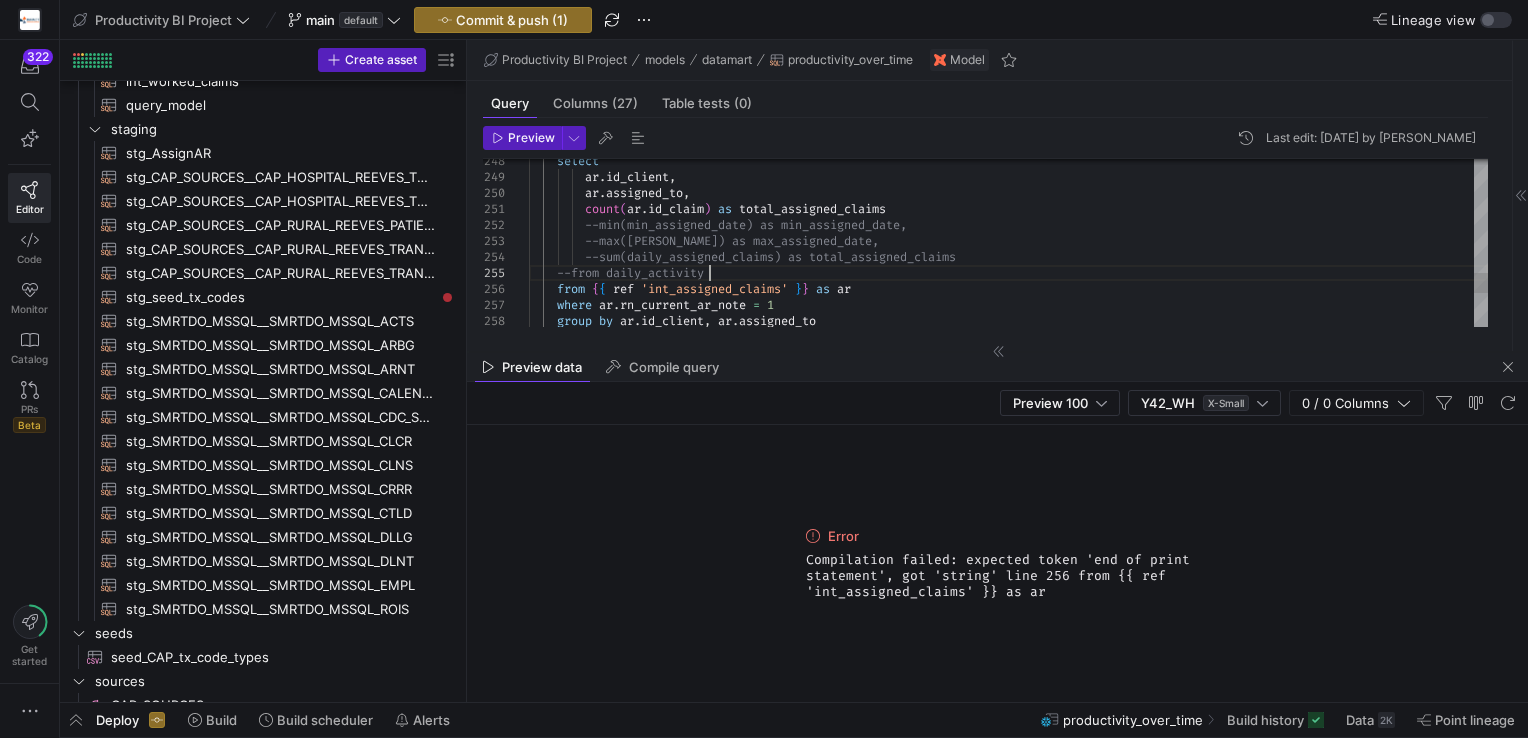 scroll, scrollTop: 144, scrollLeft: 438, axis: both 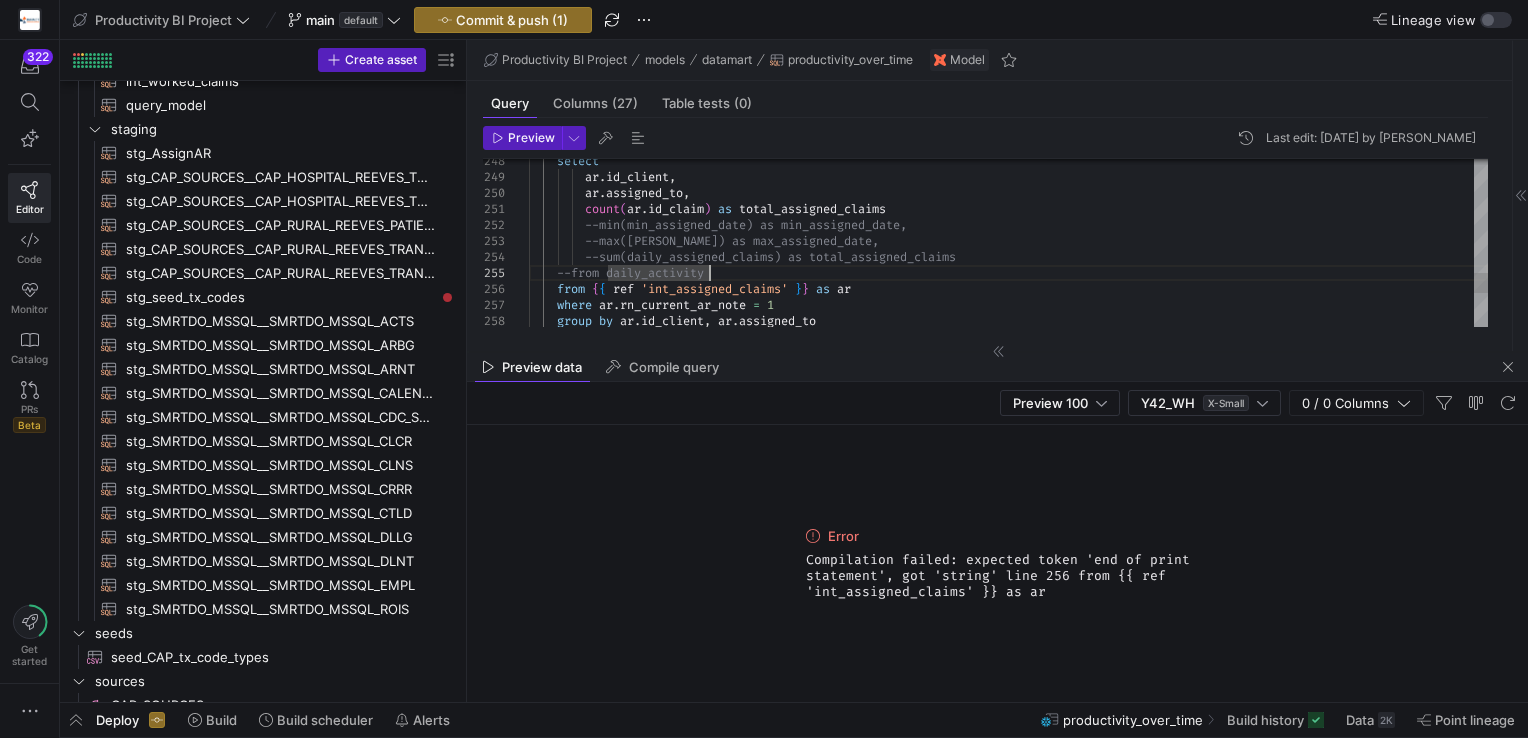 click on "where   ar . rn_current_ar_note   =   1      group   by   ar . id_client ,   ar . assigned_to          --sum(daily_assigned_claims) as total_assigned_cla ims      --from daily_activity      from   { {   ref   'int_assigned_claims'   } }   as   ar          count ( ar . id_claim )   as   total_assigned_claims          --min(min_assigned_date) as min_assigned_date,          --max(max_assigned_date) as max_assigned_date,      select          ar . id_client ,          ar . assigned_to ," at bounding box center (1008, -1143) 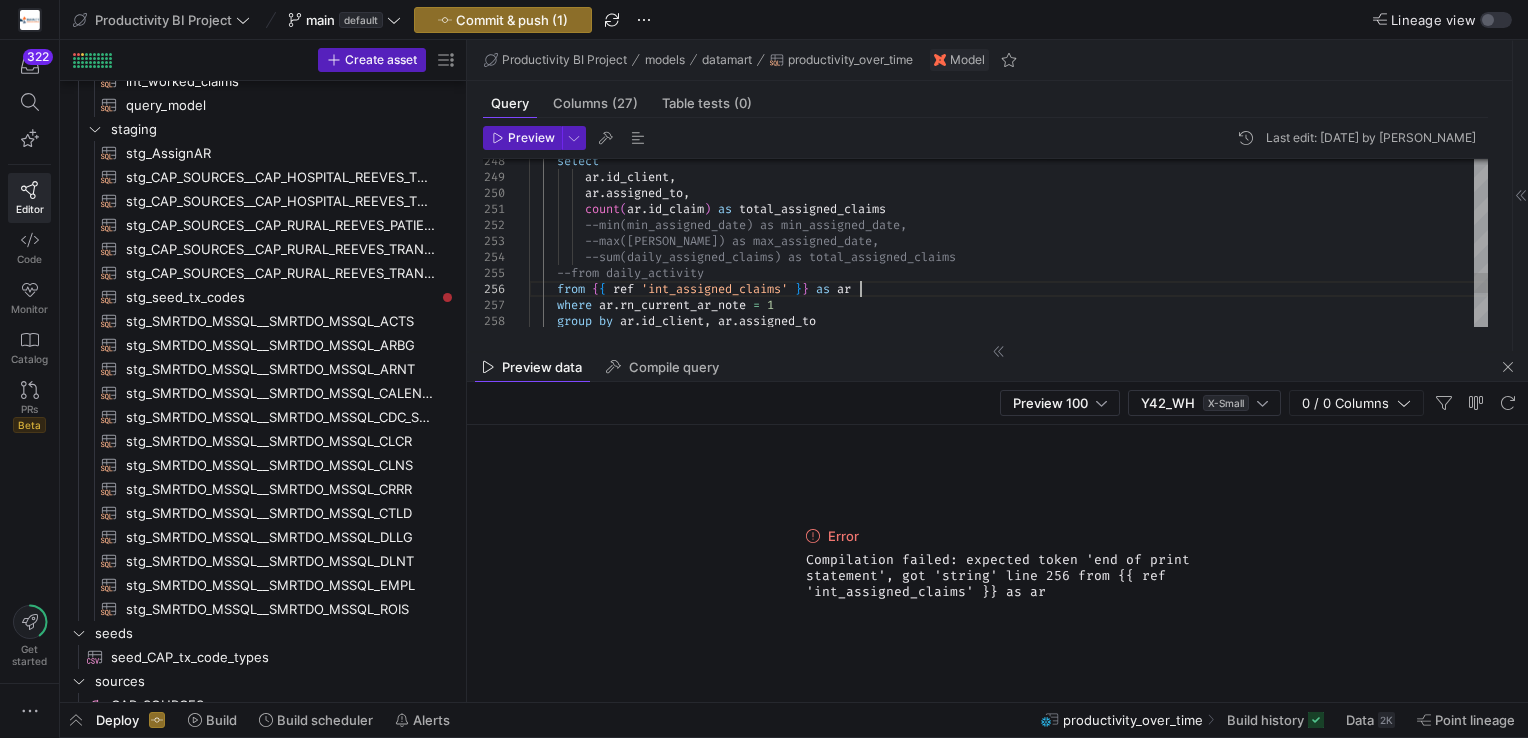 click on "where   ar . rn_current_ar_note   =   1      group   by   ar . id_client ,   ar . assigned_to          --sum(daily_assigned_claims) as total_assigned_cla ims      --from daily_activity      from   { {   ref   'int_assigned_claims'   } }   as   ar          count ( ar . id_claim )   as   total_assigned_claims          --min(min_assigned_date) as min_assigned_date,          --max(max_assigned_date) as max_assigned_date,      select          ar . id_client ,          ar . assigned_to ," at bounding box center [1008, -1143] 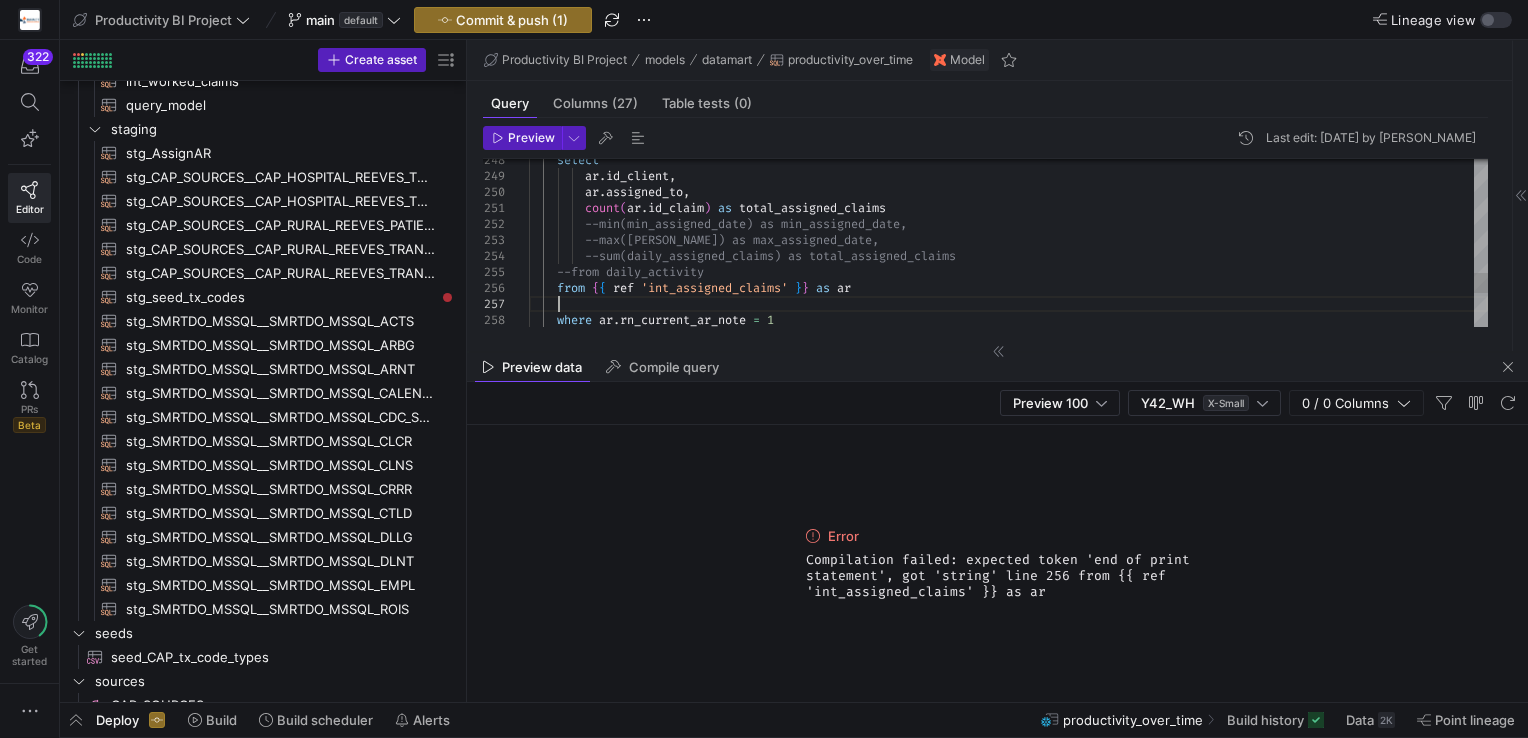 scroll, scrollTop: 111, scrollLeft: 28, axis: both 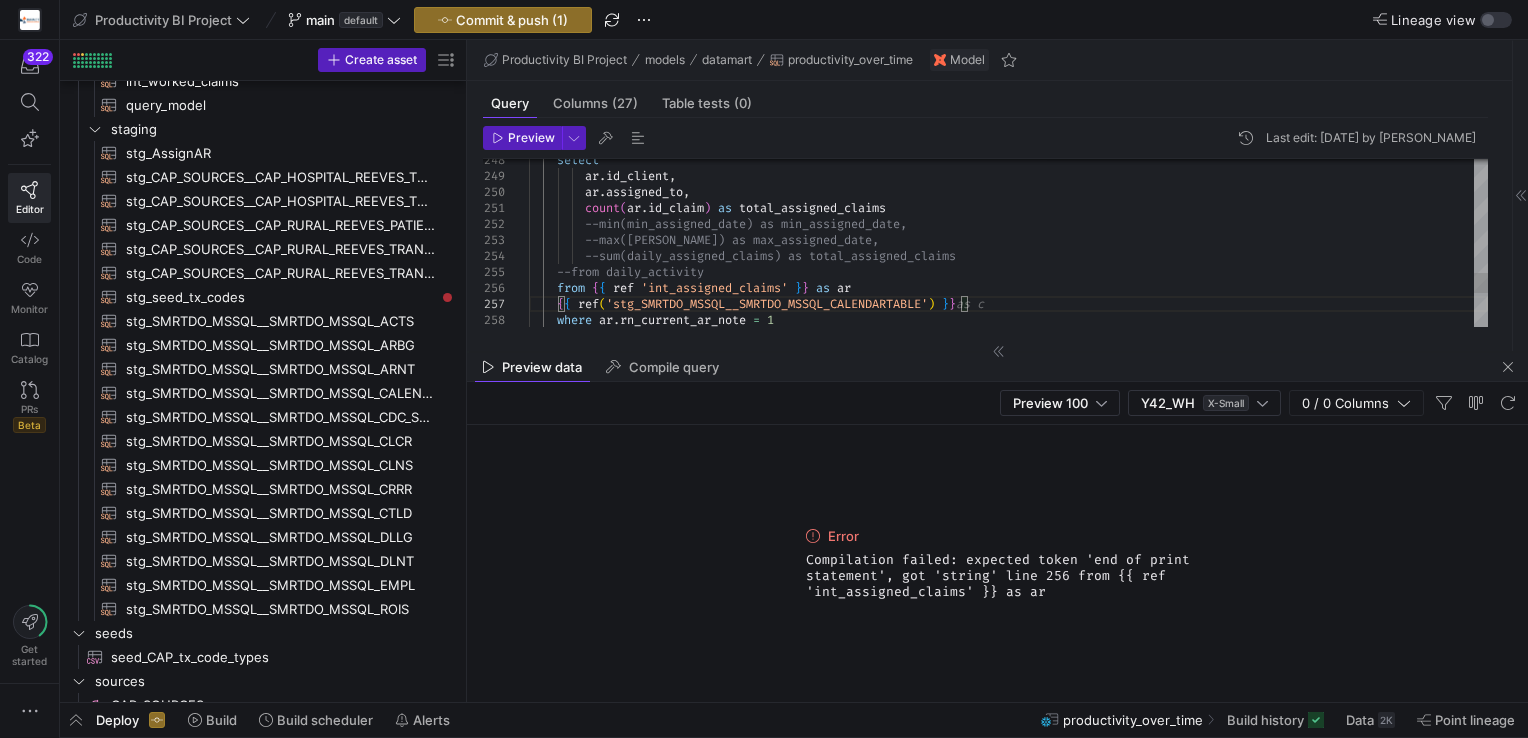click on "where   ar . rn_current_ar_note   =   1          --sum(daily_assigned_claims) as total_assigned_cla ims      --from daily_activity      from   { {   ref   'int_assigned_claims'   } }   as   ar          count ( ar . id_claim )   as   total_assigned_claims          --min(min_assigned_date) as min_assigned_date,          --max(max_assigned_date) as max_assigned_date,      select          ar . id_client ,          ar . assigned_to ,      { {   ref ( 'stg_SMRTDO_MSSQL__SMRTDO_MSSQL_CALENDARTABLE' )   } }  as c" at bounding box center [1008, -1136] 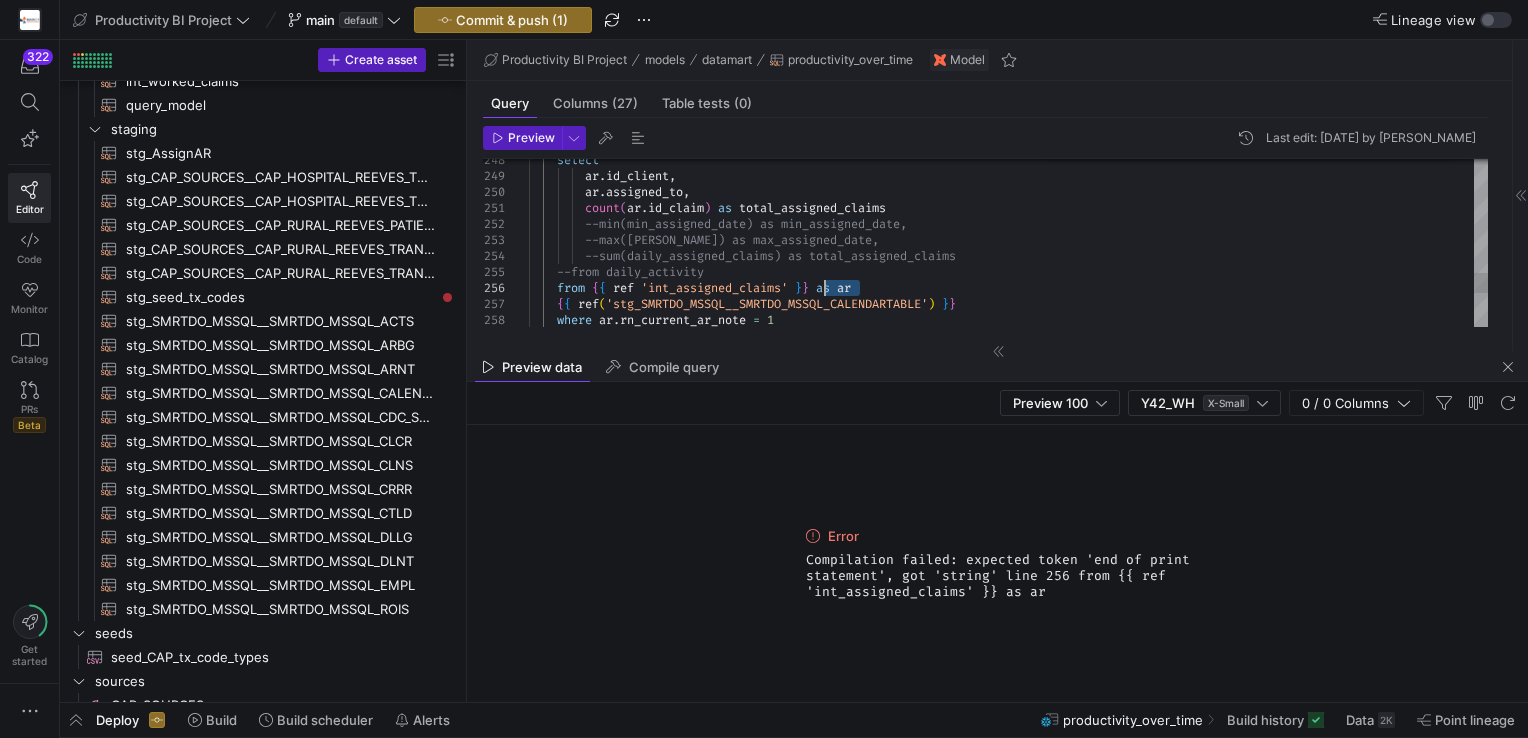drag, startPoint x: 889, startPoint y: 291, endPoint x: 822, endPoint y: 290, distance: 67.00746 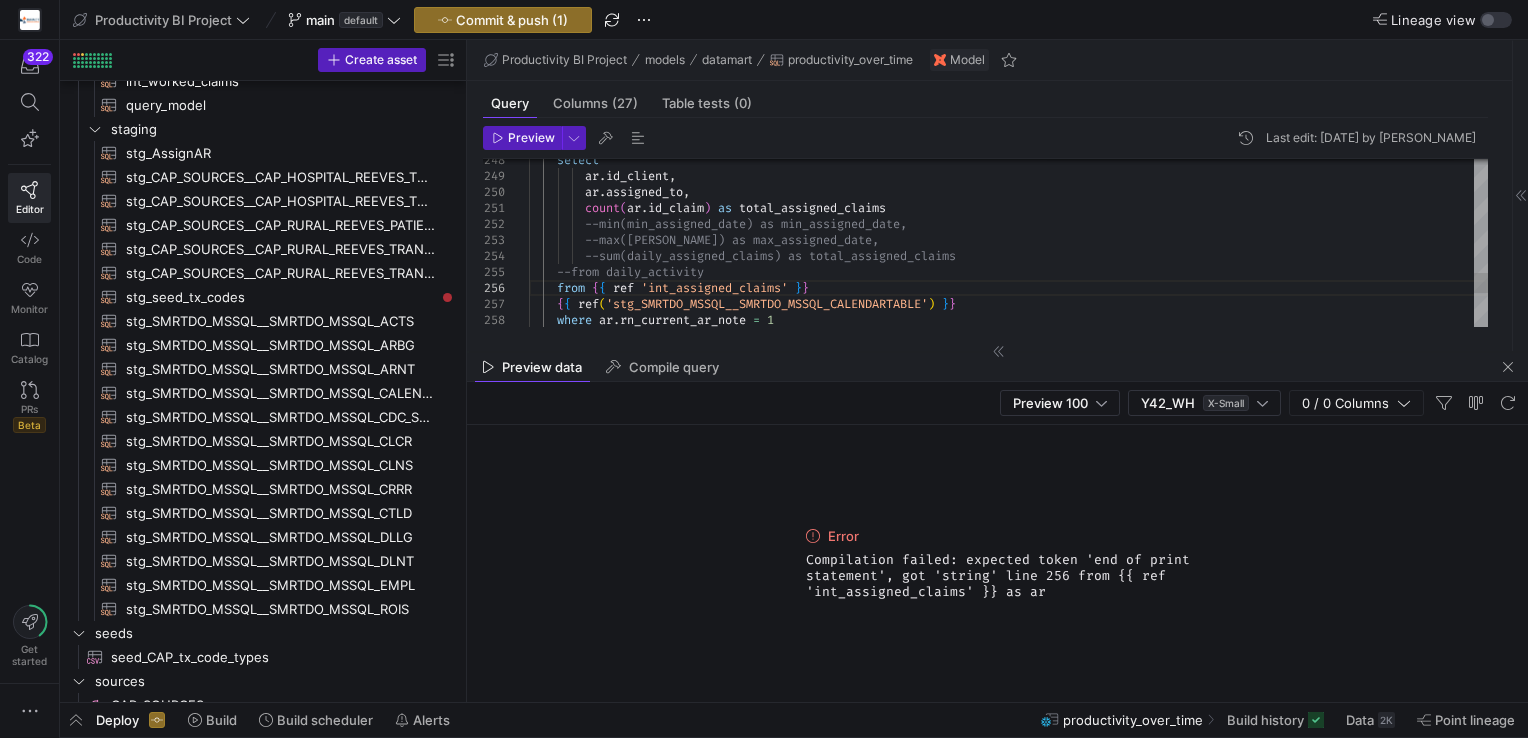 click on "where   ar . rn_current_ar_note   =   1          --sum(daily_assigned_claims) as total_assigned_cla ims      --from daily_activity      from   { {   ref   'int_assigned_claims'   } }            count ( ar . id_claim )   as   total_assigned_claims          --min(min_assigned_date) as min_assigned_date,          --max(max_assigned_date) as max_assigned_date,      select          ar . id_client ,          ar . assigned_to ,      { {   ref ( 'stg_SMRTDO_MSSQL__SMRTDO_MSSQL_CALENDARTABLE' )   } }" at bounding box center [1008, -1136] 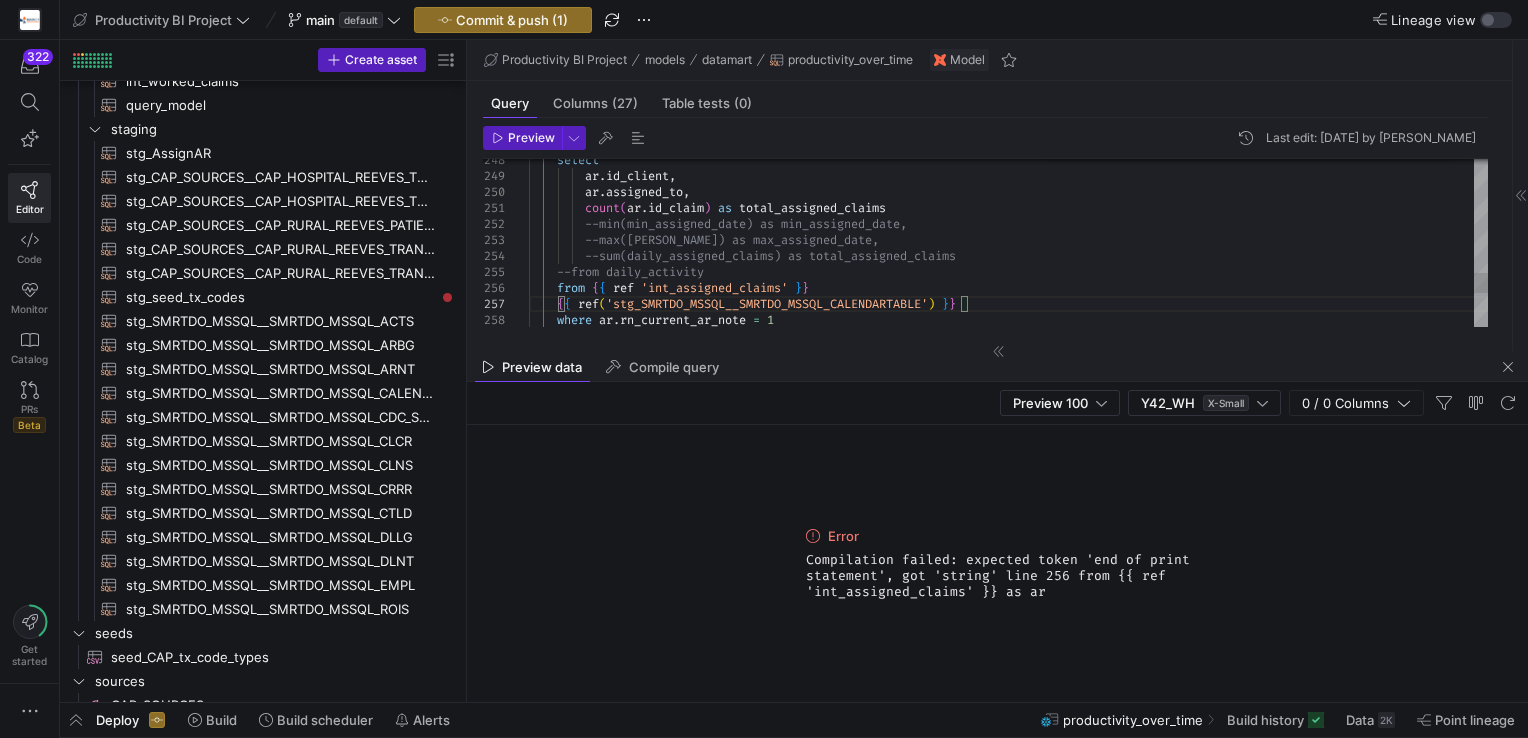 scroll, scrollTop: 111, scrollLeft: 444, axis: both 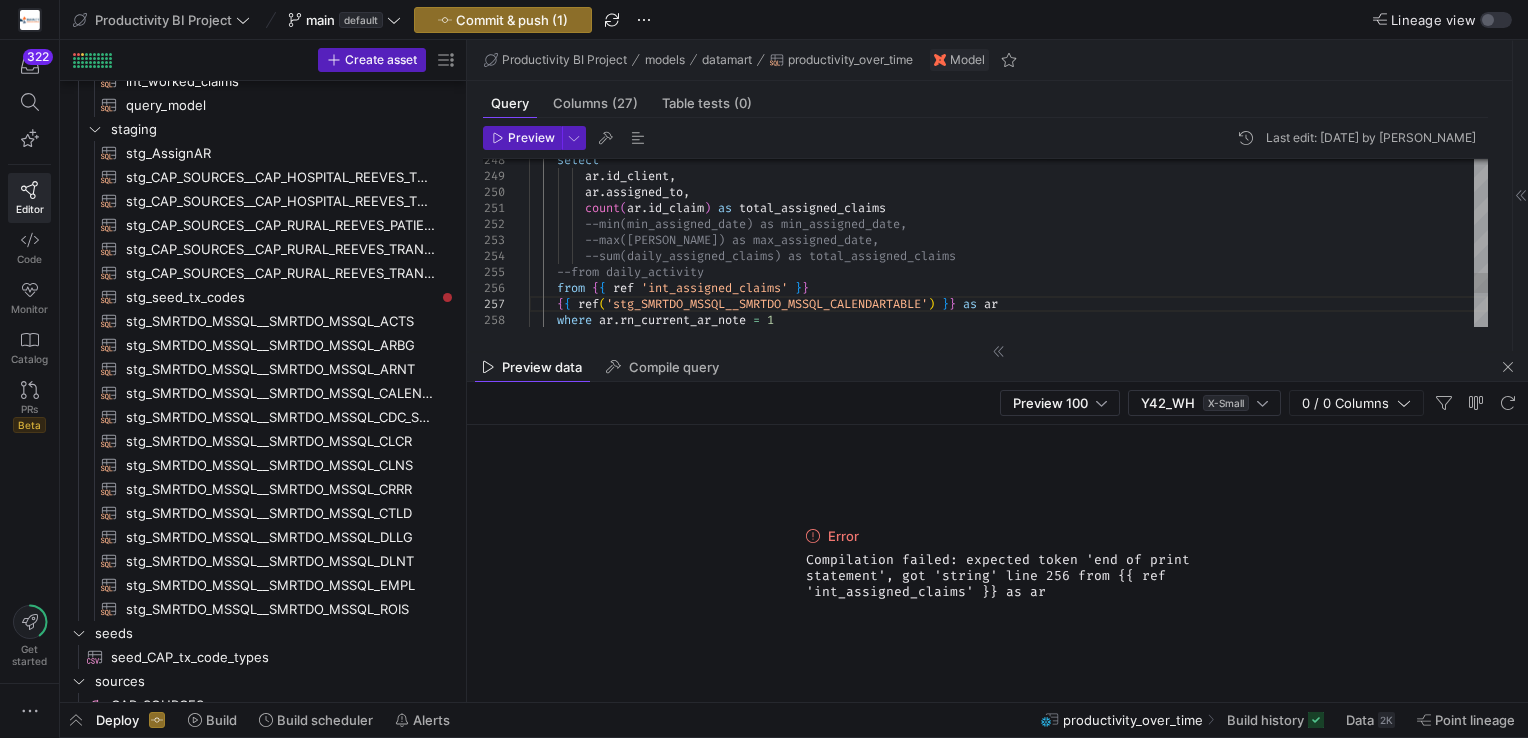 click on "where   ar . rn_current_ar_note   =   1          --sum(daily_assigned_claims) as total_assigned_cla ims      --from daily_activity      from   { {   ref   'int_assigned_claims'   } }            count ( ar . id_claim )   as   total_assigned_claims          --min(min_assigned_date) as min_assigned_date,          --max(max_assigned_date) as max_assigned_date,      select          ar . id_client ,          ar . assigned_to ,      { {   ref ( 'stg_SMRTDO_MSSQL__SMRTDO_MSSQL_CALENDARTABLE' )   } }   as   ar" at bounding box center (1008, -1136) 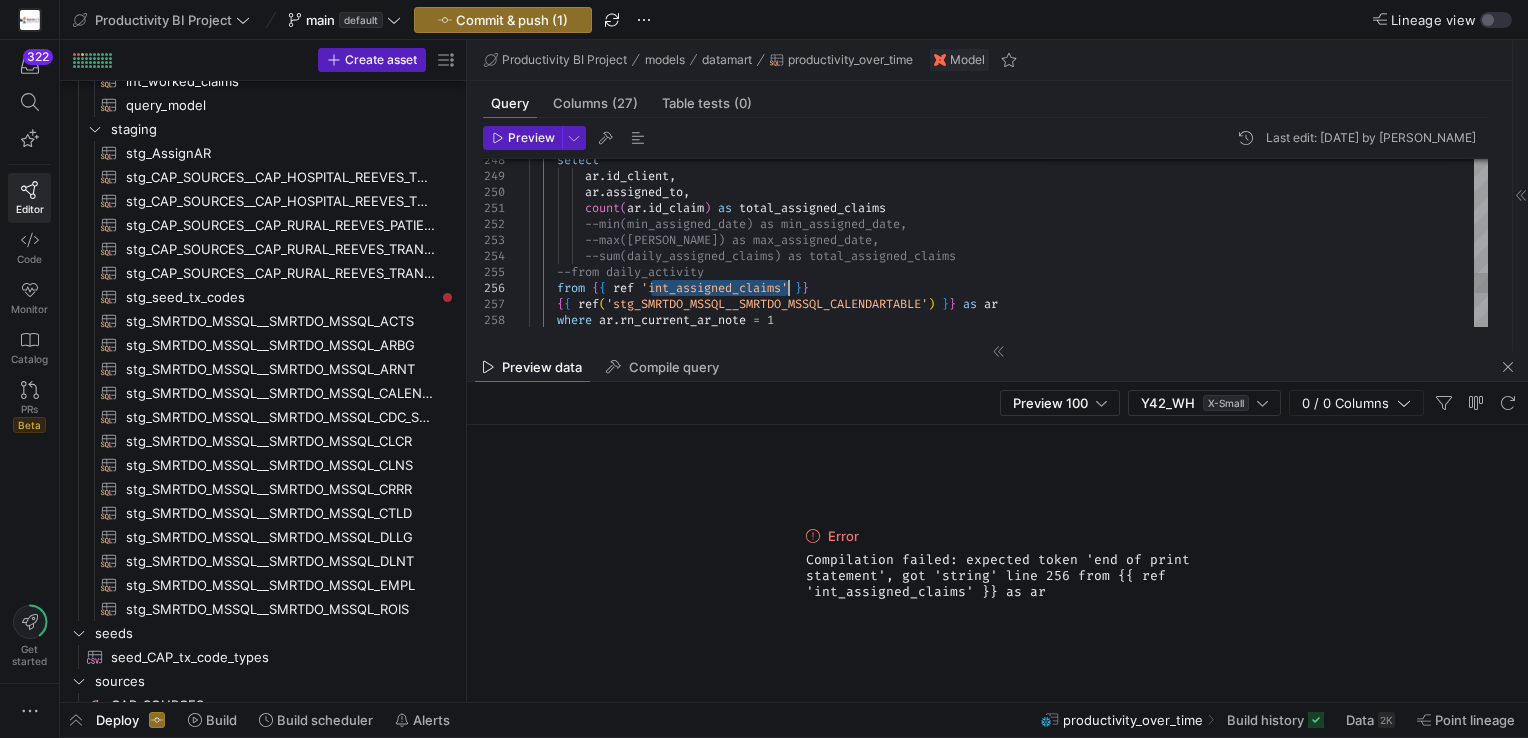 click on "where   ar . rn_current_ar_note   =   1          --sum(daily_assigned_claims) as total_assigned_cla ims      --from daily_activity      from   { {   ref   'int_assigned_claims'   } }            count ( ar . id_claim )   as   total_assigned_claims          --min(min_assigned_date) as min_assigned_date,          --max(max_assigned_date) as max_assigned_date,      select          ar . id_client ,          ar . assigned_to ,      { {   ref ( 'stg_SMRTDO_MSSQL__SMRTDO_MSSQL_CALENDARTABLE' )   } }   as   ar" at bounding box center [1008, -1136] 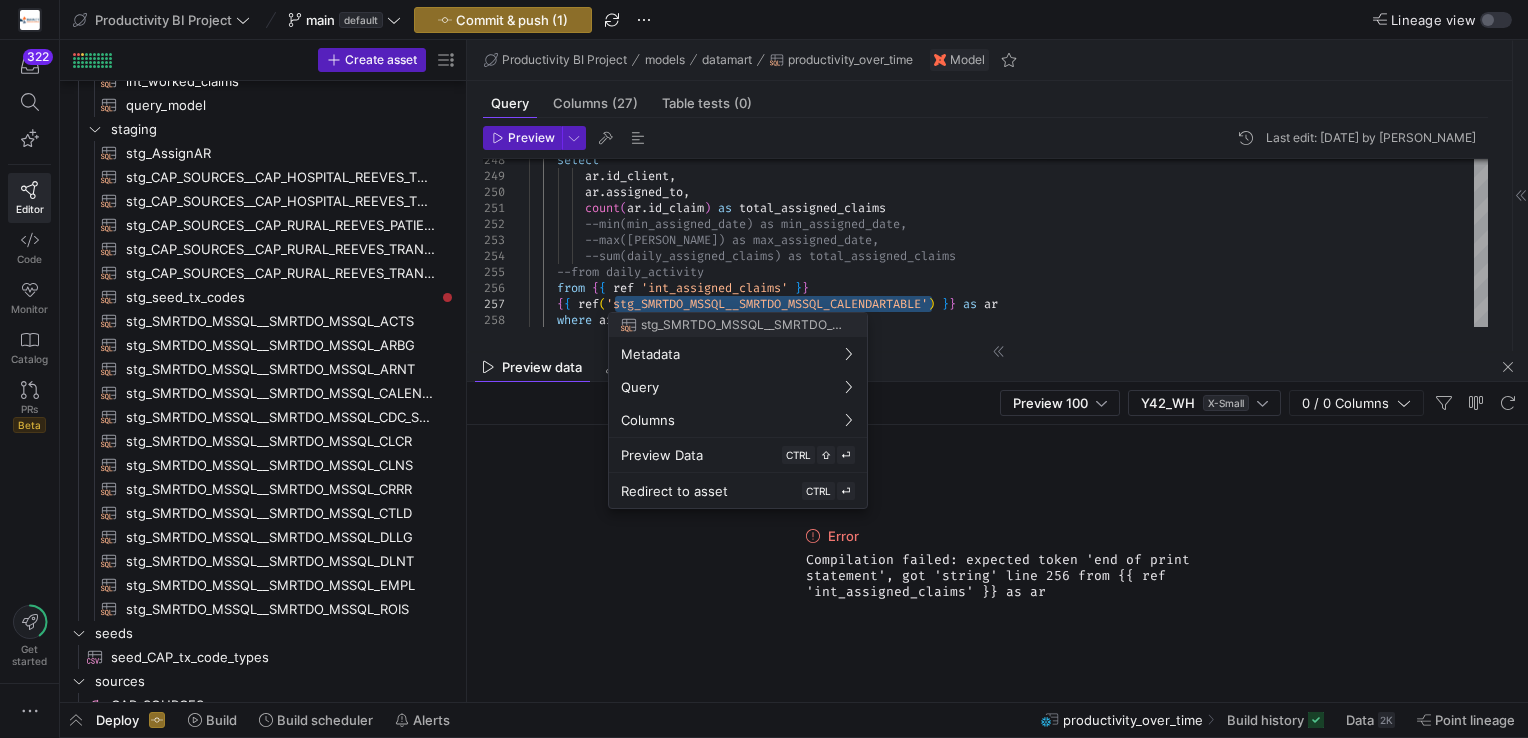 click at bounding box center [764, 369] 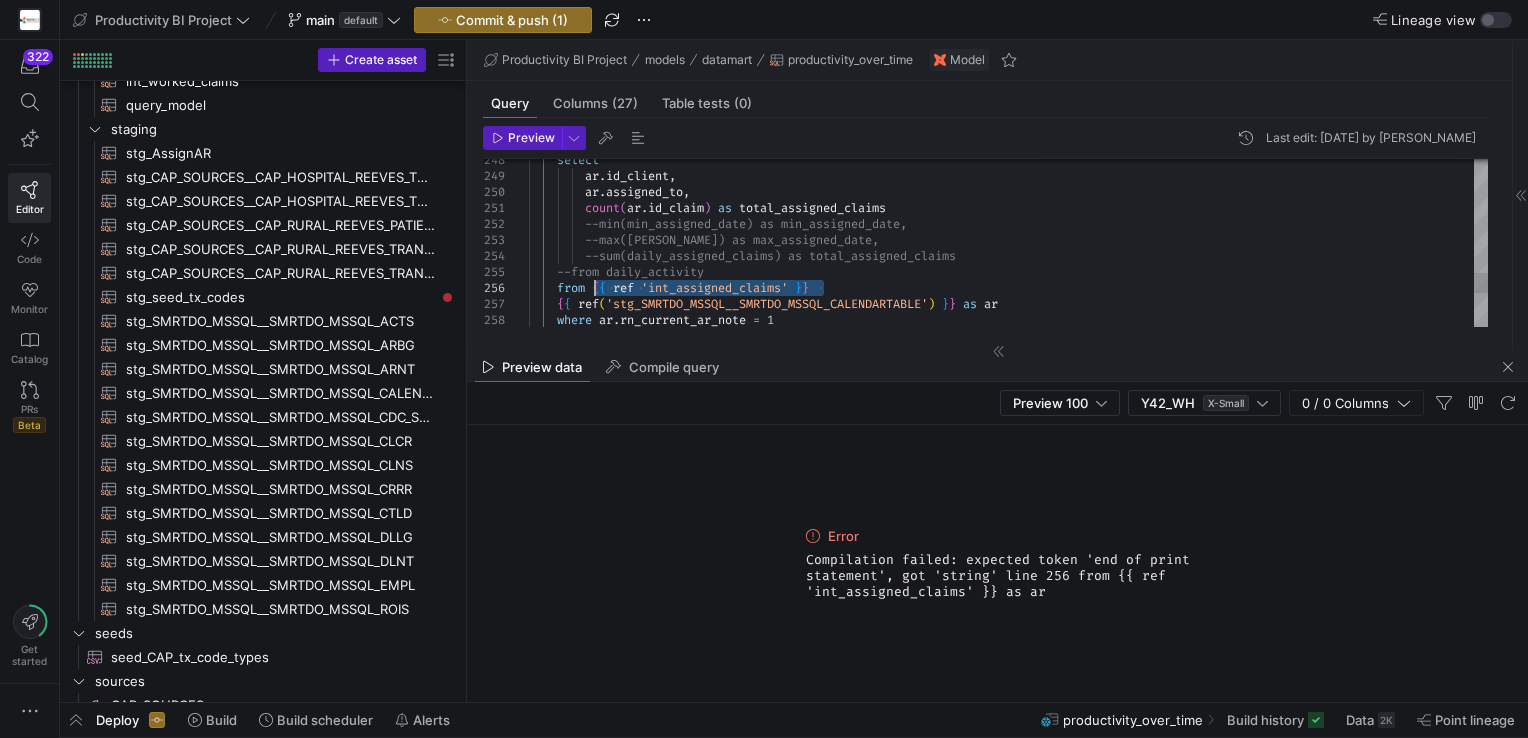 drag, startPoint x: 826, startPoint y: 289, endPoint x: 594, endPoint y: 282, distance: 232.10558 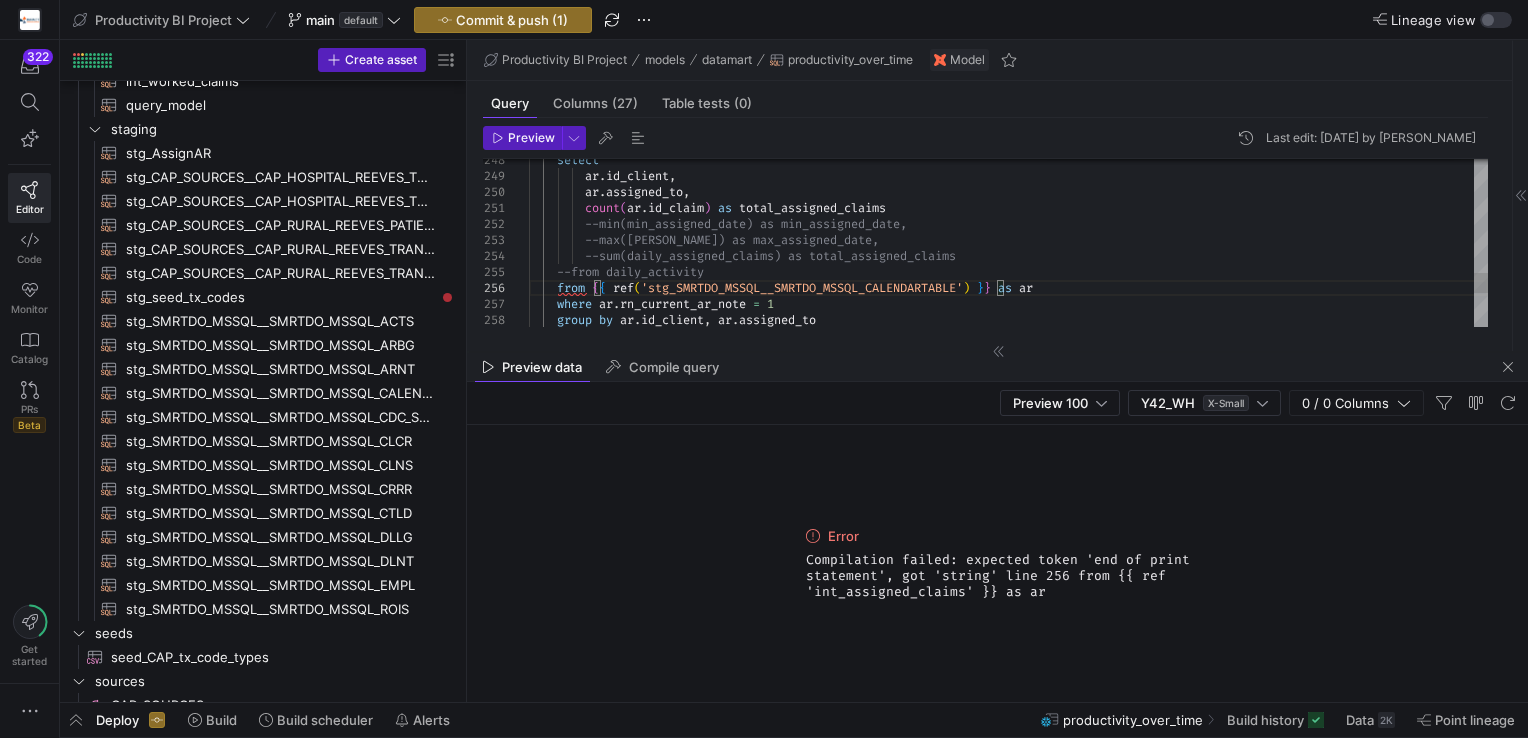 click on "where   ar . rn_current_ar_note   =   1          --sum(daily_assigned_claims) as total_assigned_cla ims      --from daily_activity      from   { {   ref ( 'stg_SMRTDO_MSSQL__SMRTDO_MSSQL_CALENDARTABLE' )   } }   as   ar          count ( ar . id_claim )   as   total_assigned_claims          --min(min_assigned_date) as min_assigned_date,          --max(max_assigned_date) as max_assigned_date,      select          ar . id_client ,          ar . assigned_to ,      group   by   ar . id_client ,   ar . assigned_to" at bounding box center (1008, -1144) 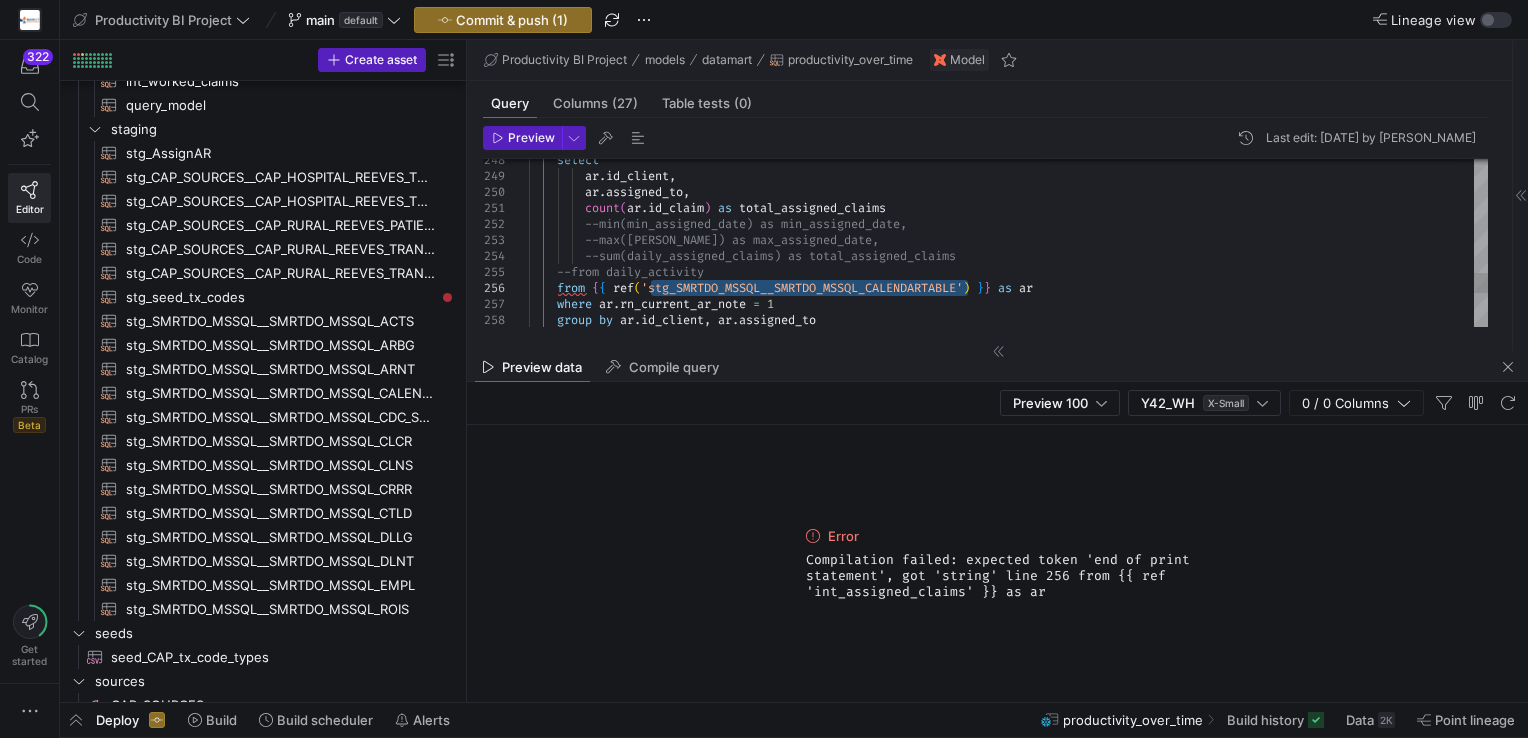 type on "count([DOMAIN_NAME]_claim) as total_assigned_claims
--min(min_assigned_date) as min_assigned_date,
--max(max_assigned_date) as max_assigned_date,
--sum(daily_assigned_claims) as total_assigned_claims
--from daily_activity
from {{ ref('int_assigned_claims') }} as ar
where ar.rn_current_ar_note = 1
group by [DOMAIN_NAME]_client, ar.assigned_to
)," 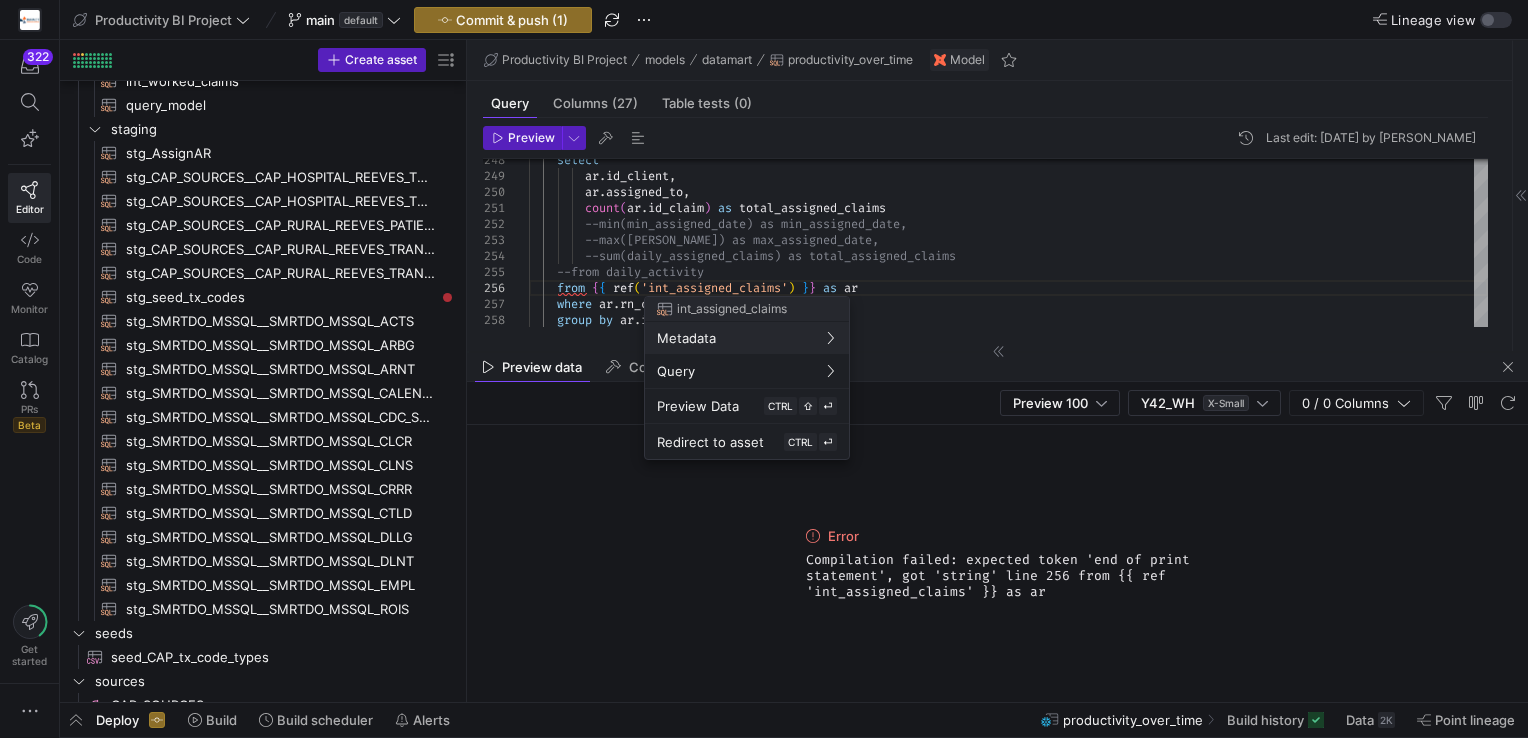 type 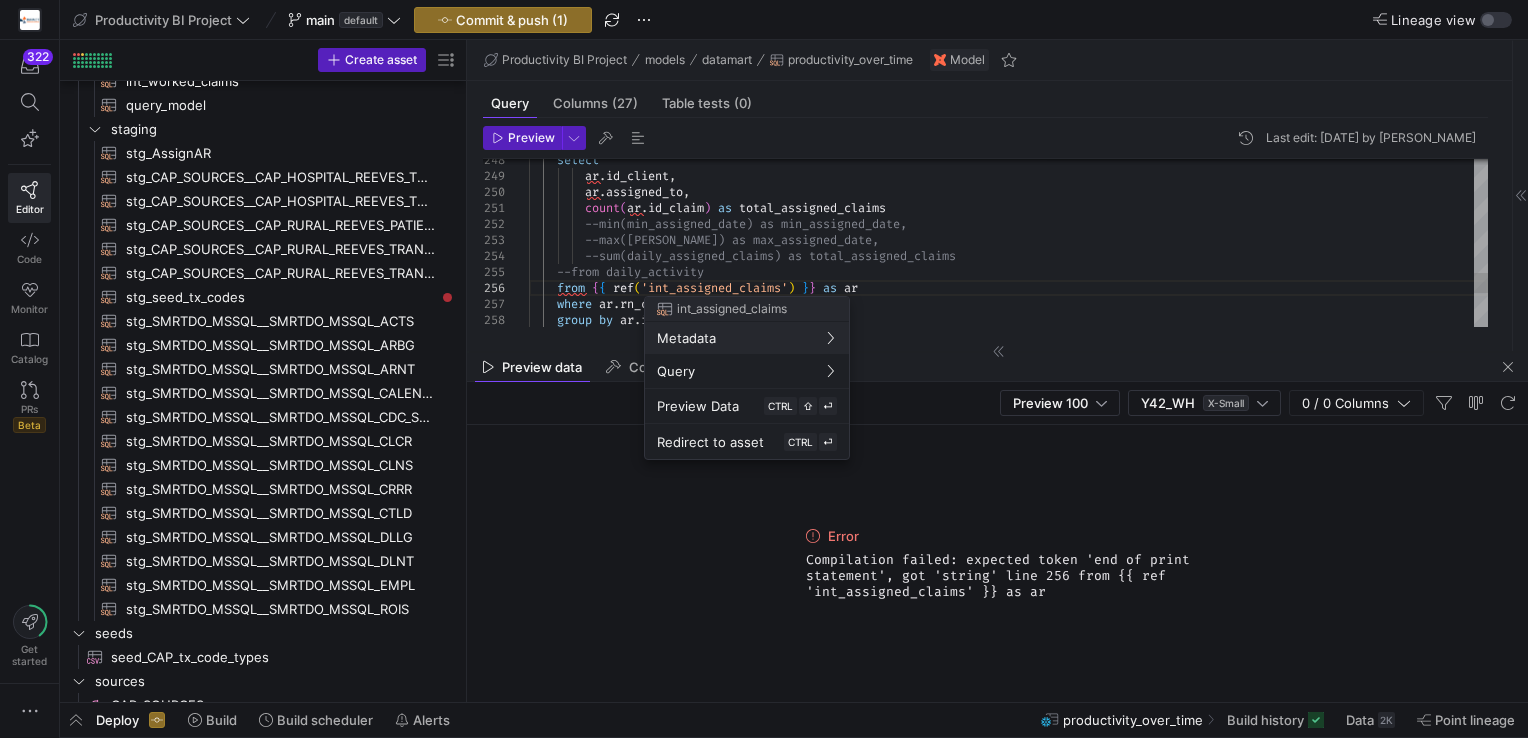 click at bounding box center [764, 369] 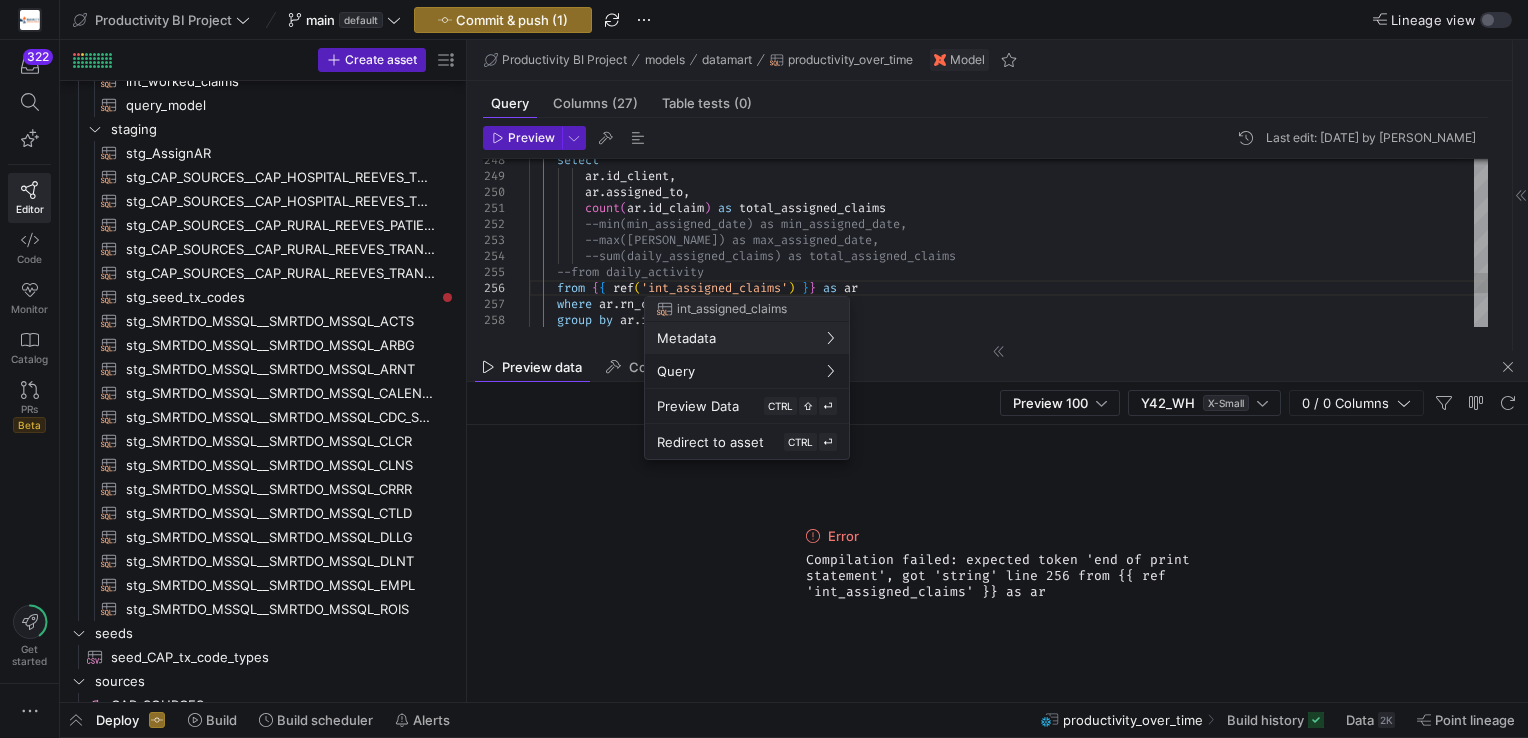 click at bounding box center [764, 369] 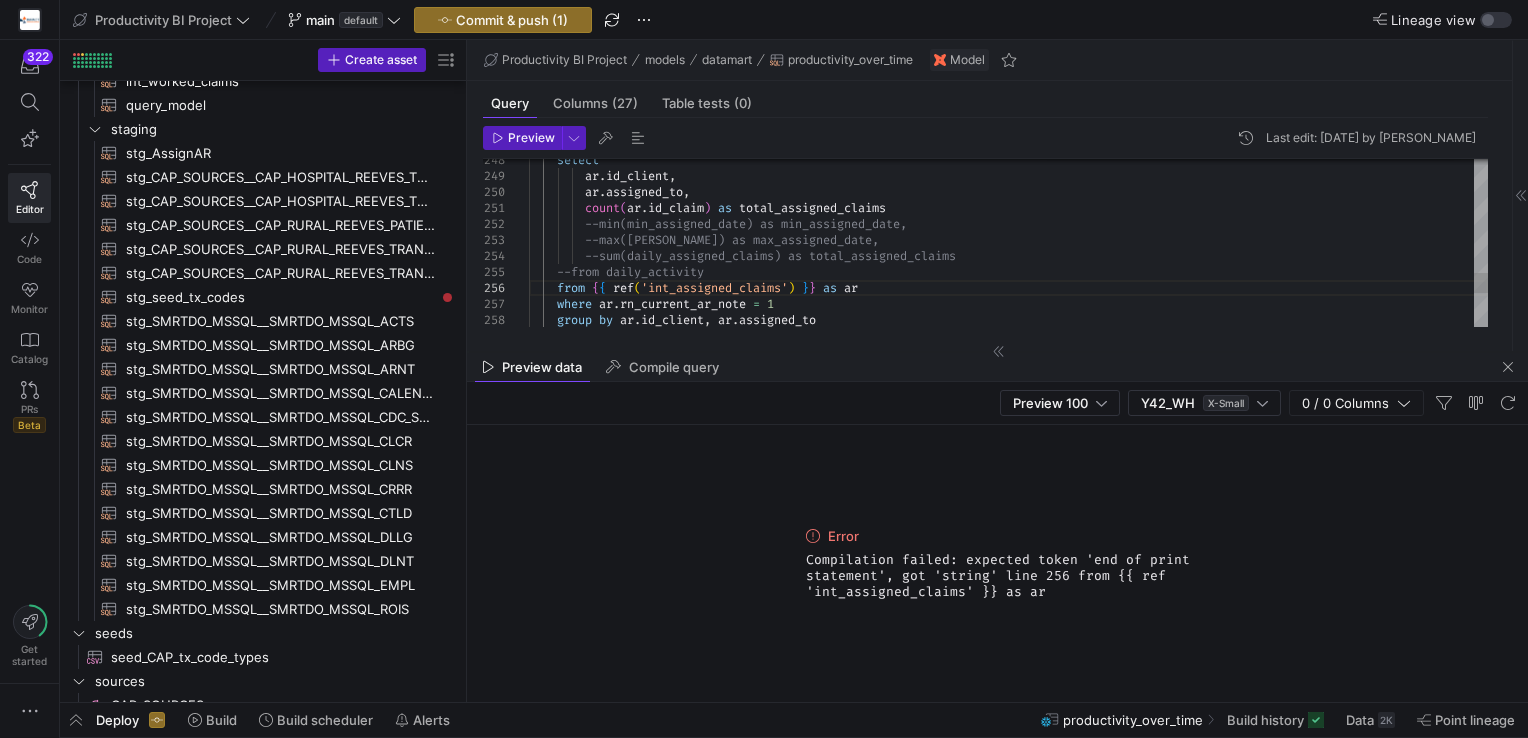 click on "where   ar . rn_current_ar_note   =   1          --sum(daily_assigned_claims) as total_assigned_cla ims      --from daily_activity      from   { {   ref ( 'int_assigned_claims' )   } }   as   ar          count ( ar . id_claim )   as   total_assigned_claims          --min(min_assigned_date) as min_assigned_date,          --max(max_assigned_date) as max_assigned_date,      select          ar . id_client ,          ar . assigned_to ,      group   by   ar . id_client ,   ar . assigned_to" at bounding box center (1008, -1144) 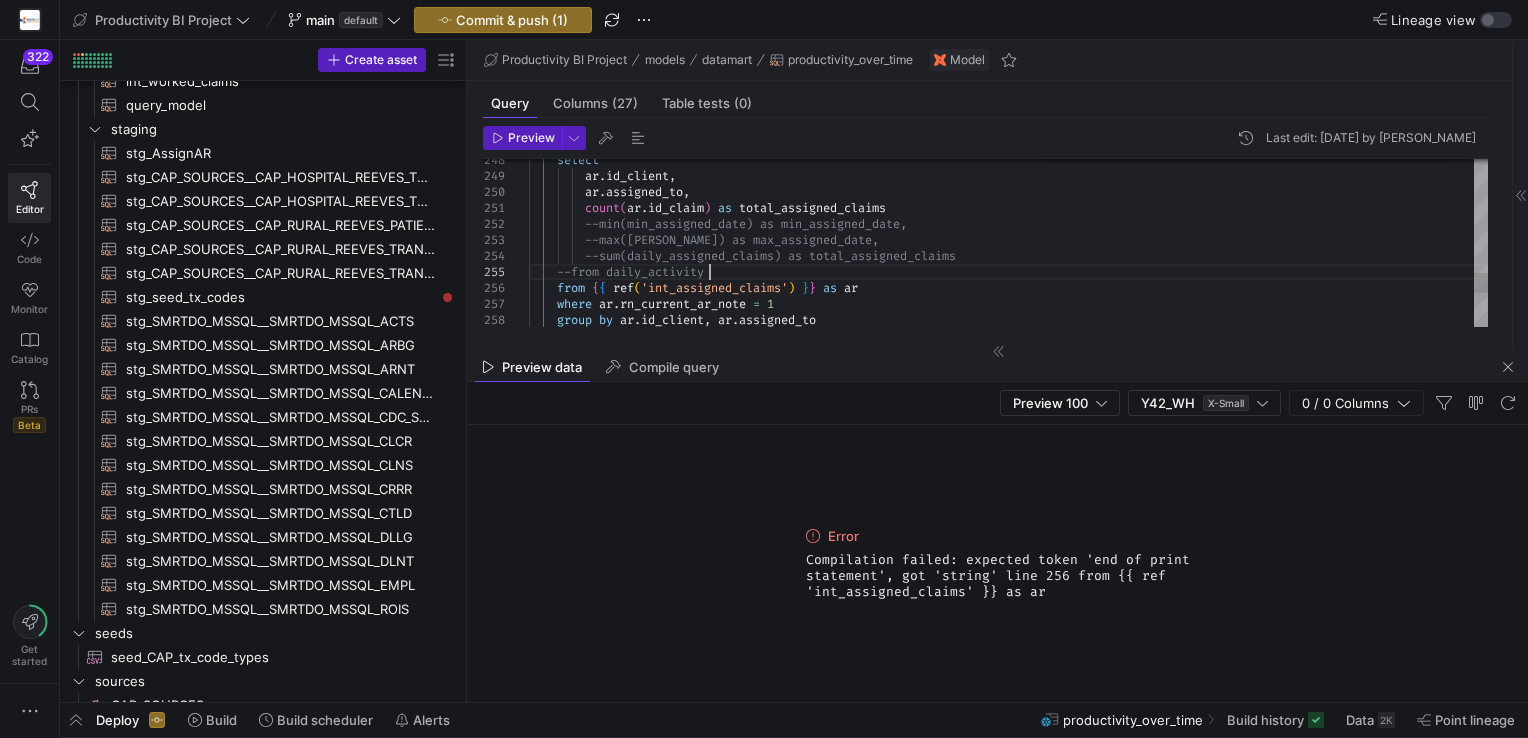 scroll, scrollTop: 111, scrollLeft: 258, axis: both 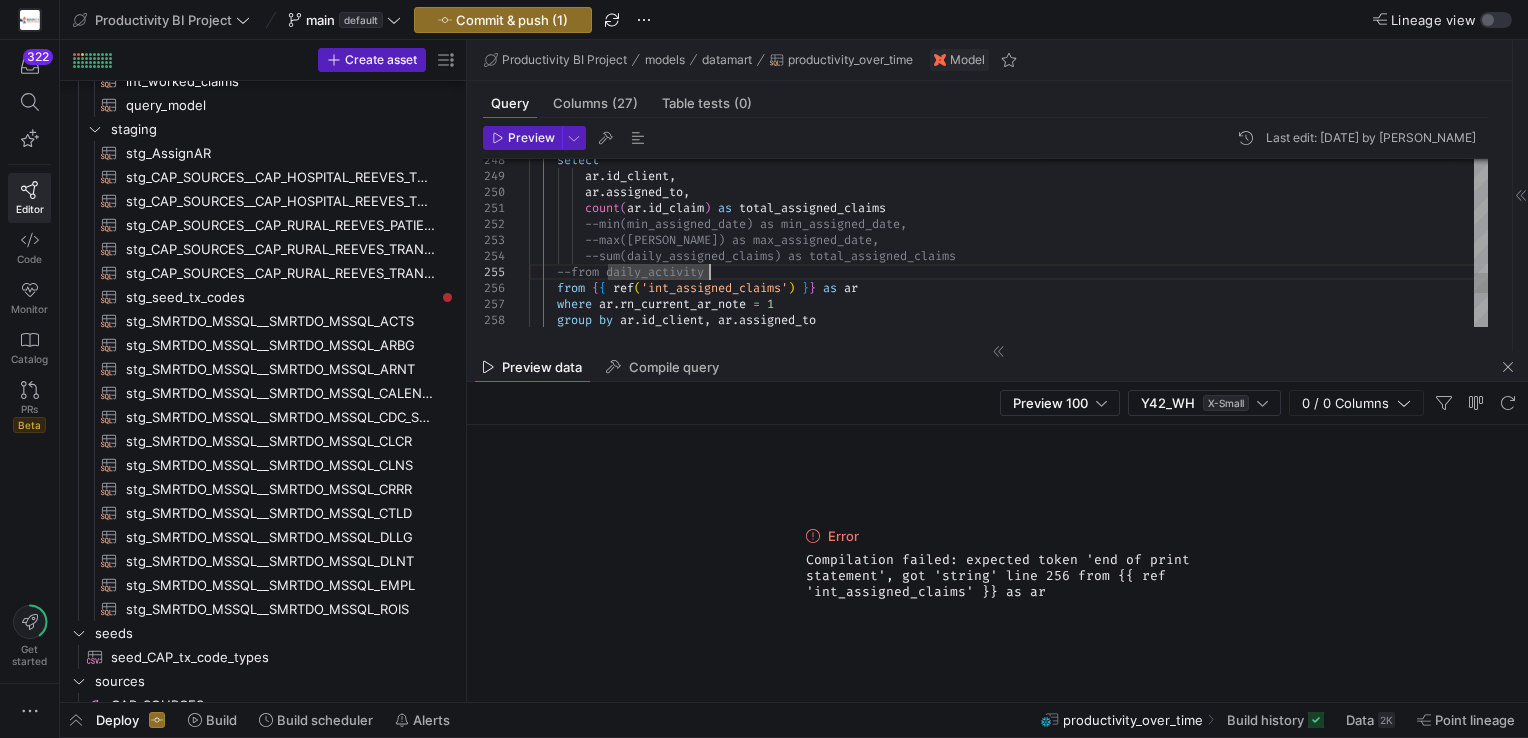 click on "where   ar . rn_current_ar_note   =   1          --sum(daily_assigned_claims) as total_assigned_cla ims      --from daily_activity      from   { {   ref ( 'int_assigned_claims' )   } }   as   ar          count ( ar . id_claim )   as   total_assigned_claims          --min(min_assigned_date) as min_assigned_date,          --max(max_assigned_date) as max_assigned_date,      select          ar . id_client ,          ar . assigned_to ,      group   by   ar . id_client ,   ar . assigned_to" at bounding box center (1008, -1144) 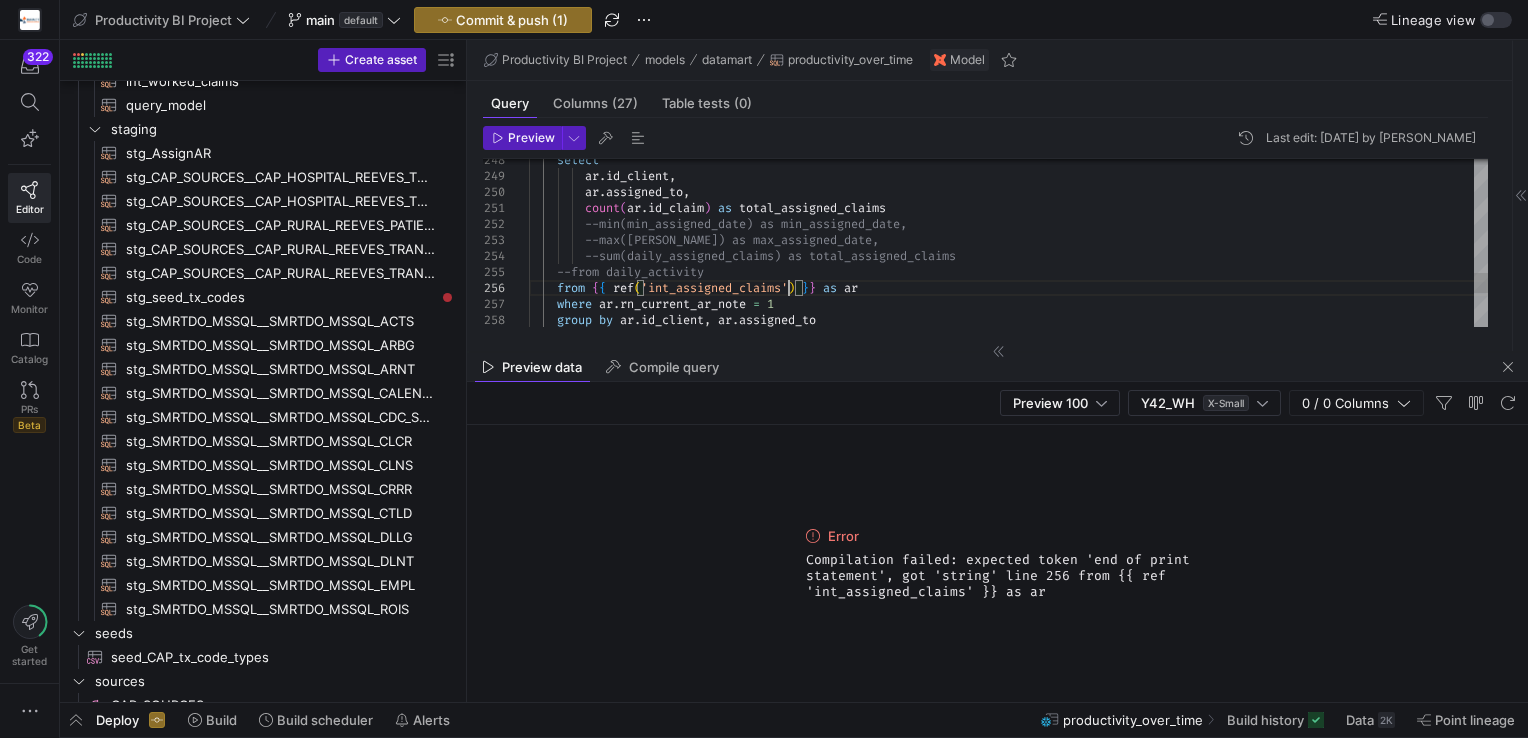 scroll, scrollTop: 95, scrollLeft: 258, axis: both 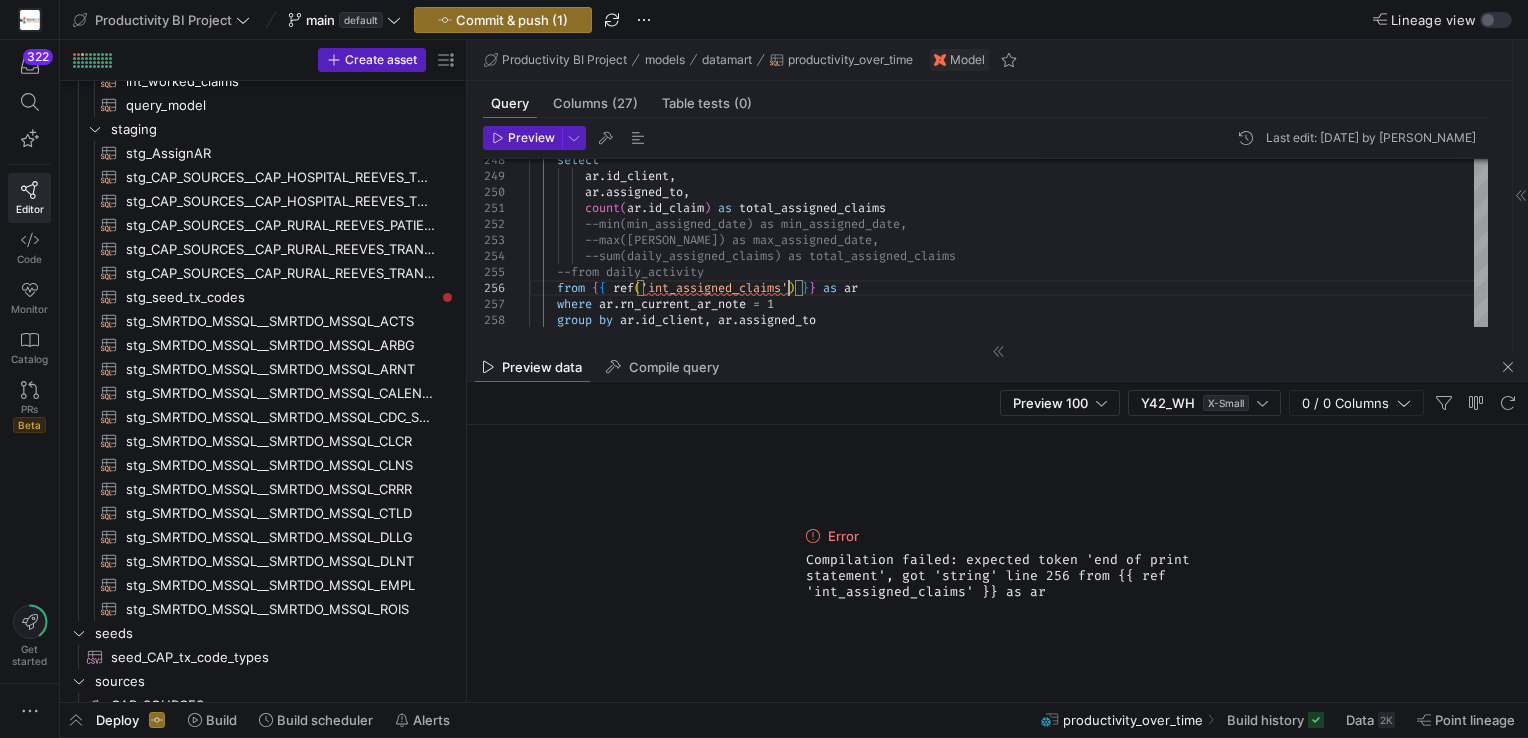 click on "Preview" at bounding box center [531, 138] 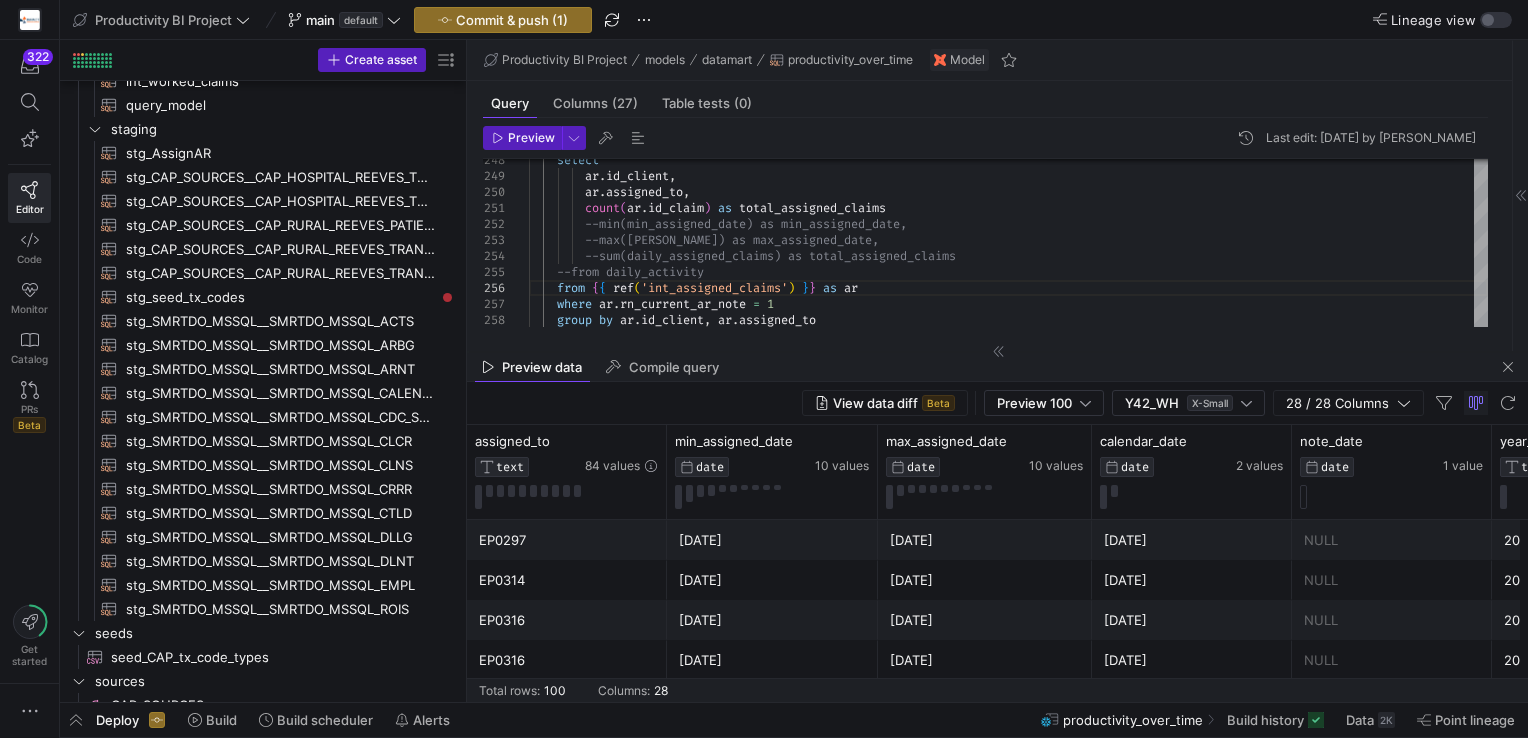 scroll, scrollTop: 0, scrollLeft: 491, axis: horizontal 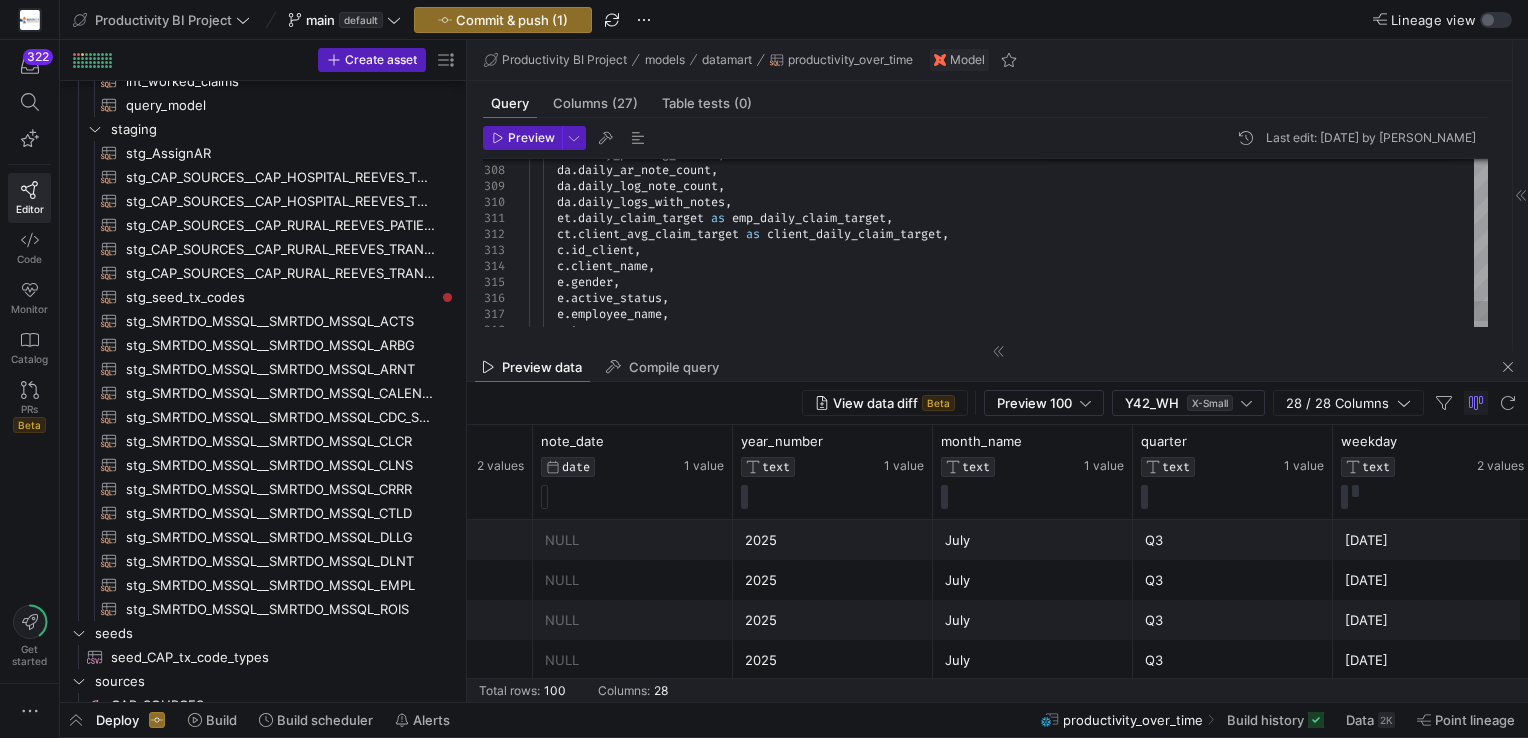 click on "e . employee_name ,      [PERSON_NAME] tenure      c . client_name ,      [PERSON_NAME] gender ,      e . active_status ,      da . daily_logs_with_notes ,      et . daily_claim_target   as   emp_daily_claim_target ,      ct . client_avg_claim_target   as   client_daily_claim_target ,      c . id_client ,      da . daily_pending_claims ,      da . daily_ar_note_count ,      da . daily_log_note_count ," at bounding box center [1008, -2094] 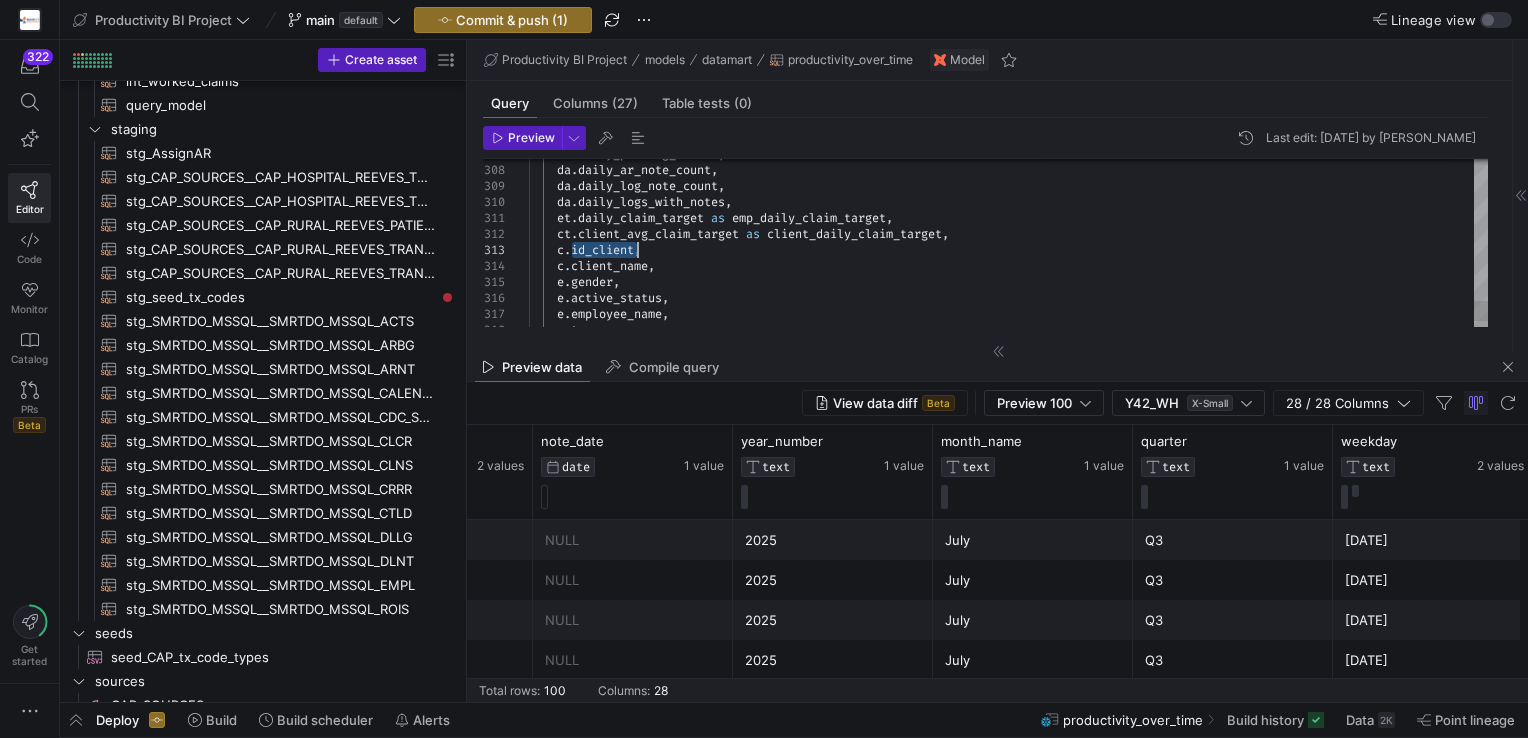 click on "e . employee_name ,      [PERSON_NAME] tenure      c . client_name ,      [PERSON_NAME] gender ,      e . active_status ,      da . daily_logs_with_notes ,      et . daily_claim_target   as   emp_daily_claim_target ,      ct . client_avg_claim_target   as   client_daily_claim_target ,      c . id_client ,      da . daily_pending_claims ,      da . daily_ar_note_count ,      da . daily_log_note_count ," at bounding box center (1008, -2094) 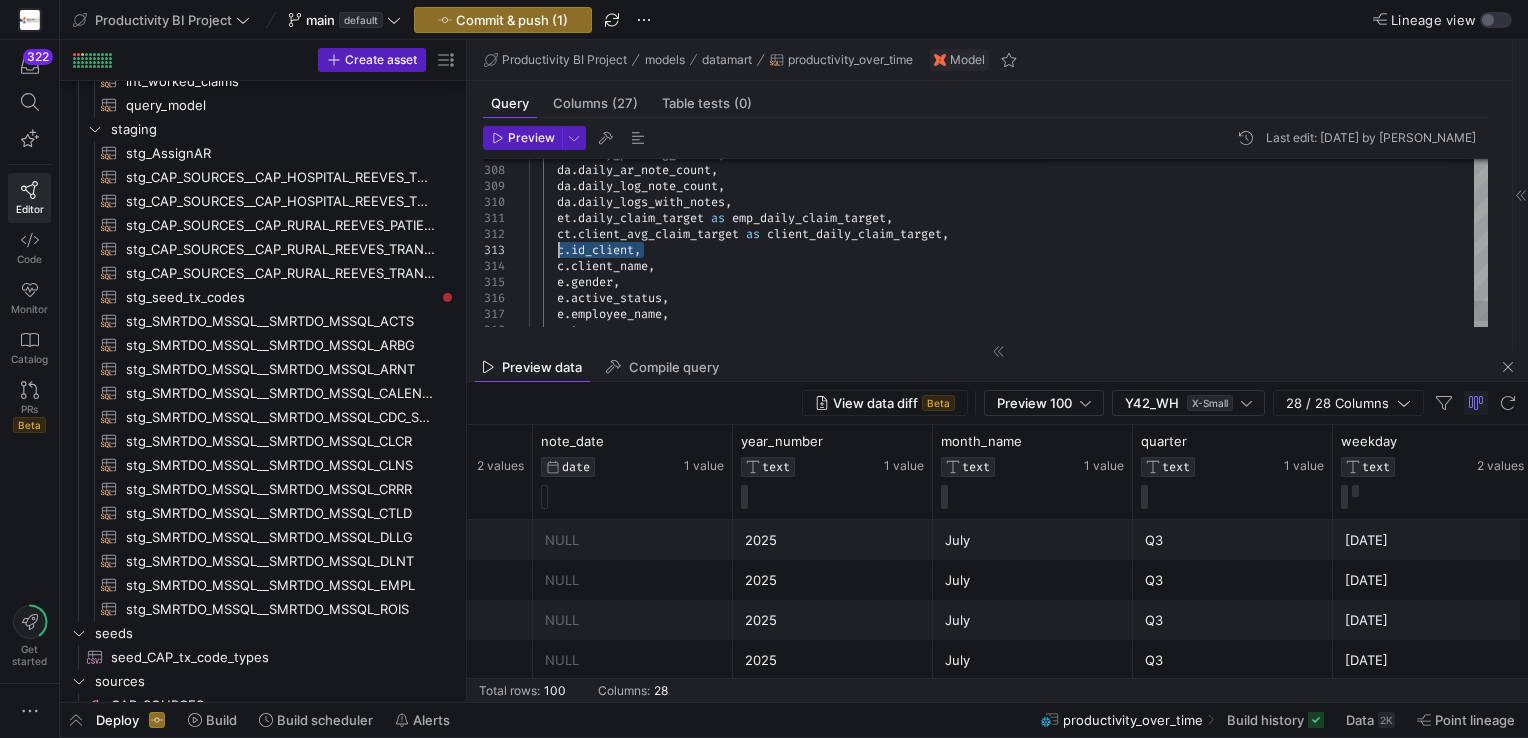 drag, startPoint x: 654, startPoint y: 247, endPoint x: 556, endPoint y: 250, distance: 98.045906 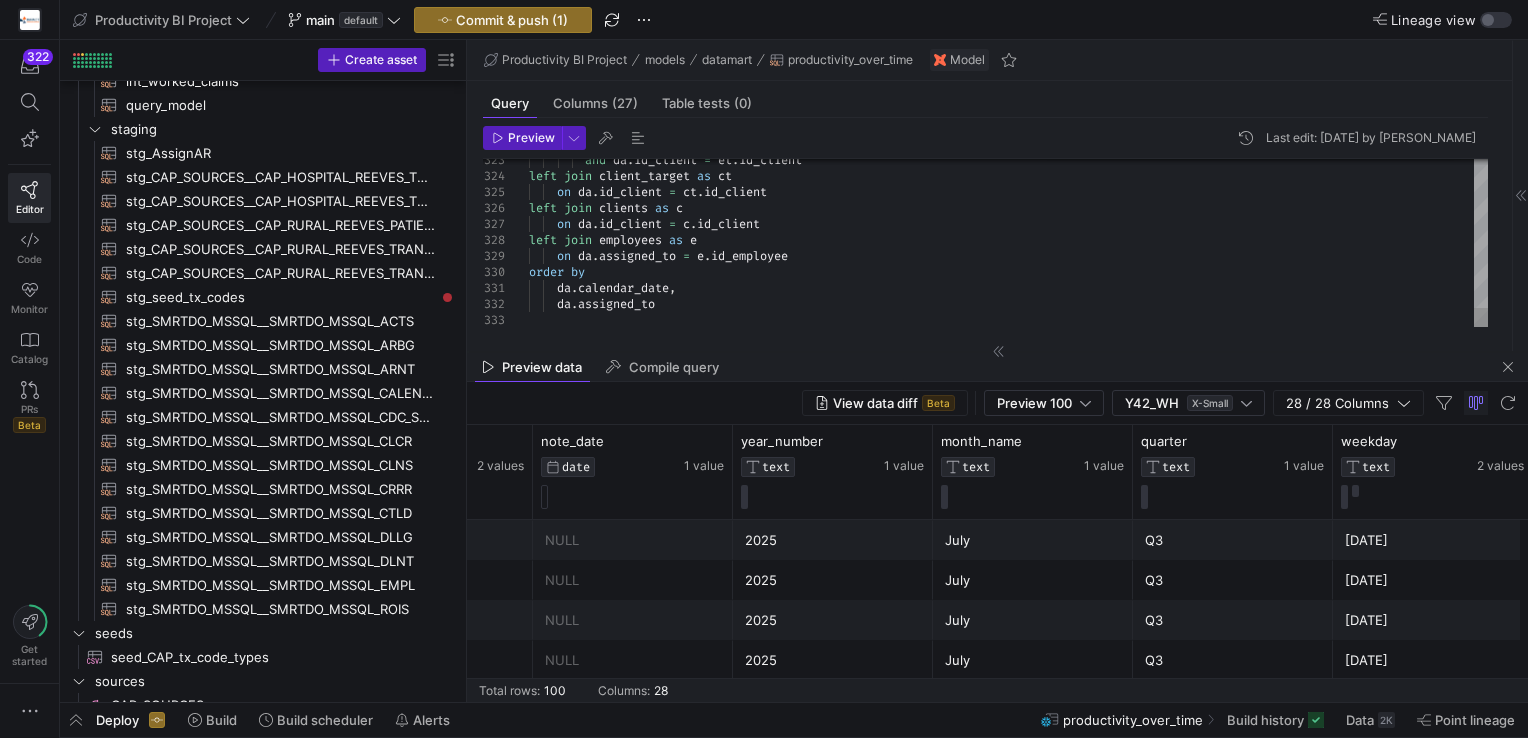 click on "and   da . id_client   =   et . id_client left   join   client_target   as   ct      on   da . id_client   =   ct . id_client left   join   clients   as   c      on   da . id_client   =   c . id_client left   join   employees   as   e      on   da . assigned_to   =   e . id_employee order   by      da . calendar_date ,      da . assigned_to" at bounding box center (1008, -2344) 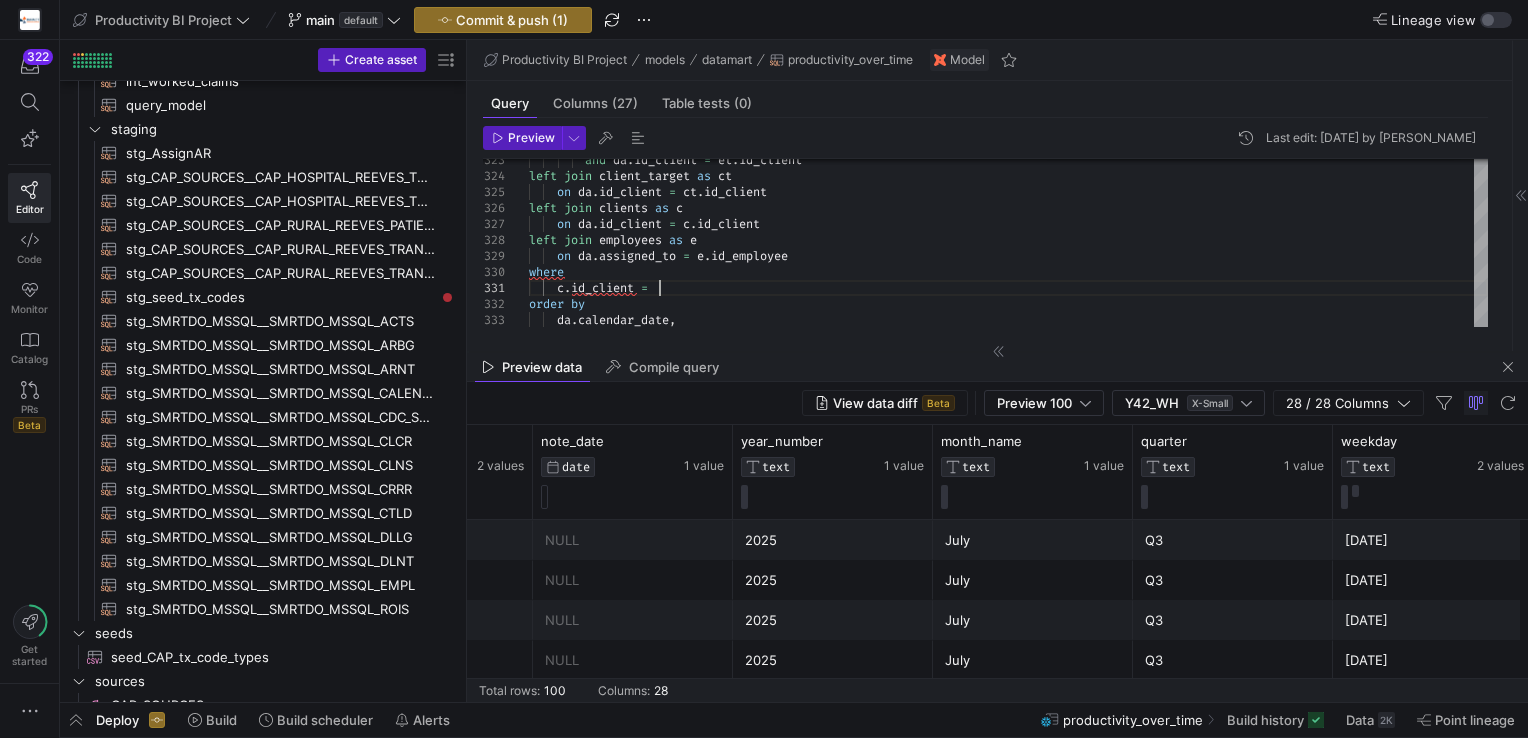 click on "and   da . id_client   =   et . id_client left   join   client_target   as   ct      on   da . id_client   =   ct . id_client left   join   clients   as   c      on   da . id_client   =   c . id_client left   join   employees   as   e      on   da . assigned_to   =   e . id_employee order   by      da . calendar_date , where        c . id_client   =" at bounding box center (1008, -2328) 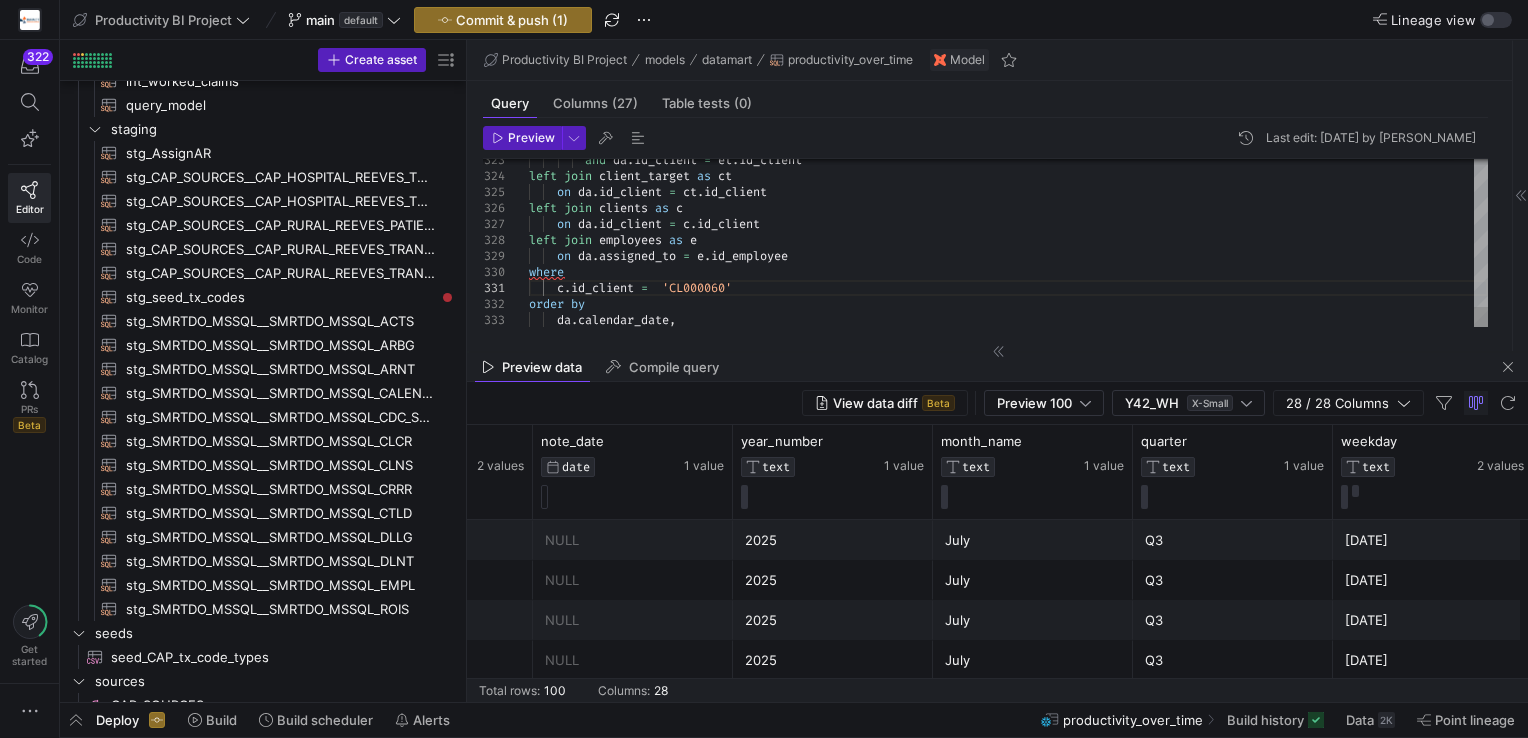 click on "and   da . id_client   =   et . id_client left   join   client_target   as   ct      on   da . id_client   =   ct . id_client left   join   clients   as   c      on   da . id_client   =   c . id_client left   join   employees   as   e      on   da . assigned_to   =   e . id_employee order   by      da . calendar_date , where        c . id_client   =    'CL000060'" at bounding box center (1008, -2328) 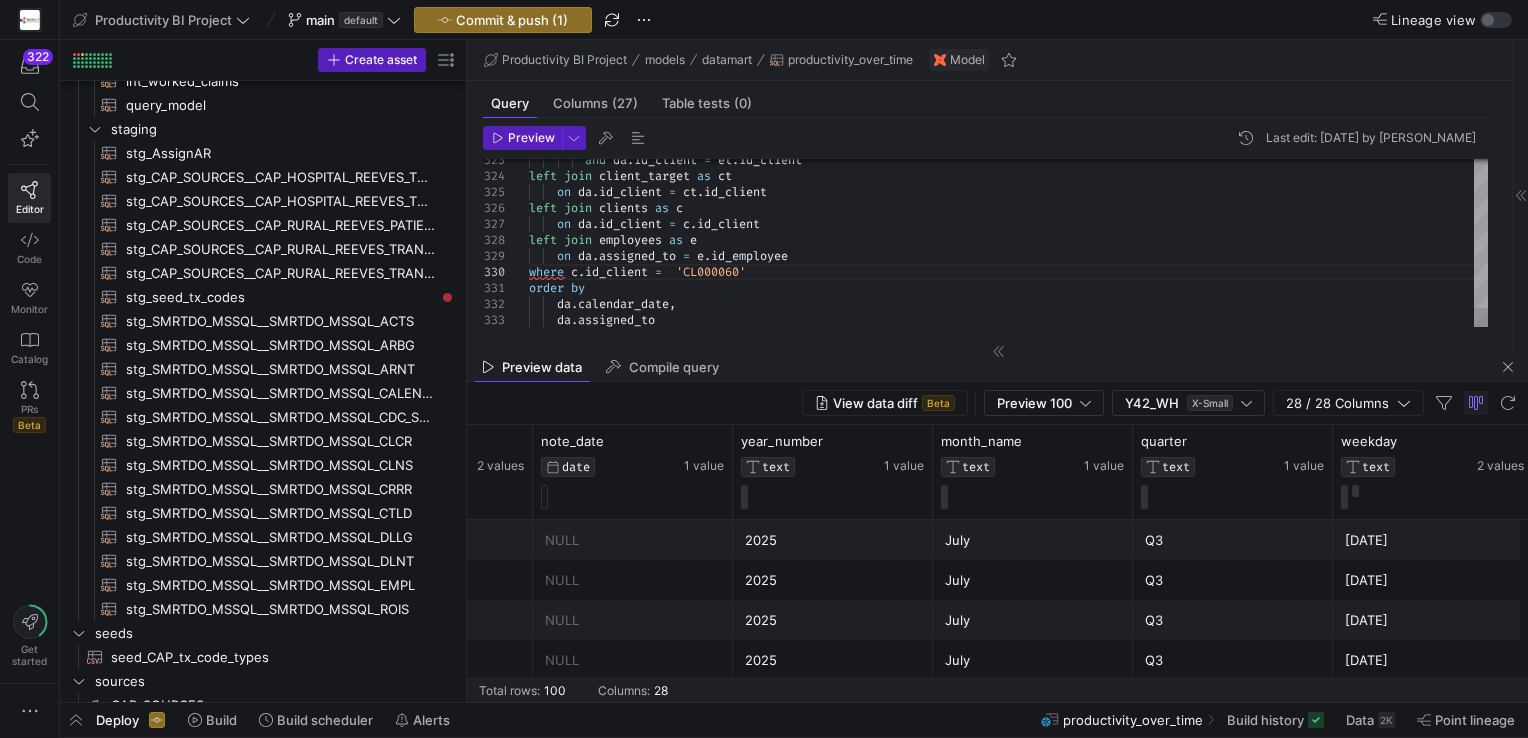 click on "and   da . id_client   =   et . id_client left   join   client_target   as   ct      on   da . id_client   =   ct . id_client left   join   clients   as   c      on   da . id_client   =   c . id_client left   join   employees   as   e      on   da . assigned_to   =   e . id_employee order   by      da . calendar_date , where   c . id_client   =    'CL000060'      da . assigned_to" at bounding box center [1008, -2336] 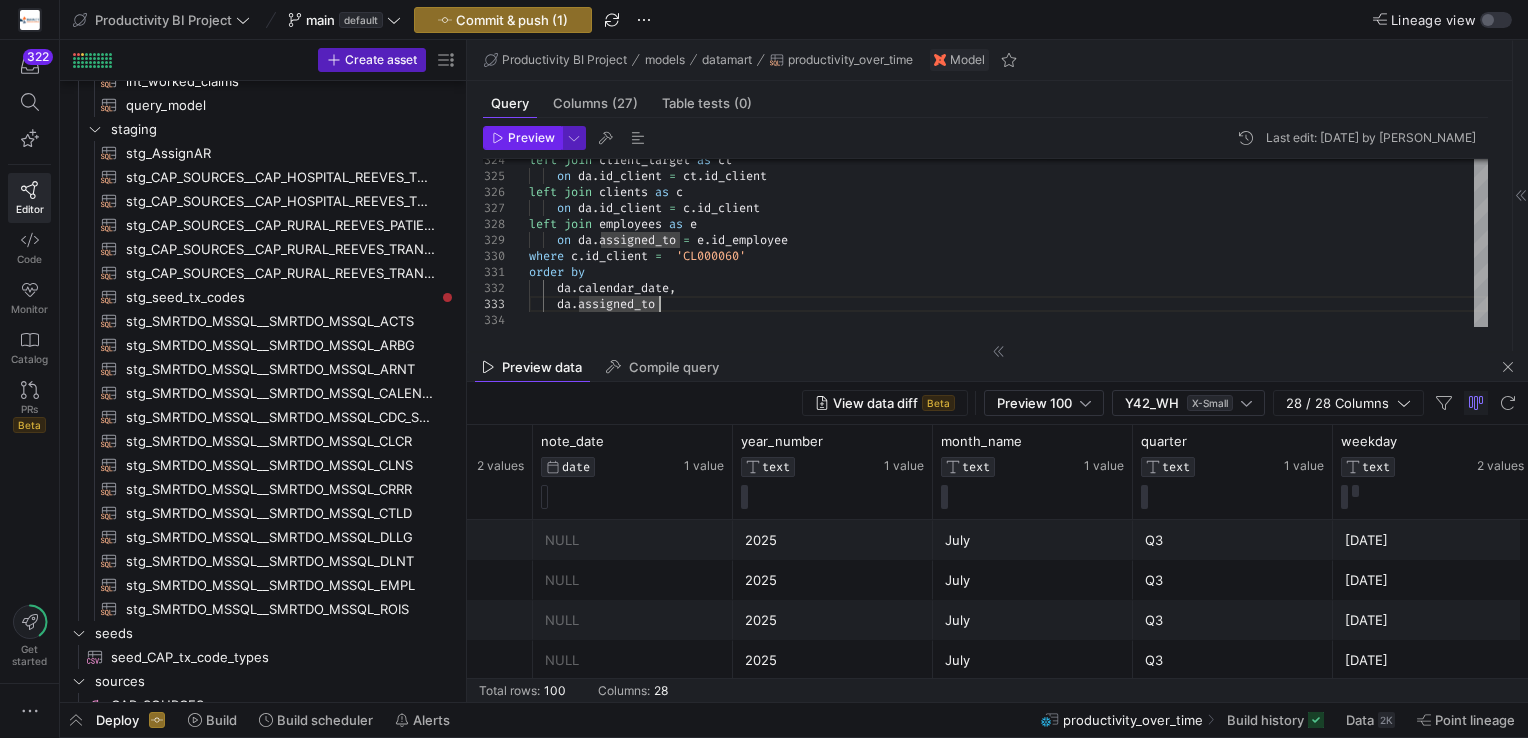 click on "Preview" at bounding box center (531, 138) 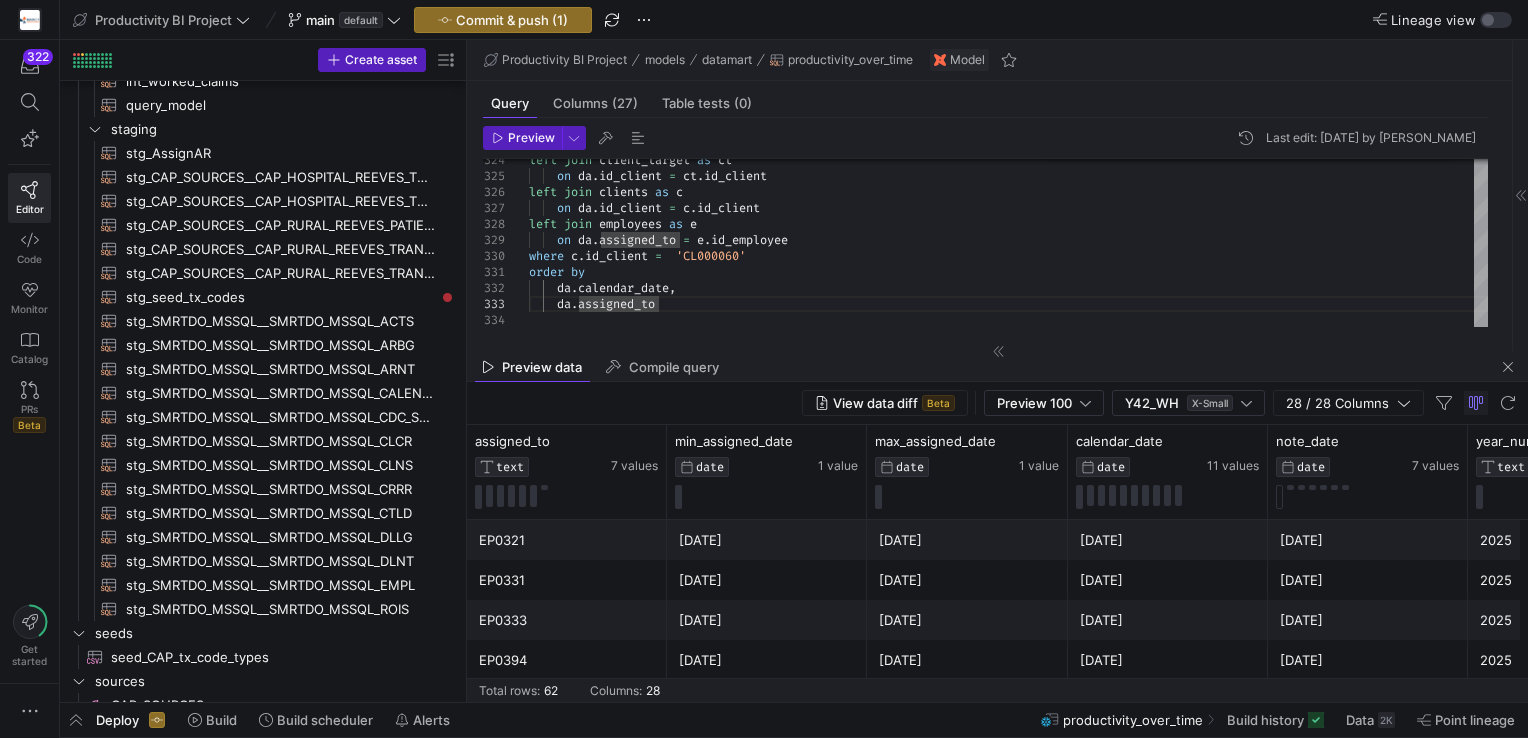 scroll, scrollTop: 397, scrollLeft: 0, axis: vertical 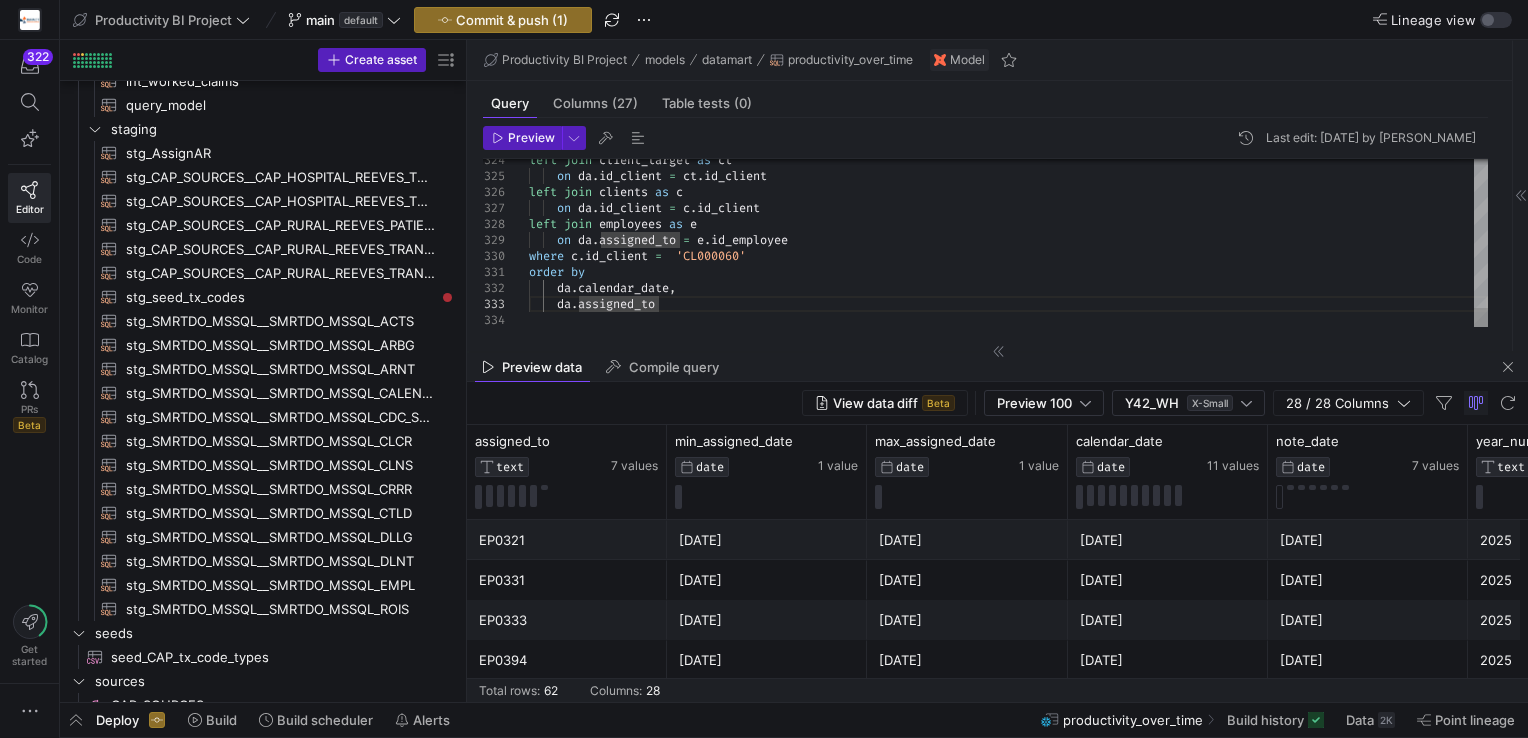 click on "left   join   client_target   as   ct      on   da . id_client   =   ct . id_client left   join   clients   as   c      on   da . id_client   =   c . id_client left   join   employees   as   e      on   da . assigned_to   =   e . id_employee order   by      da . calendar_date , where   c . id_client   =    'CL000060'      da . assigned_to" at bounding box center [1008, -2352] 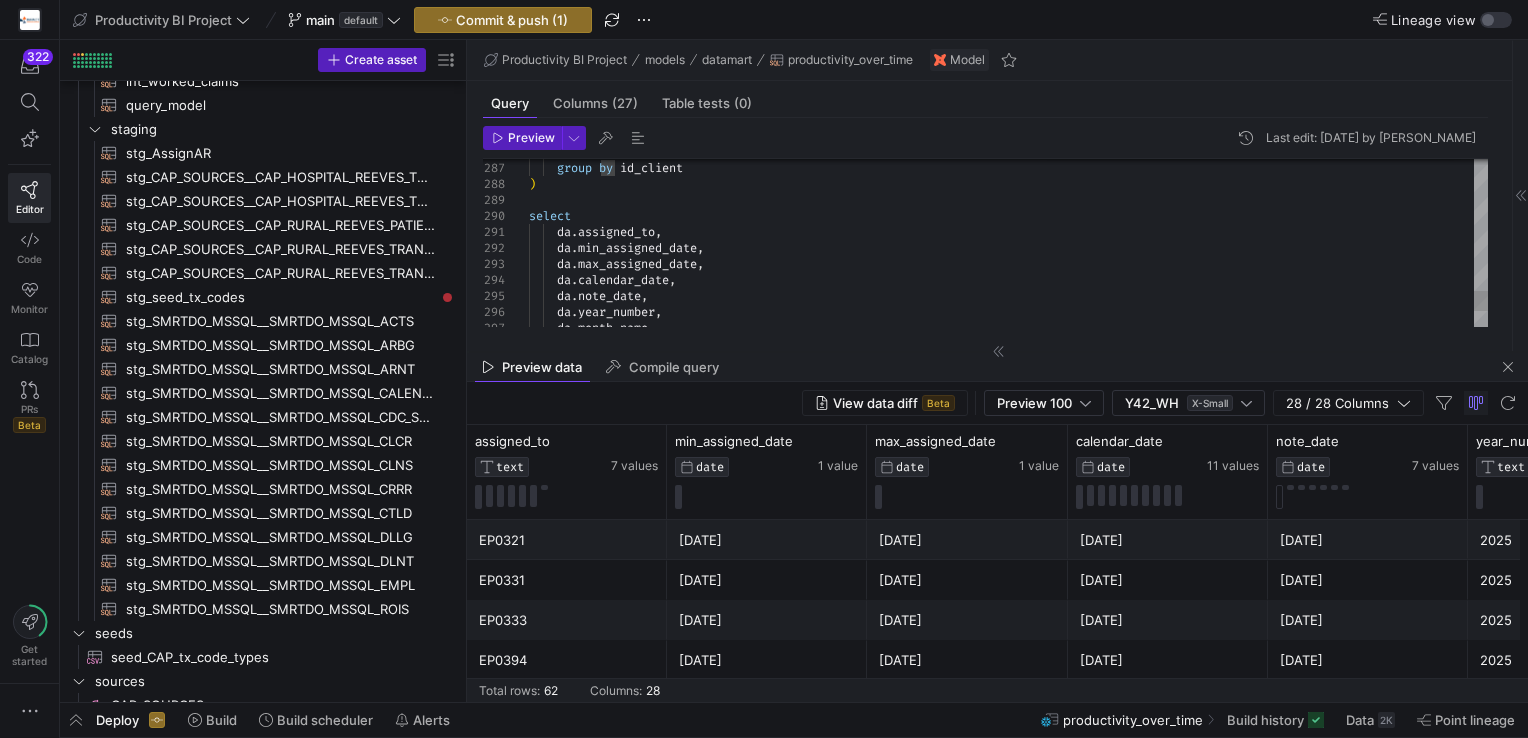 click on "da . year_number ,      da . month_name ,      da . [PERSON_NAME] ,      da . calendar_date ,      da . note_date , select      da . assigned_to ,      da . min_assigned_date ,      from   emp_target      group   by   id_client )" at bounding box center (1008, -1752) 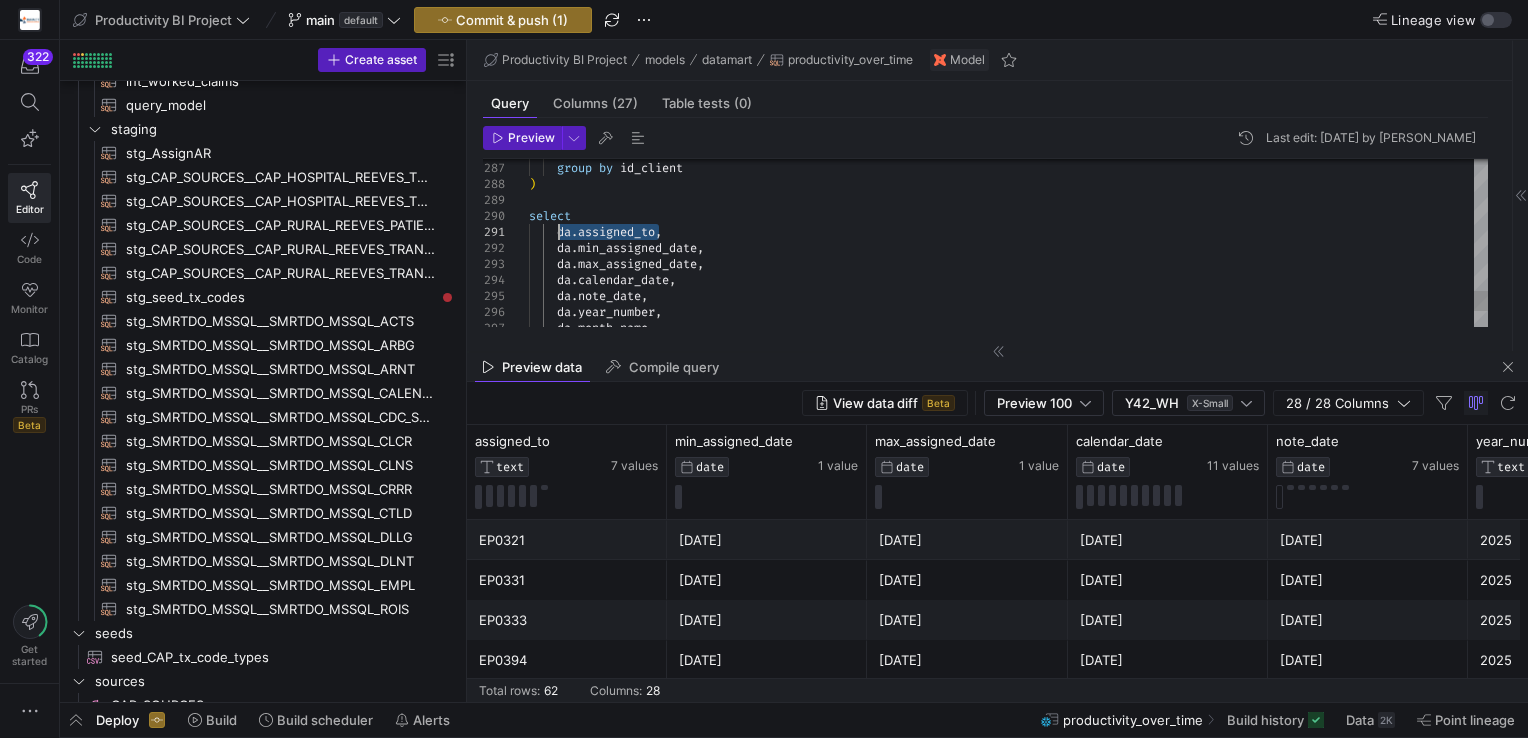 drag, startPoint x: 656, startPoint y: 231, endPoint x: 557, endPoint y: 227, distance: 99.08077 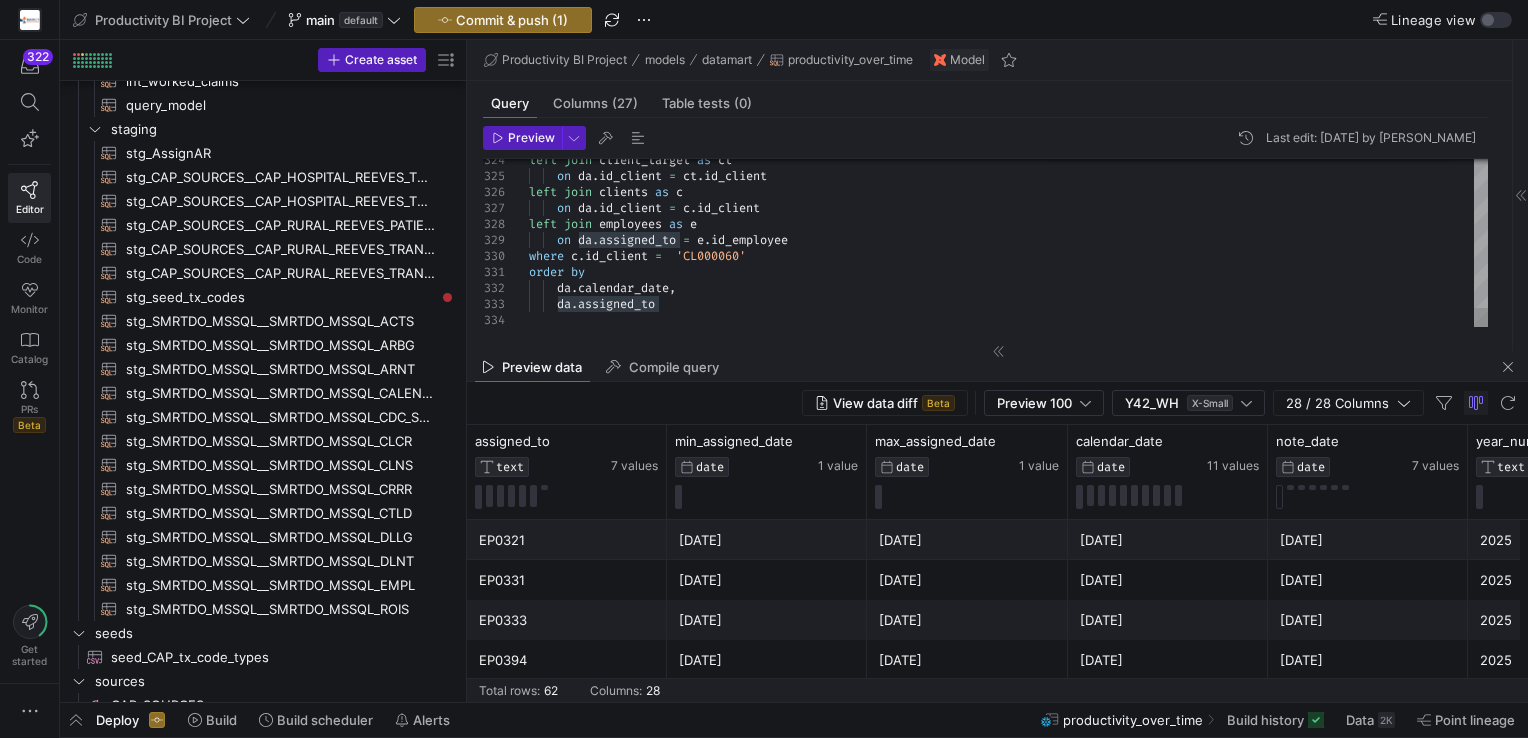 click on "left   join   client_target   as   ct      on   da . id_client   =   ct . id_client left   join   clients   as   c      on   da . id_client   =   c . id_client left   join   employees   as   e      on   da . assigned_to   =   e . id_employee where   c . id_client   =    'CL000060' order   by      da . calendar_date ,      da . assigned_to" at bounding box center (1008, -2352) 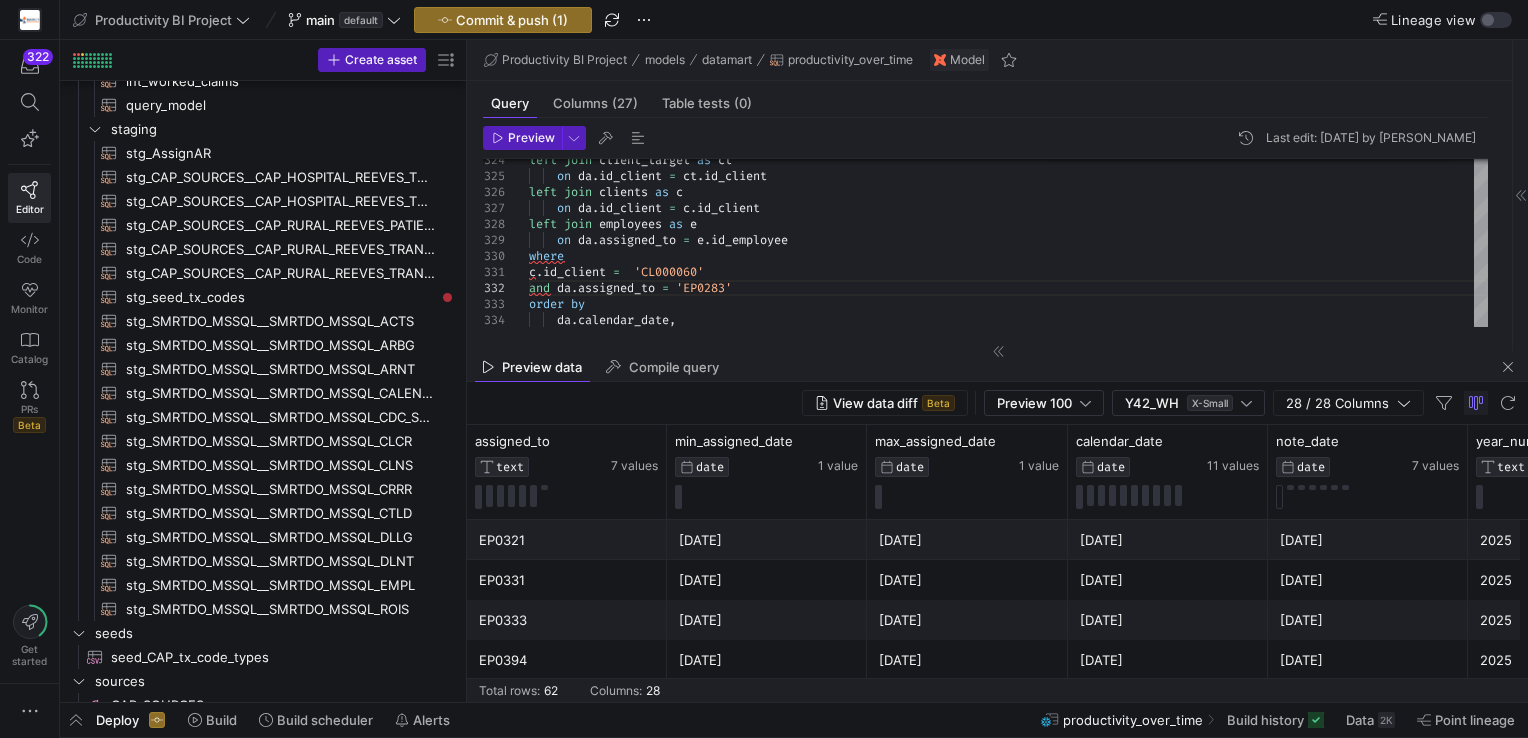drag, startPoint x: 524, startPoint y: 134, endPoint x: 877, endPoint y: 310, distance: 394.44266 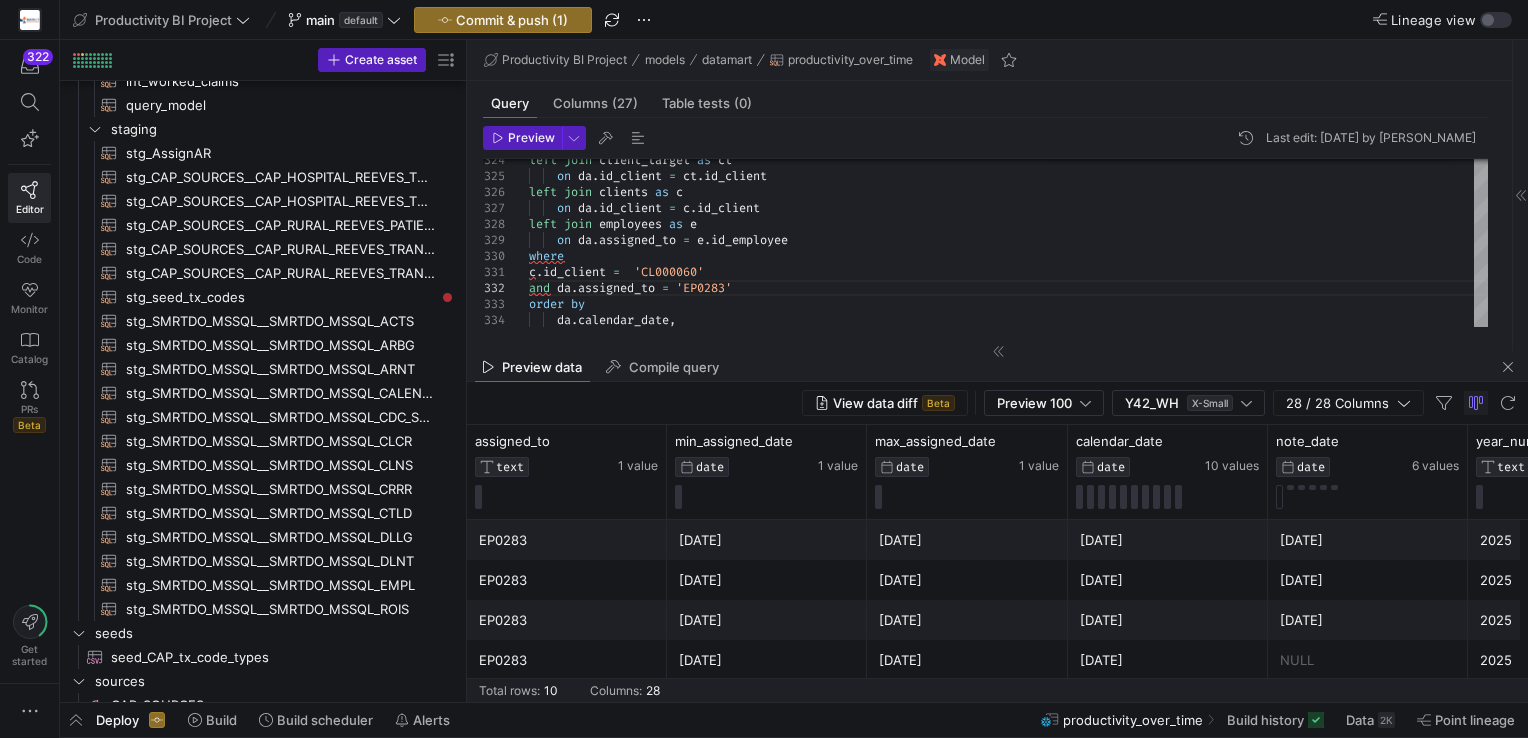 scroll, scrollTop: 100, scrollLeft: 0, axis: vertical 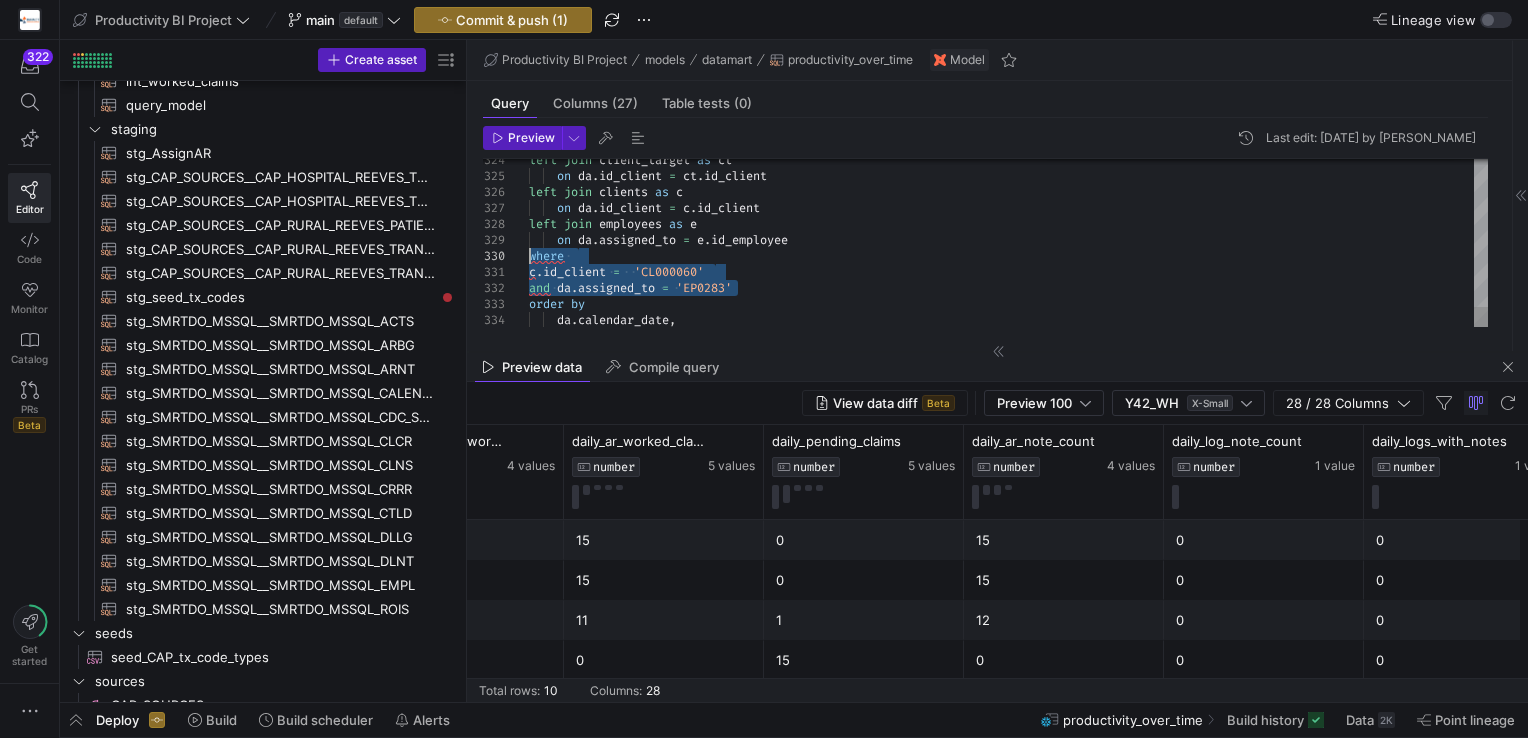 drag, startPoint x: 774, startPoint y: 291, endPoint x: 518, endPoint y: 254, distance: 258.66 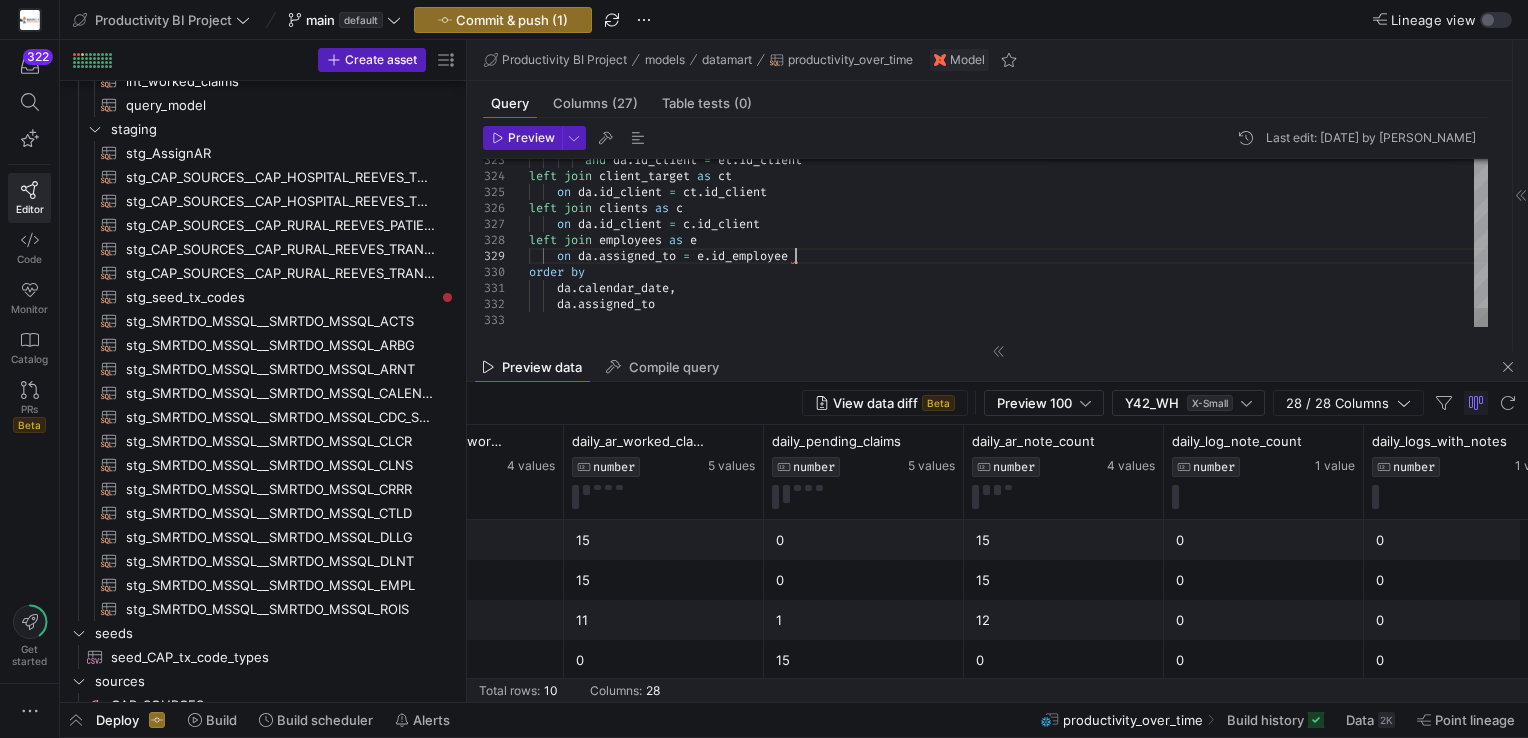 type on "on
da.assigned_to = et.assigned_to
and [DOMAIN_NAME]_client = [DOMAIN_NAME]_client
left join client_target as ct
on [DOMAIN_NAME]_client = [DOMAIN_NAME]_client
left join clients as c
on [DOMAIN_NAME]_client = [DOMAIN_NAME]_client
left join employees as e
on da.assigned_to = [DOMAIN_NAME]_employee
order by" 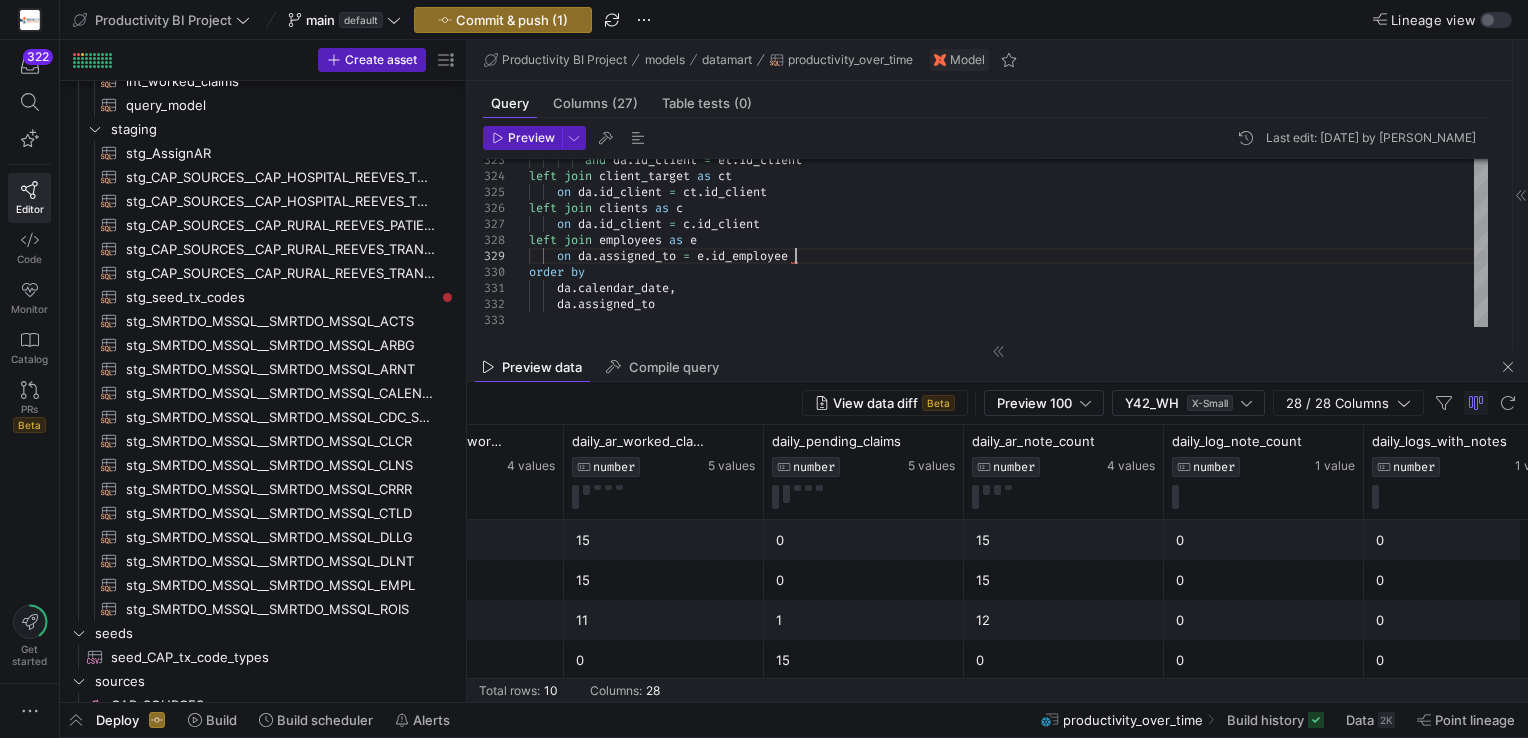 click on "Commit & push (1)" at bounding box center (512, 20) 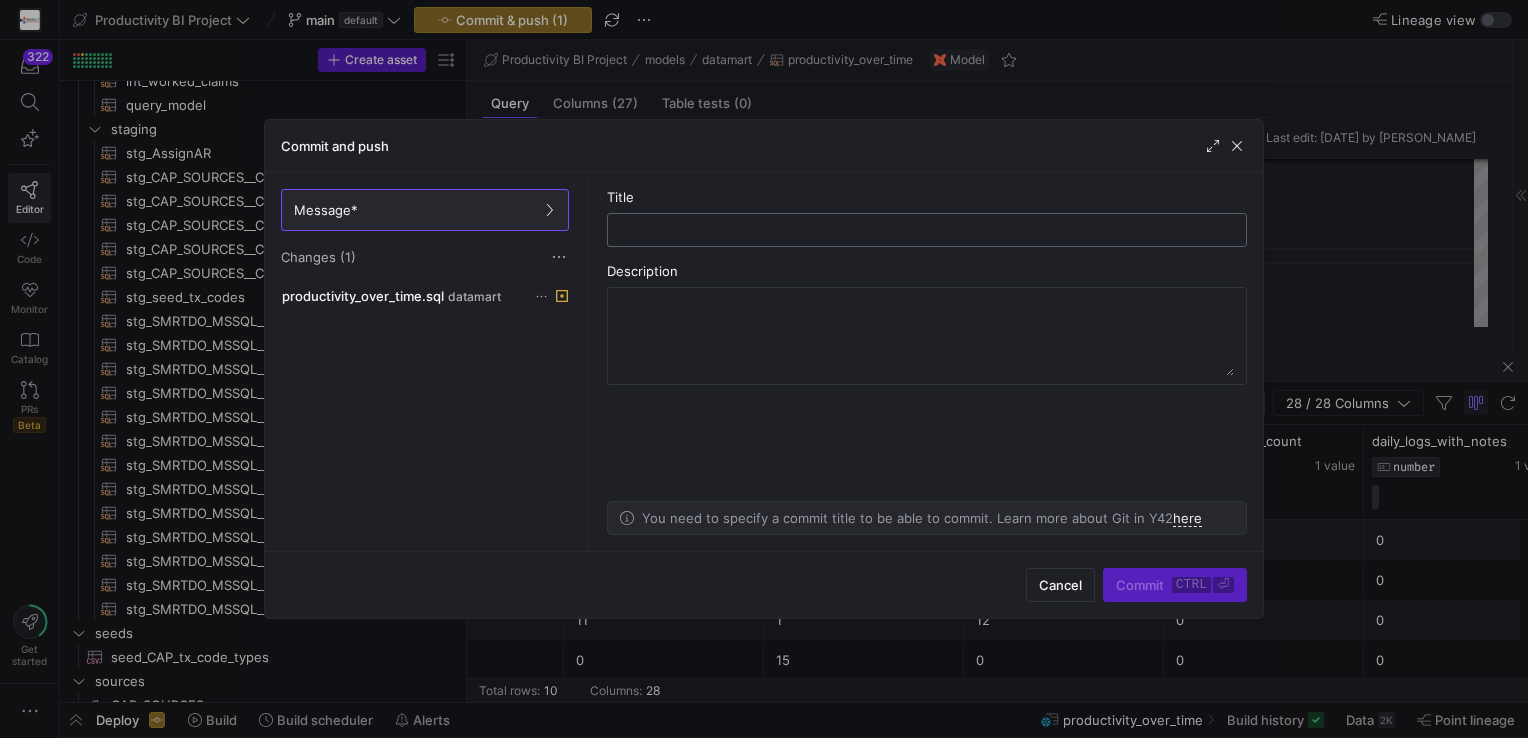 click at bounding box center (927, 230) 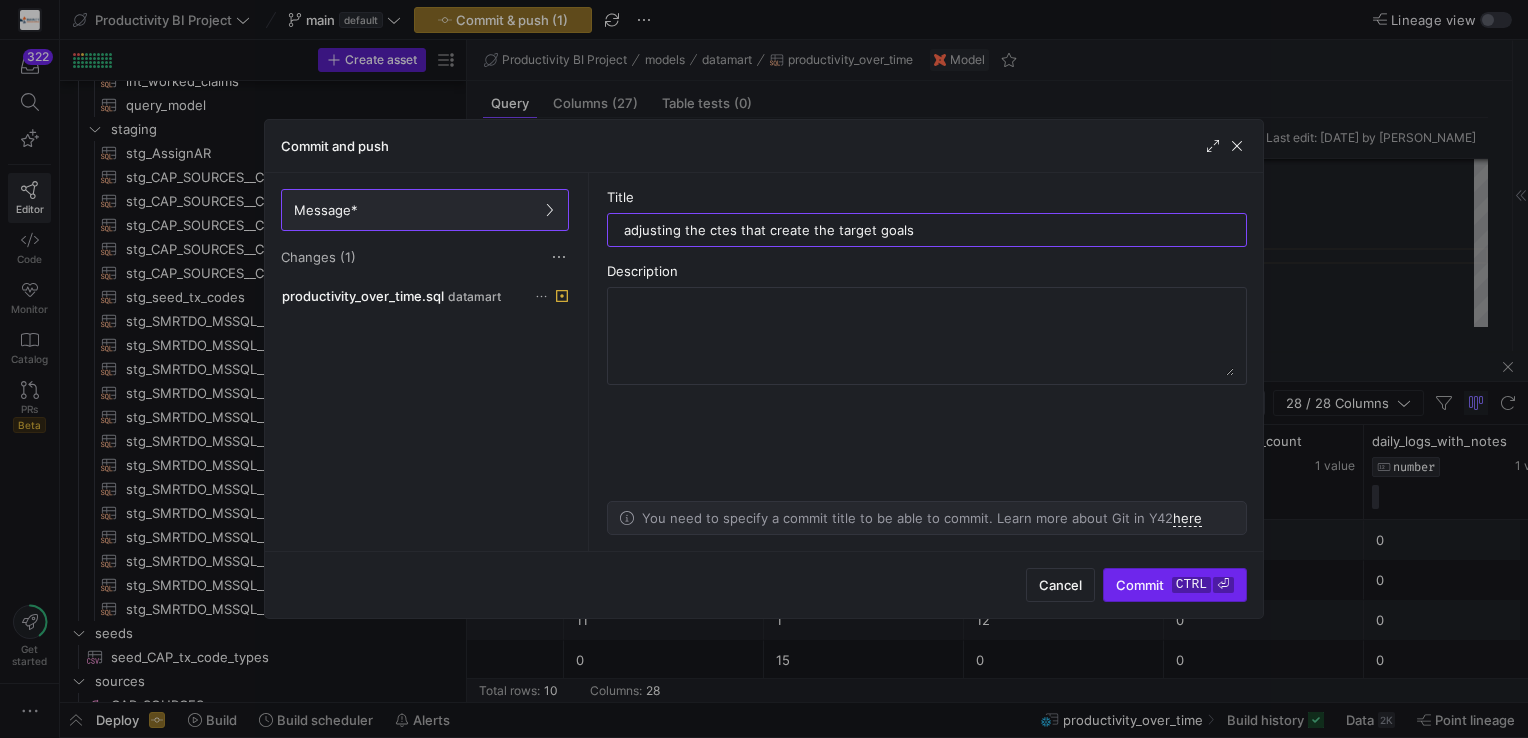 type on "adjusting the ctes that create the target goals" 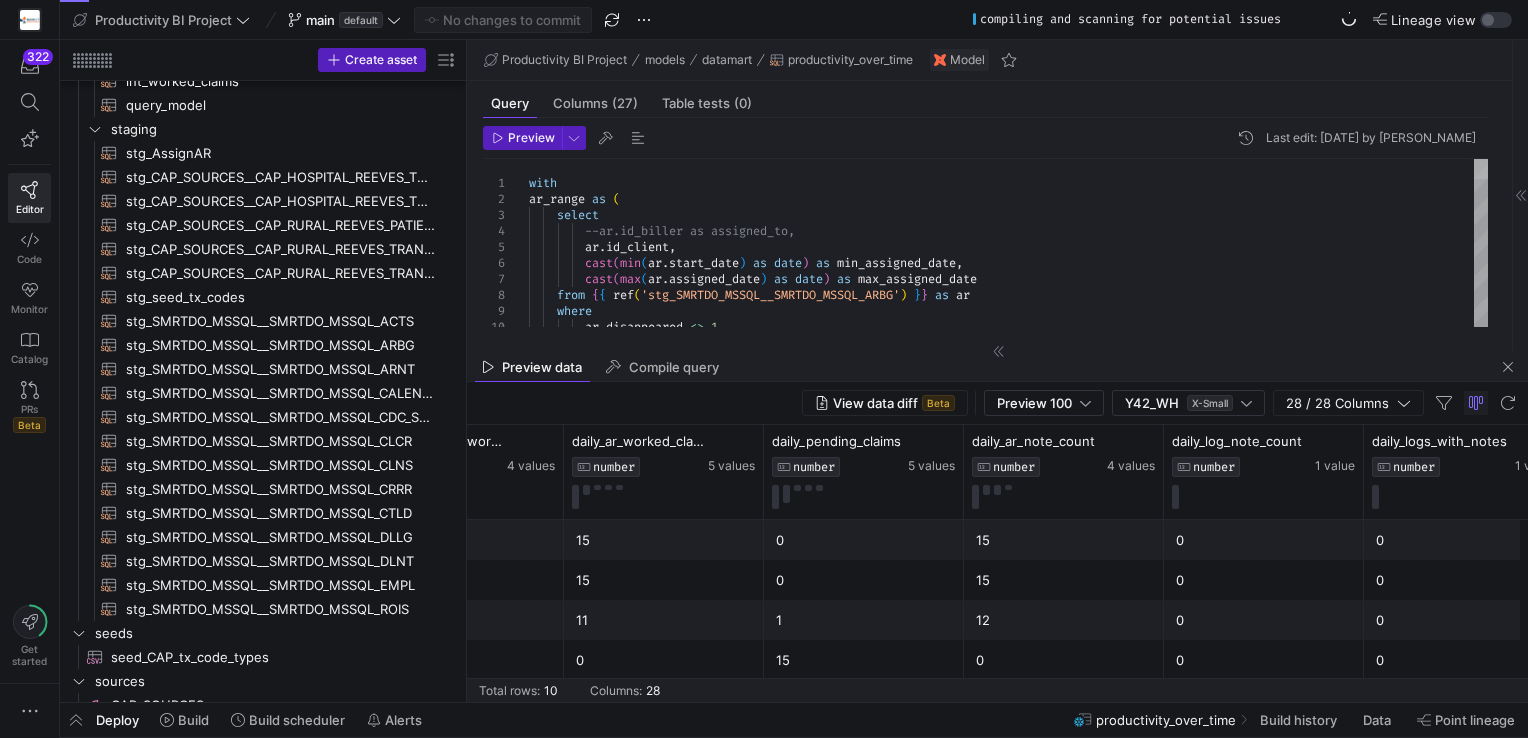 click at bounding box center (1481, 169) 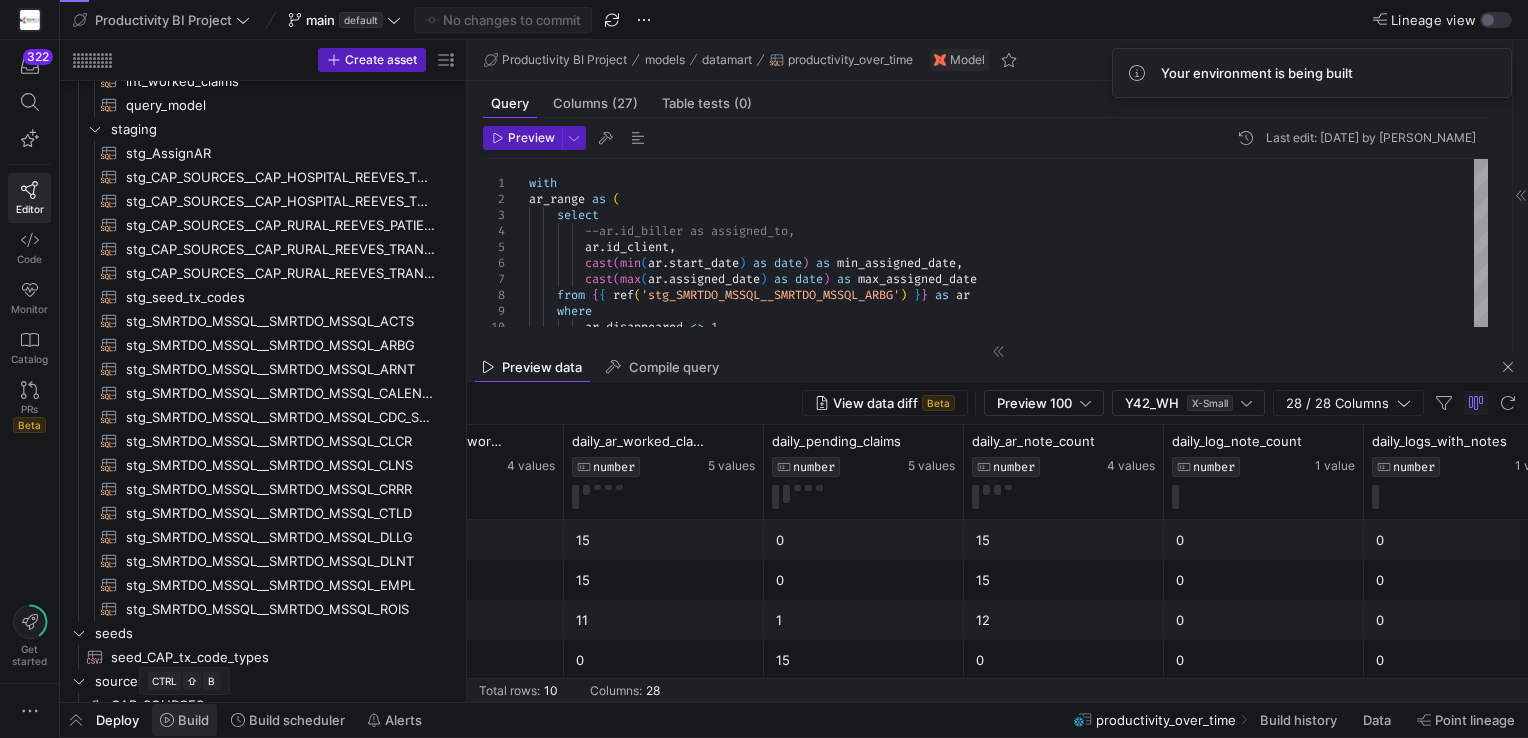drag, startPoint x: 177, startPoint y: 722, endPoint x: 781, endPoint y: 690, distance: 604.8471 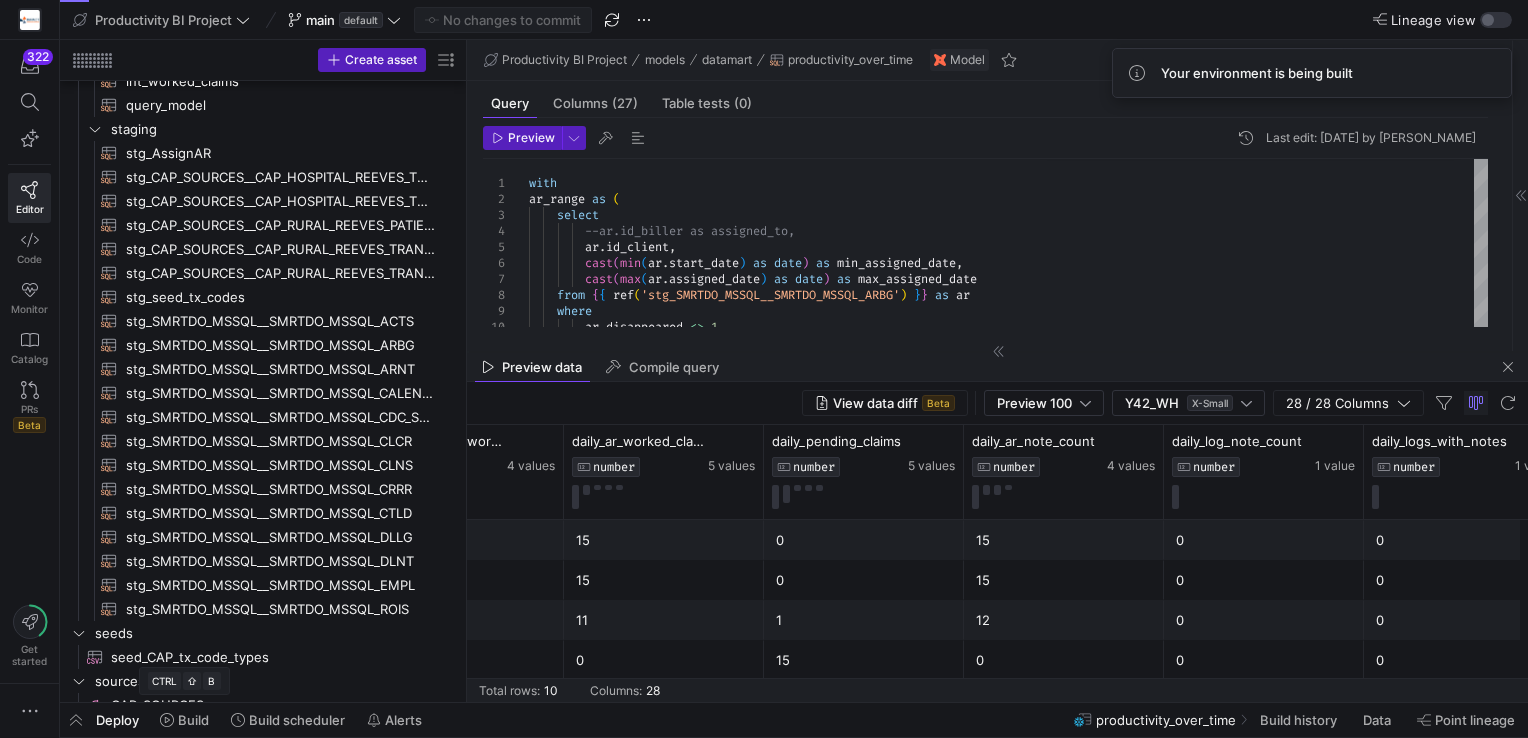click on "Build" 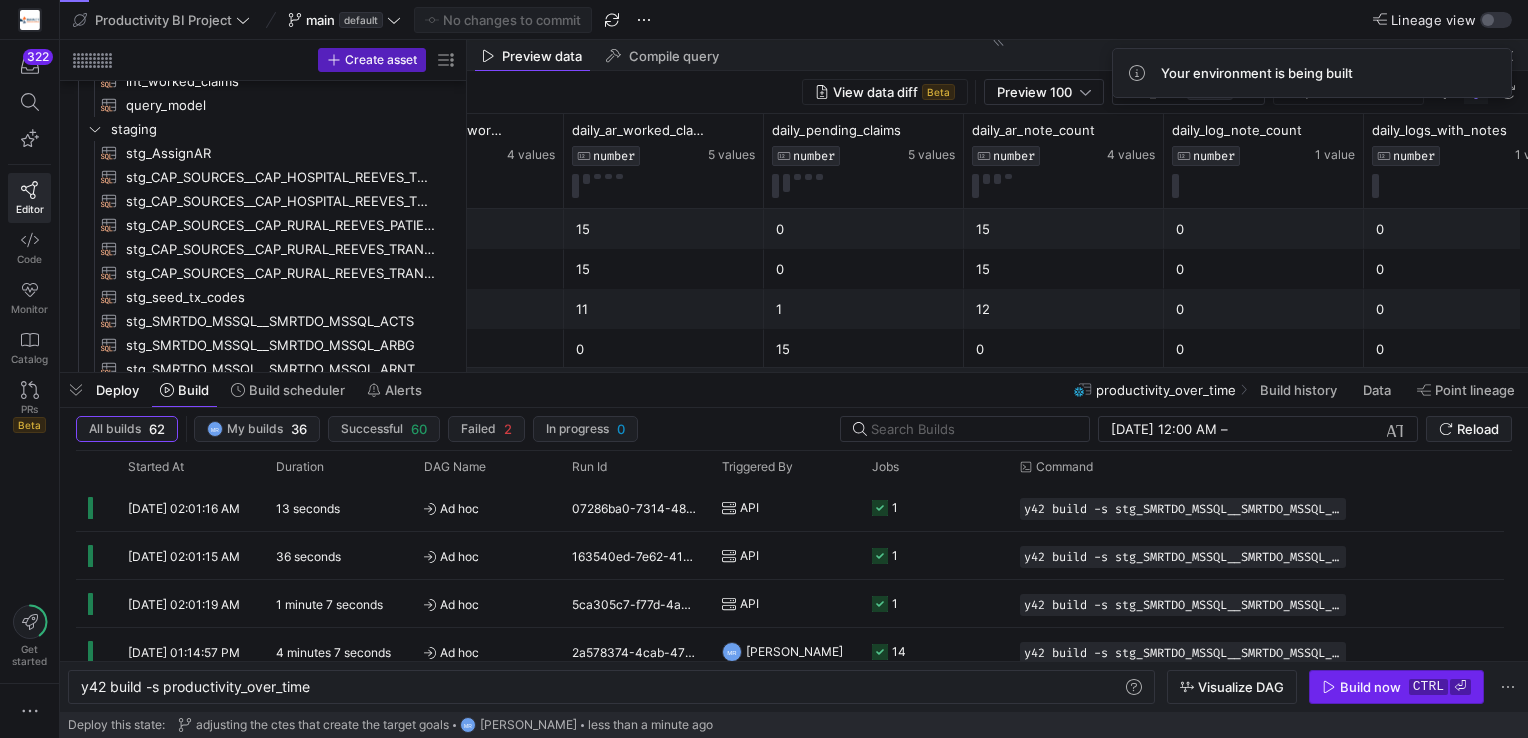 click at bounding box center [1396, 687] 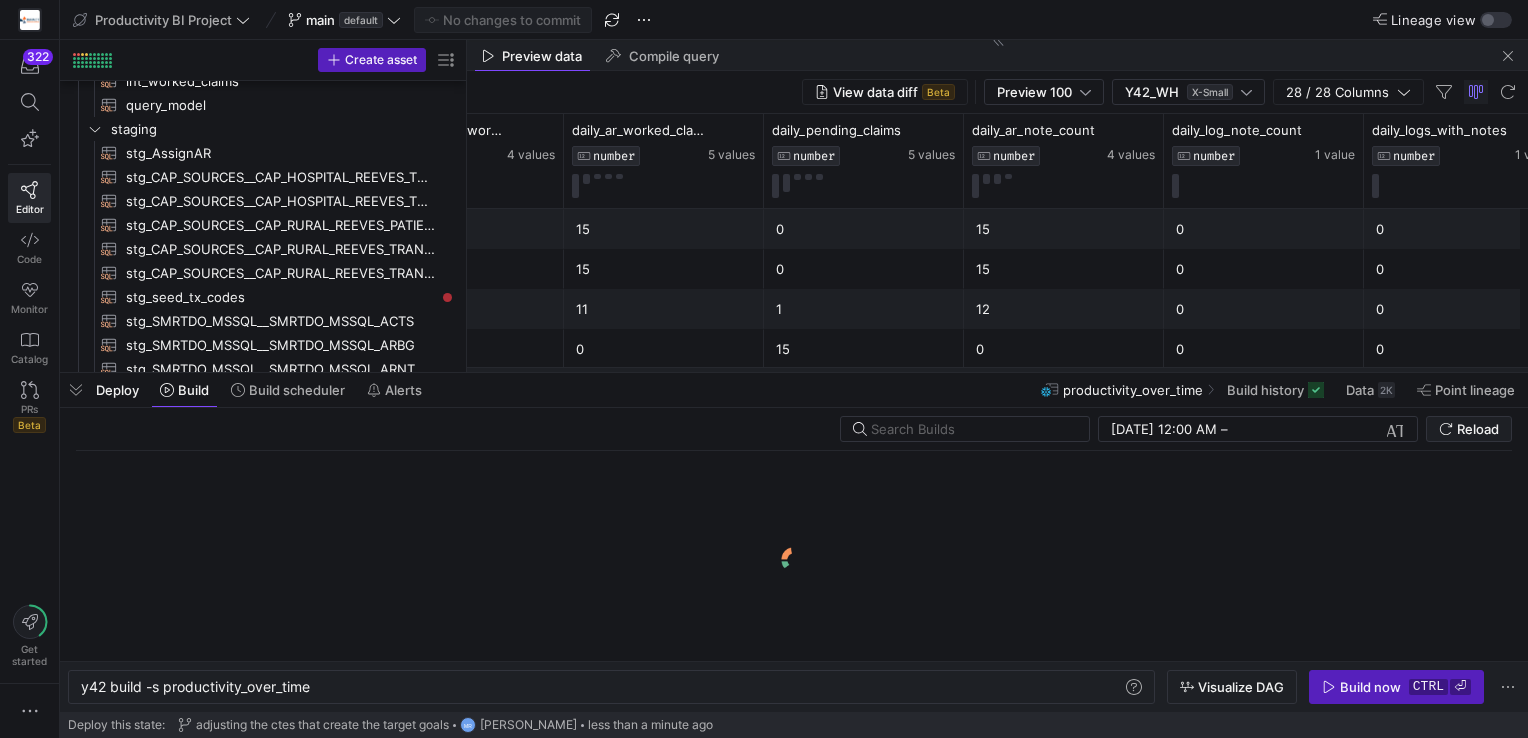 click 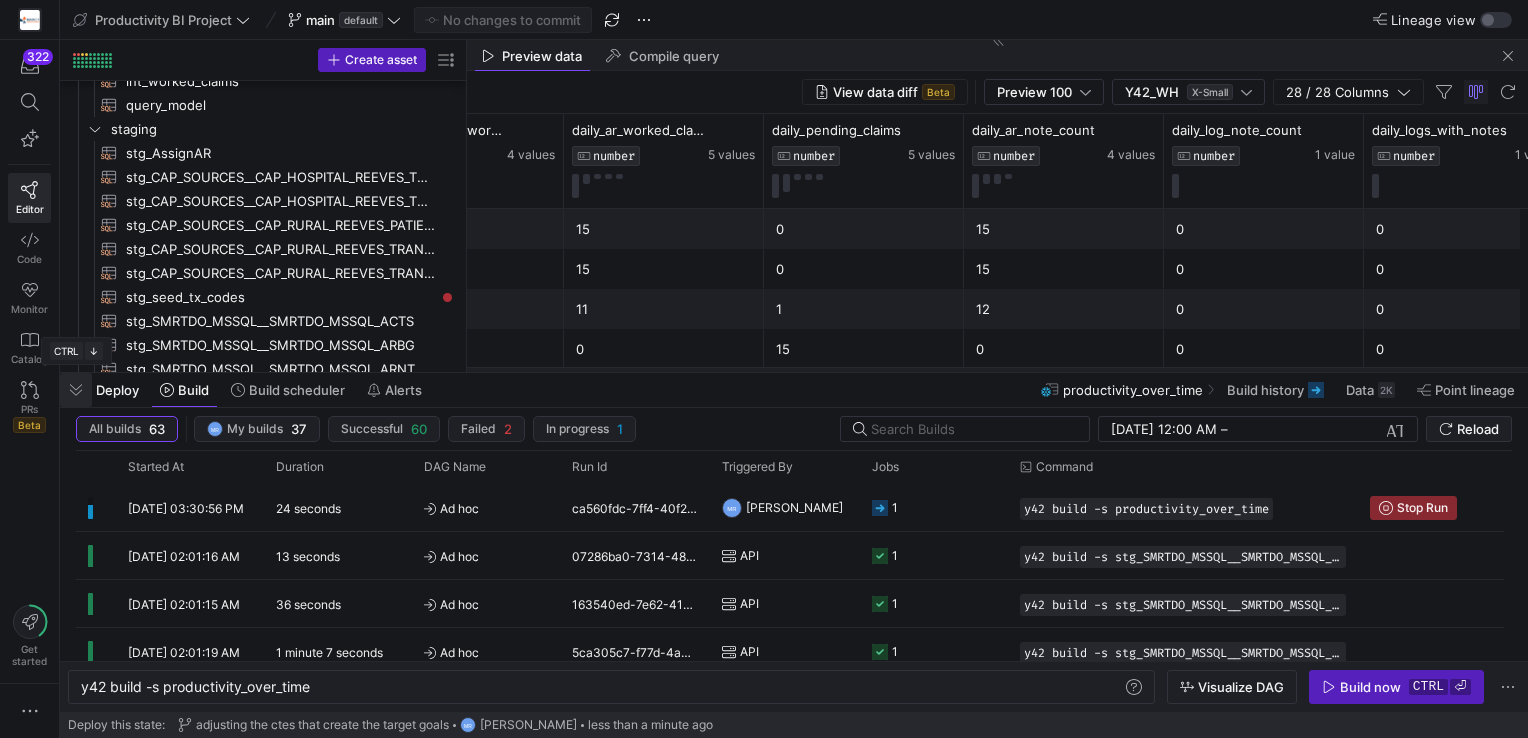 click 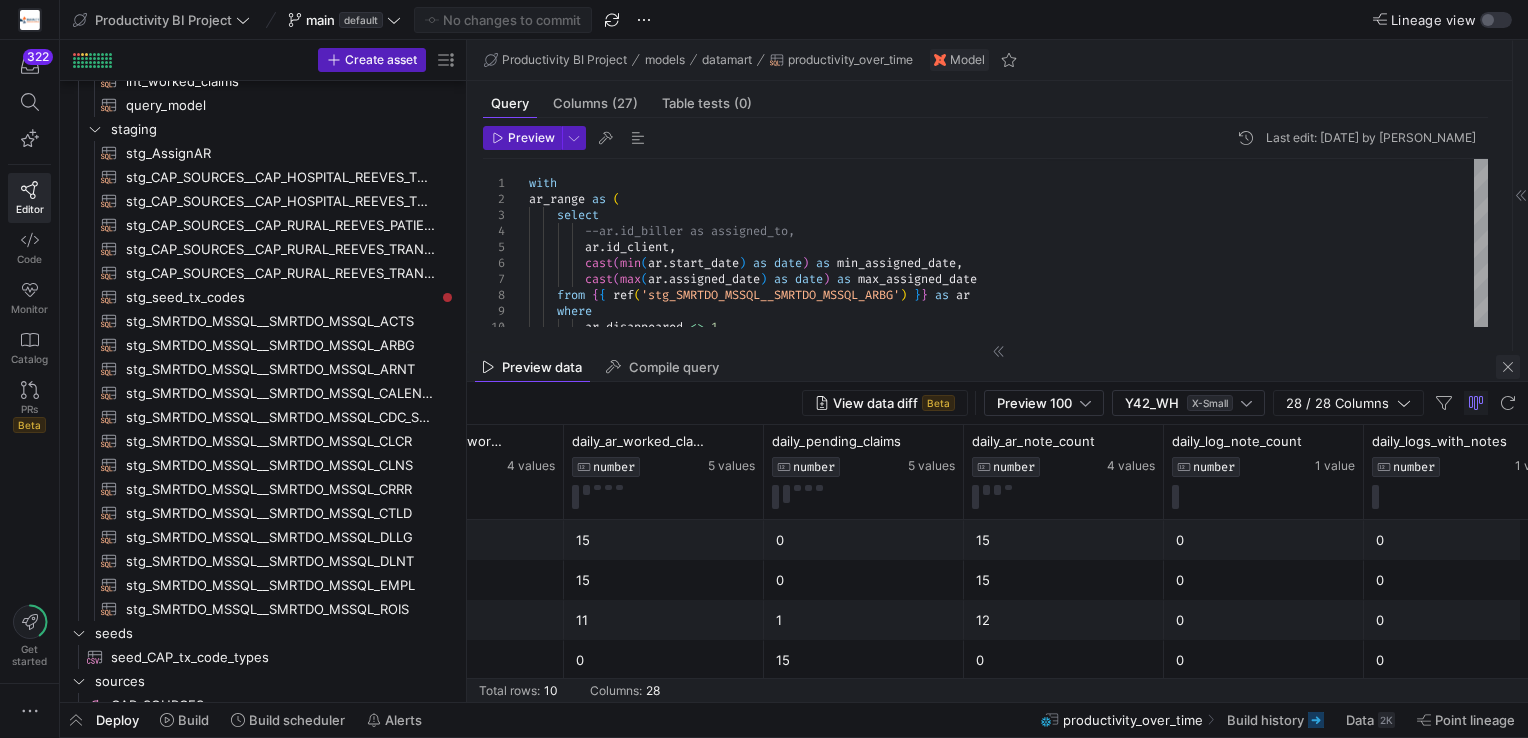 click 